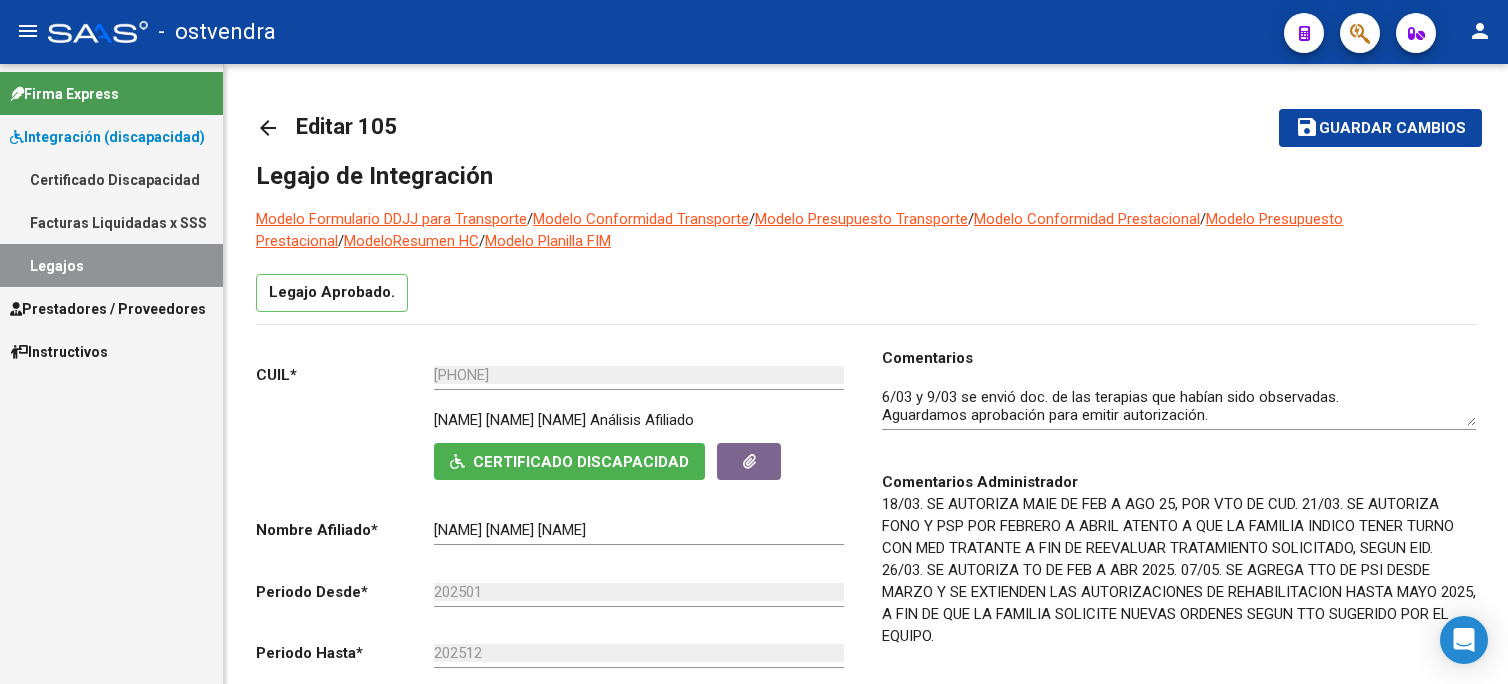 scroll, scrollTop: 0, scrollLeft: 0, axis: both 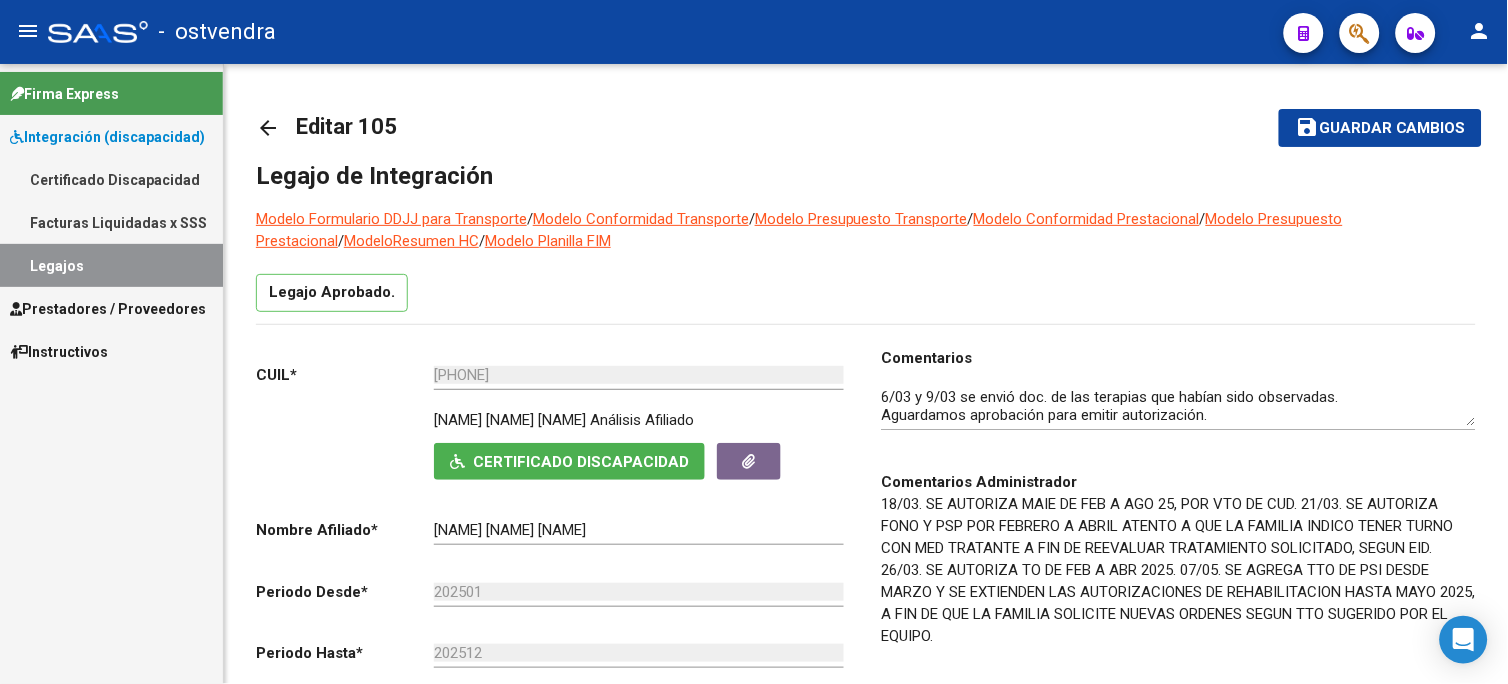 click on "Legajos" at bounding box center [111, 265] 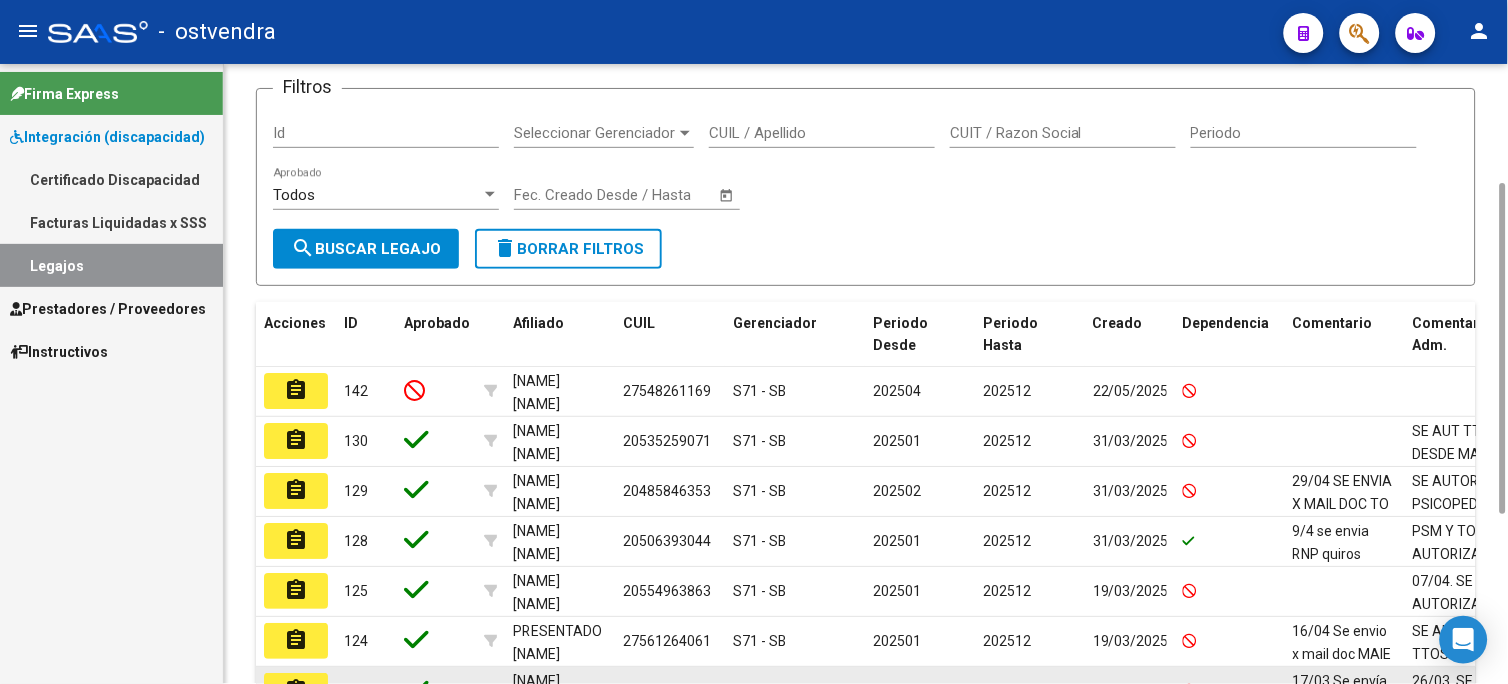 scroll, scrollTop: 542, scrollLeft: 0, axis: vertical 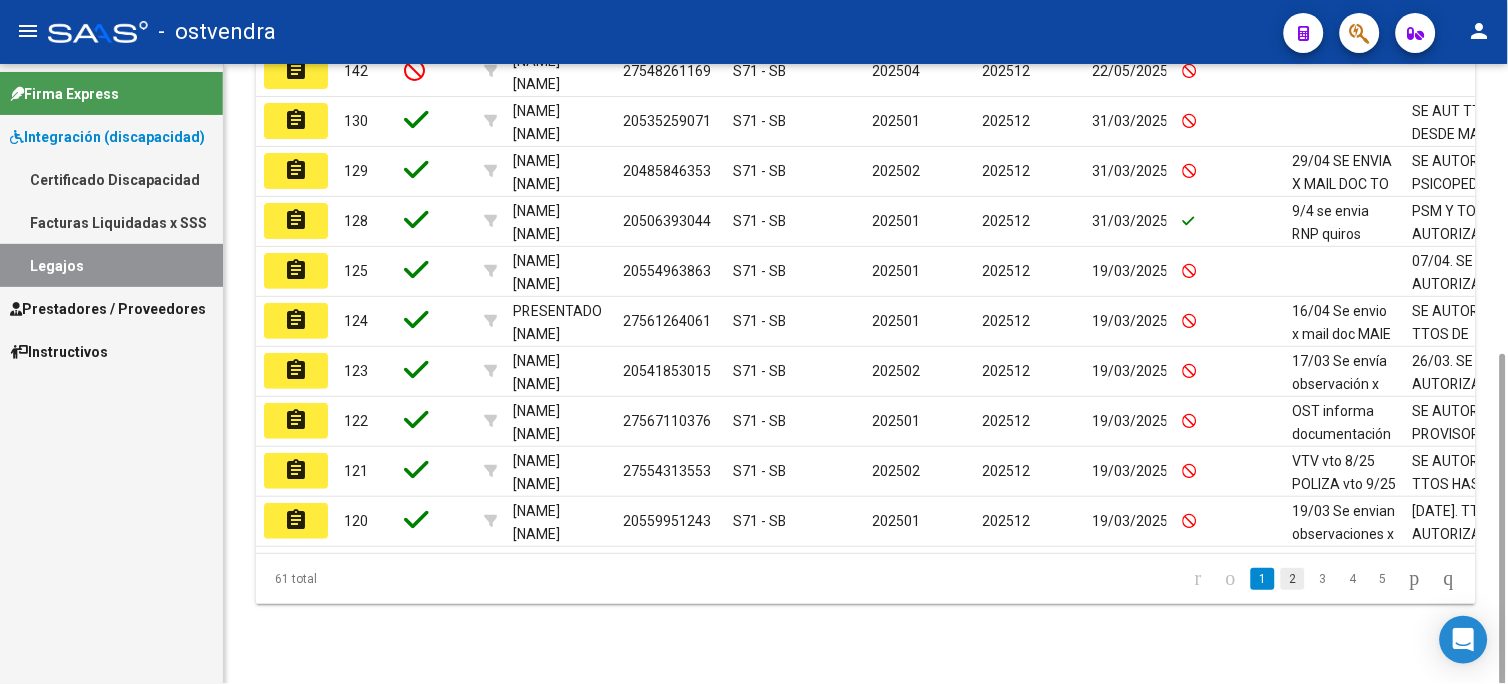 click on "2" 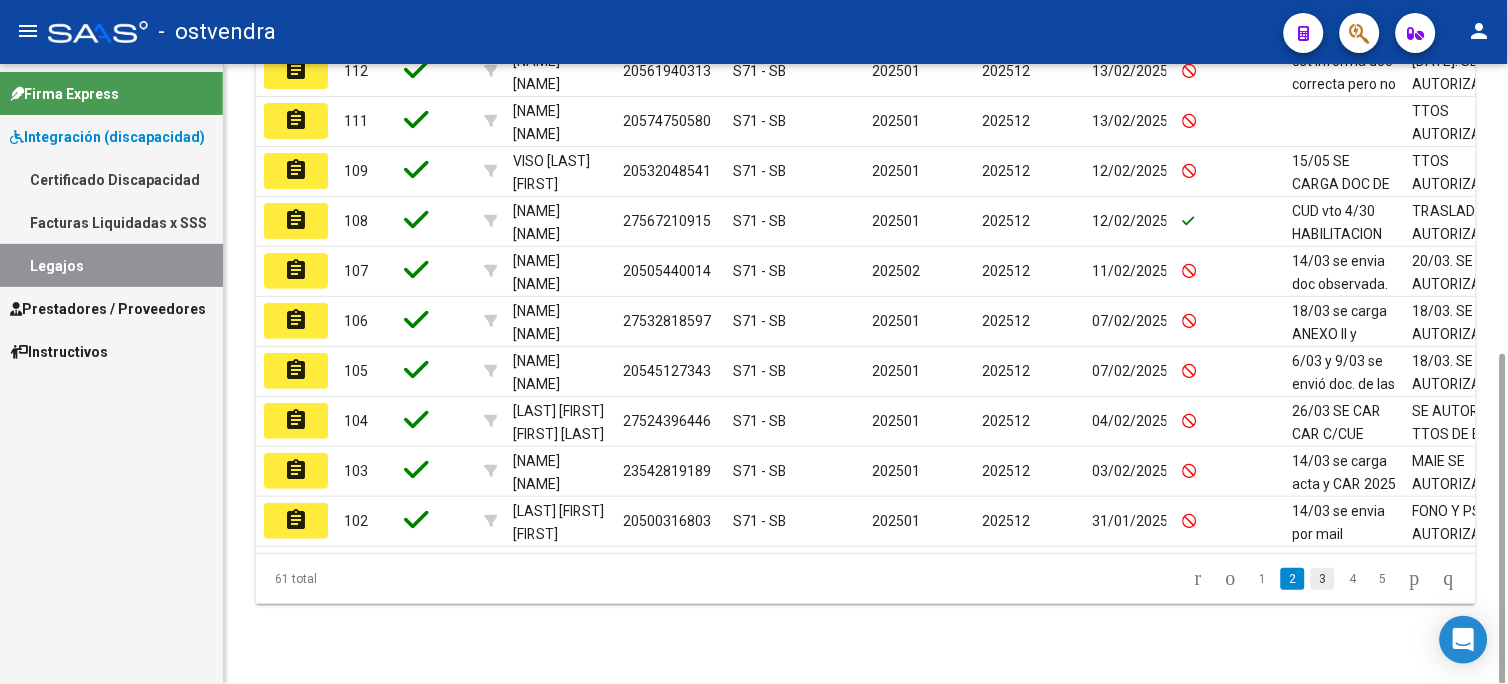 click on "3" 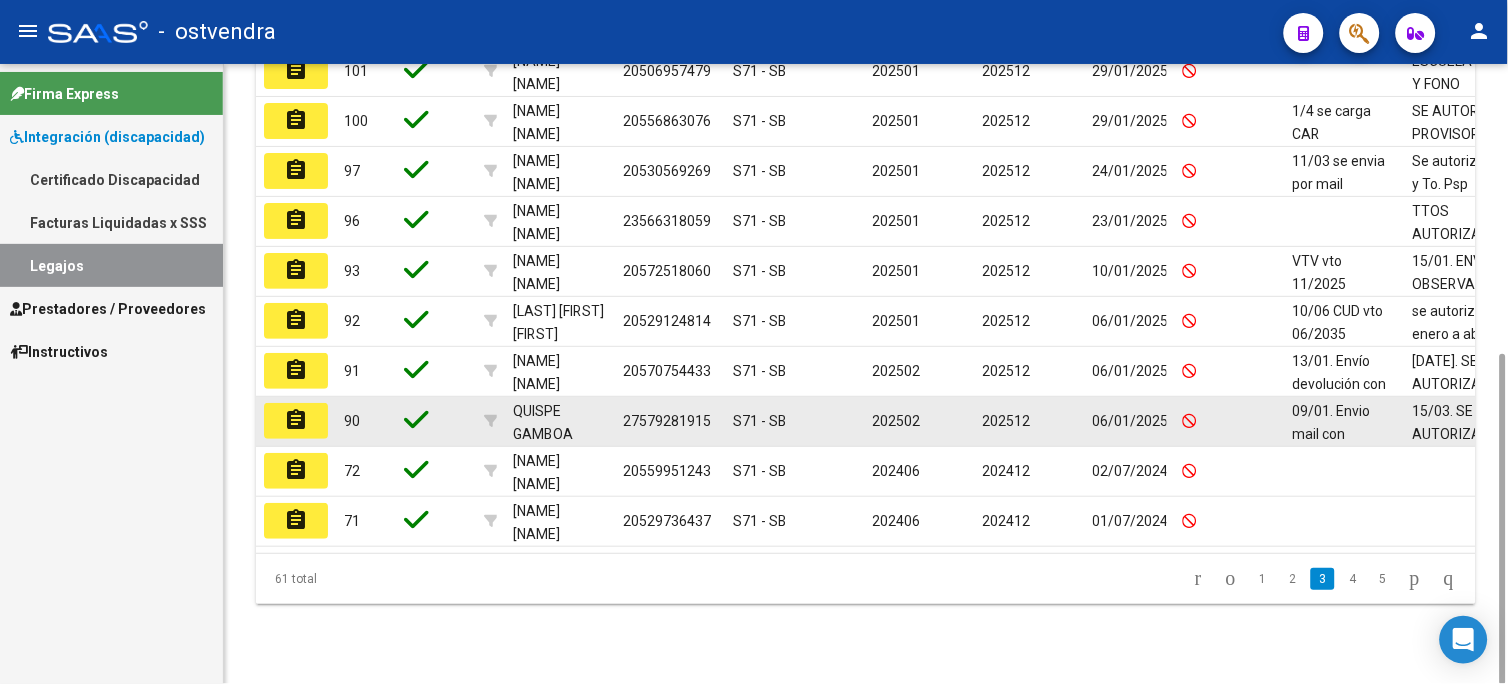click on "assignment" 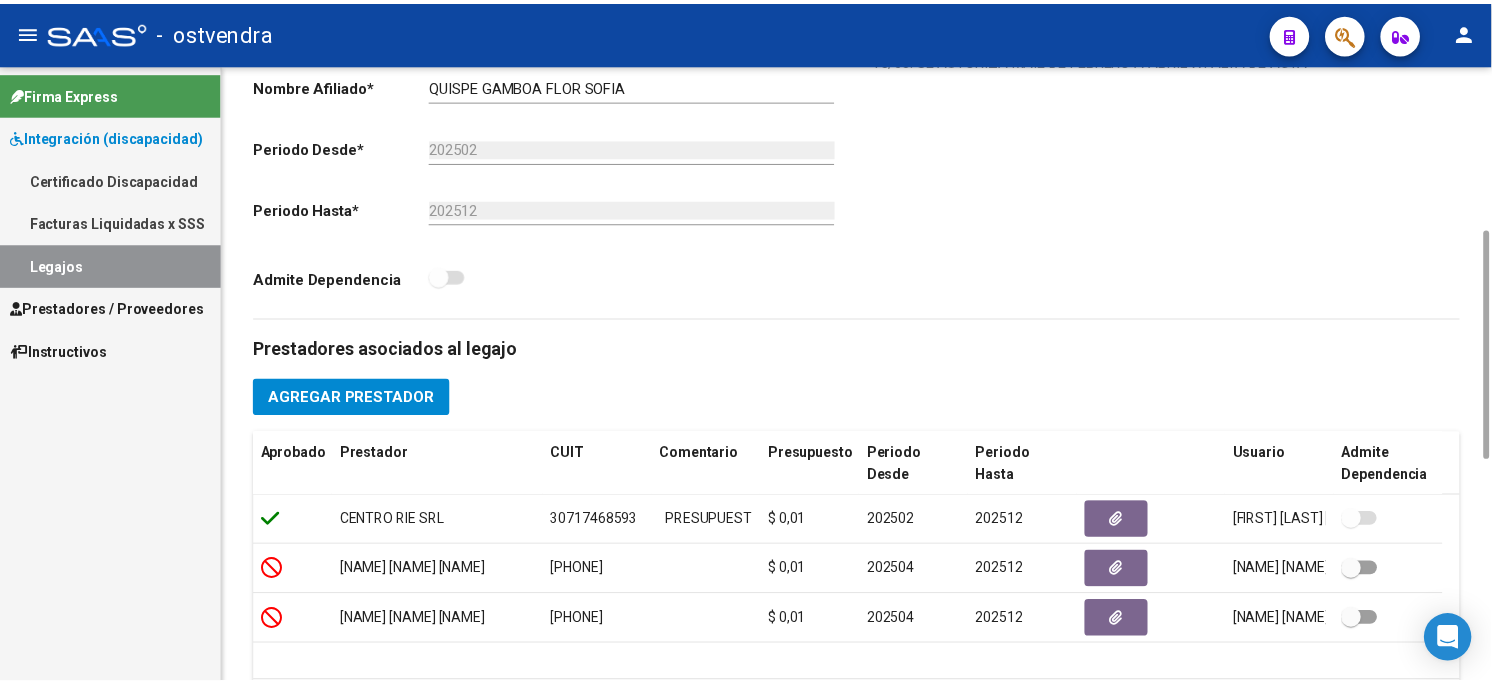 scroll, scrollTop: 666, scrollLeft: 0, axis: vertical 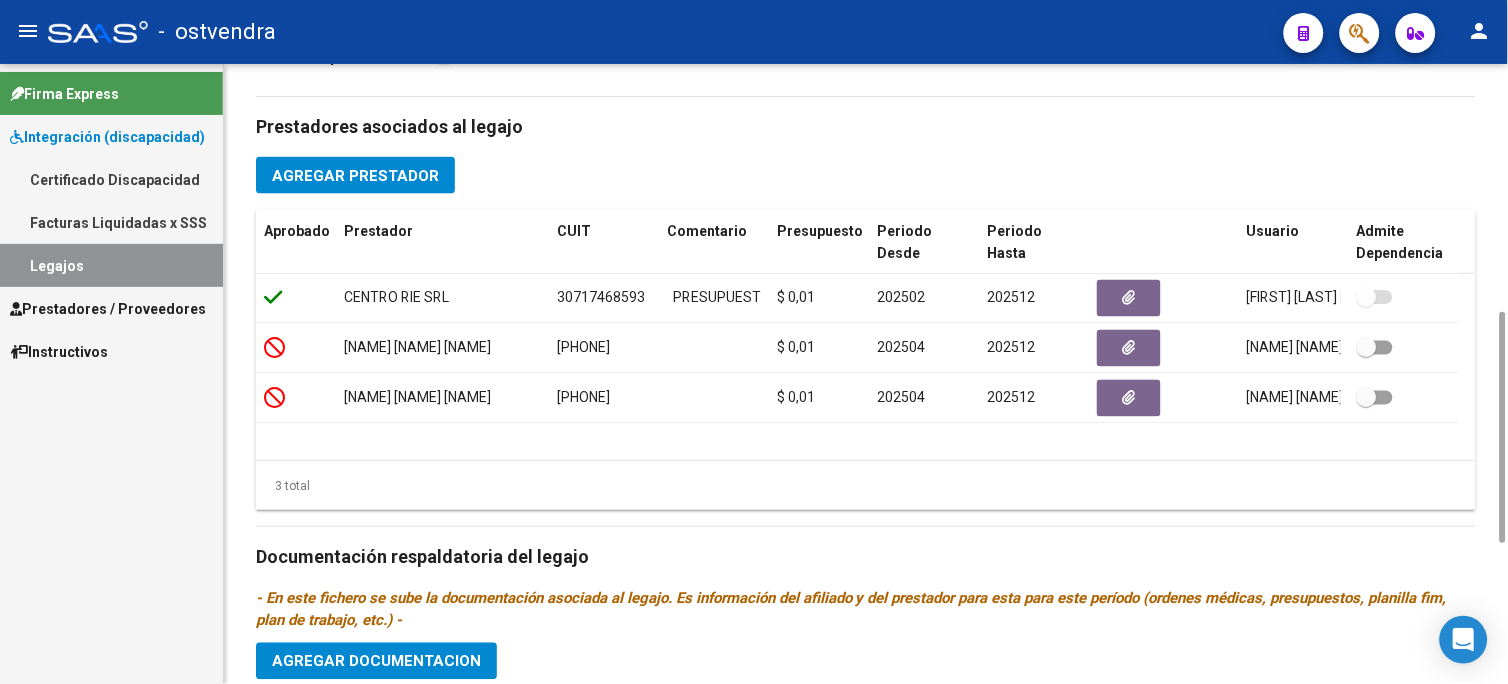 click on "Agregar Prestador" 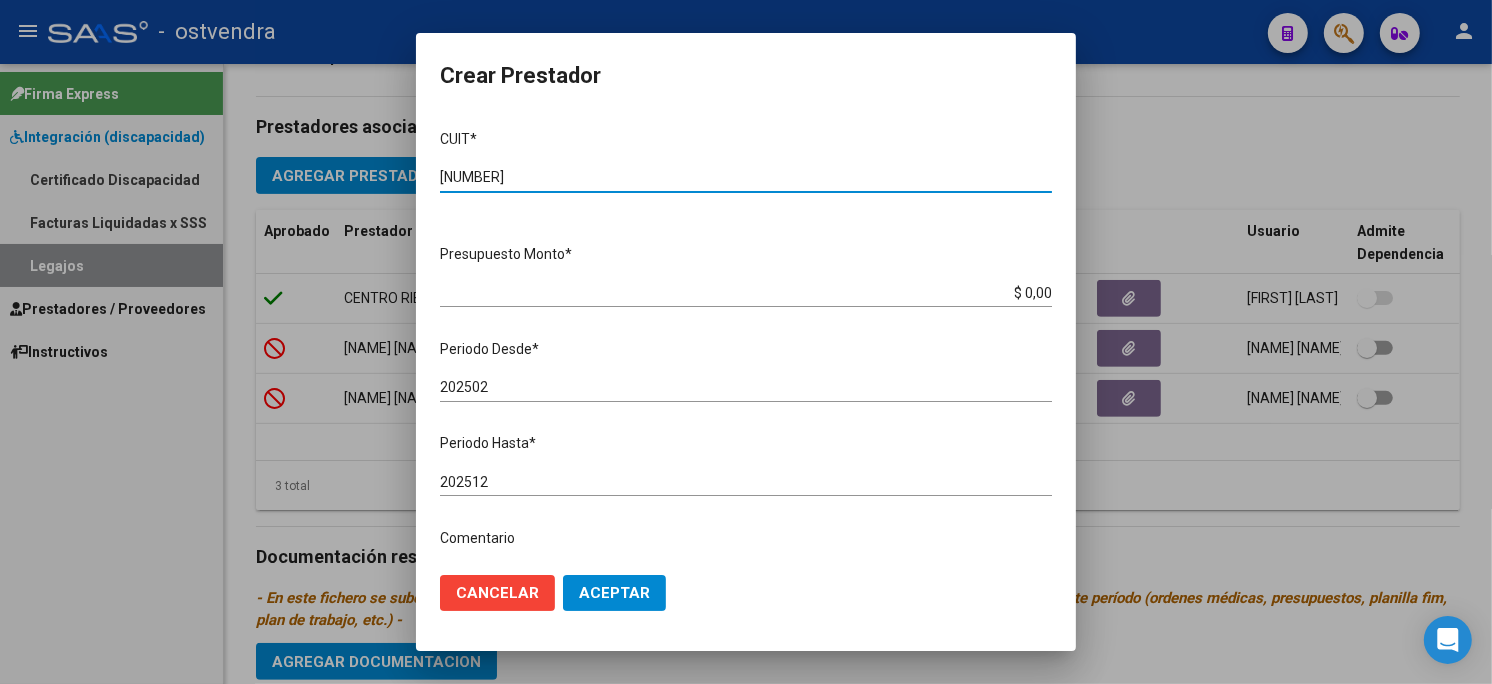 type on "[NUMBER]" 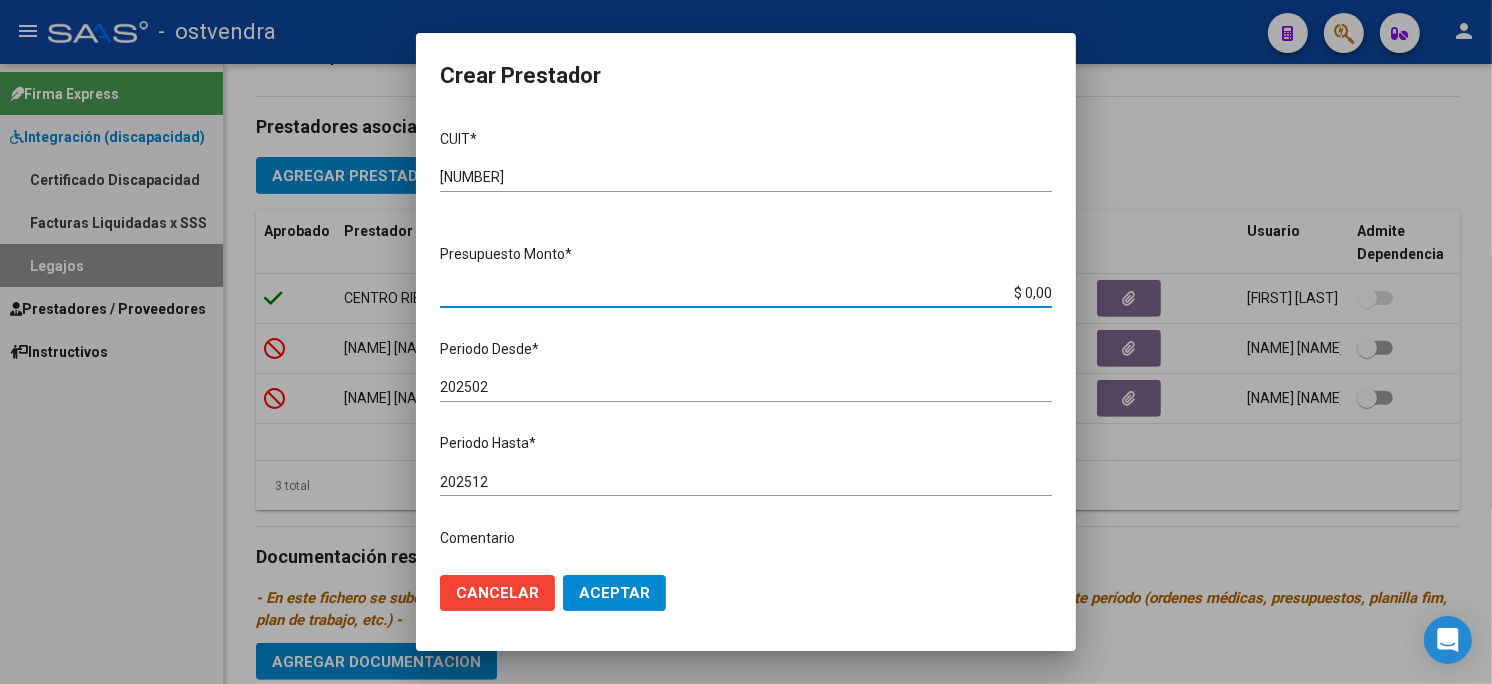 drag, startPoint x: 1028, startPoint y: 290, endPoint x: 1047, endPoint y: 292, distance: 19.104973 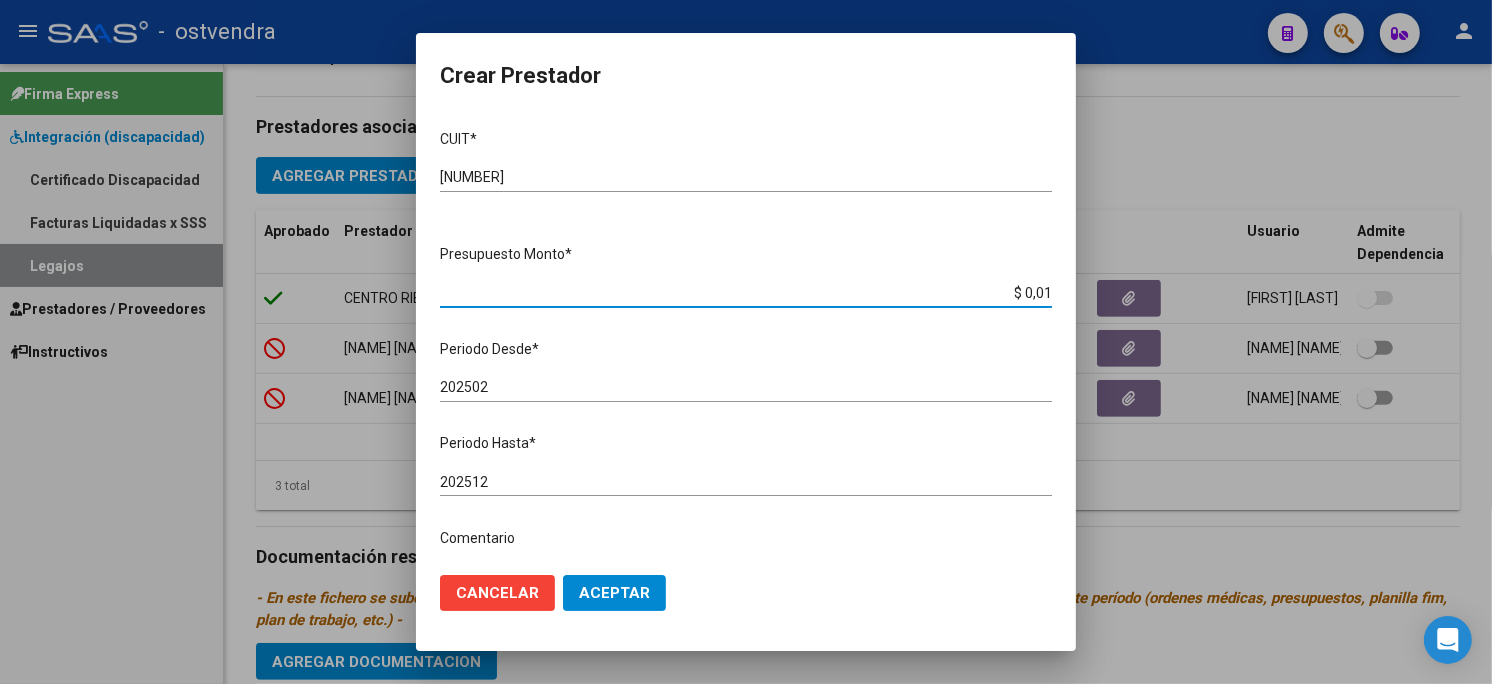 click on "202502" at bounding box center (746, 387) 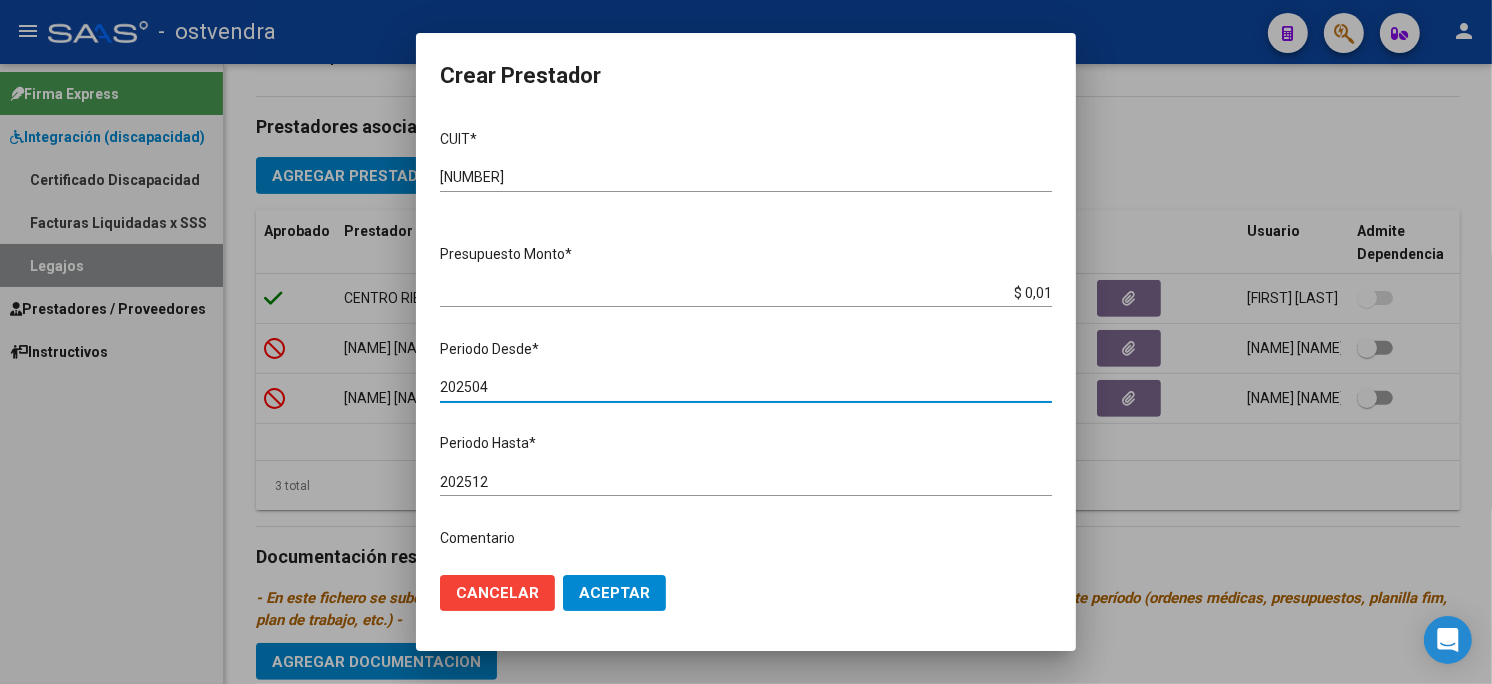 type on "202504" 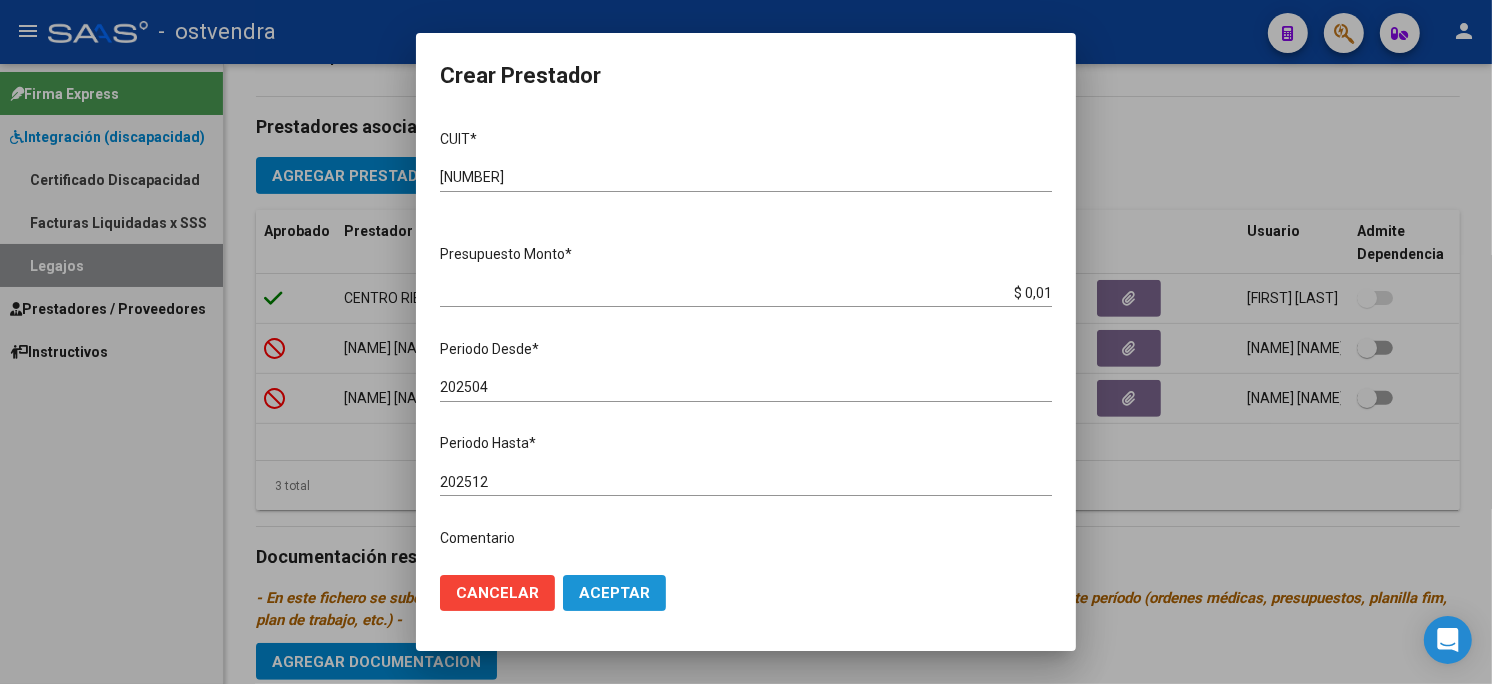 click on "Aceptar" 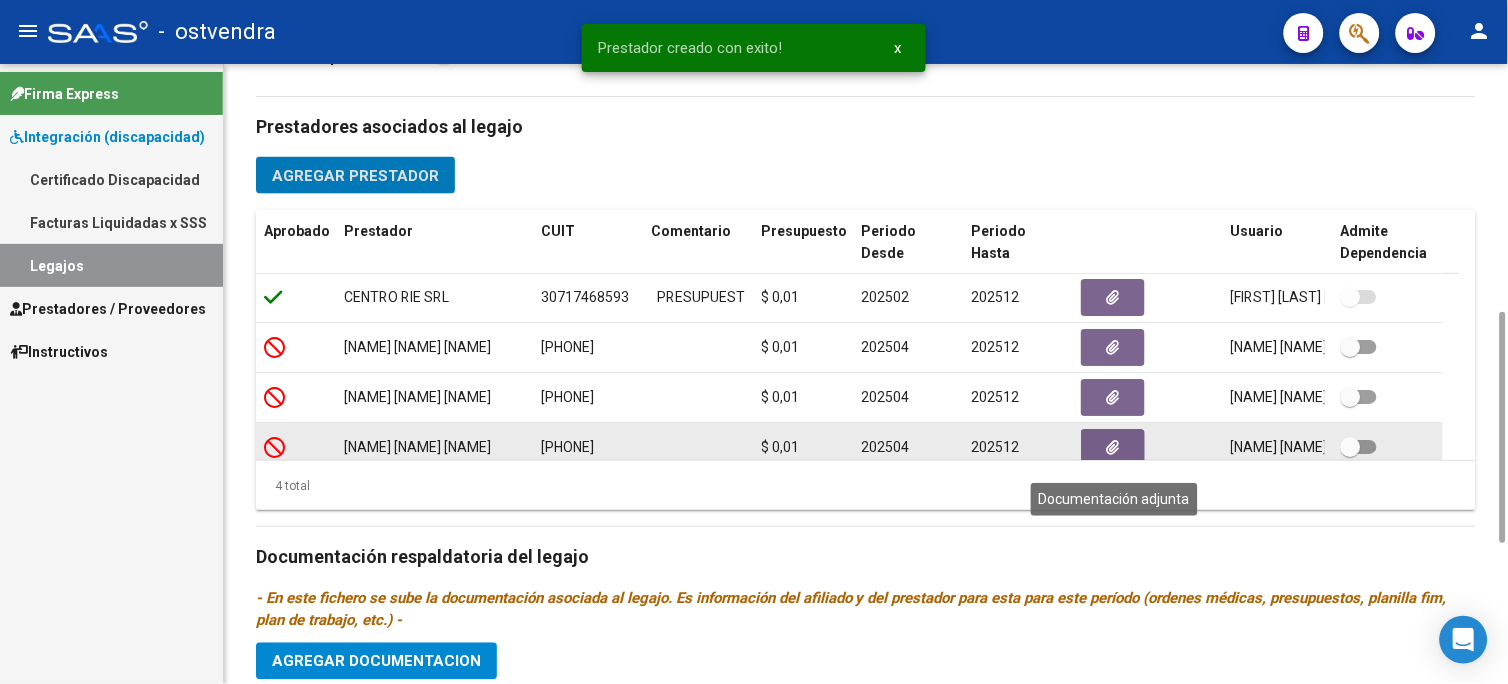 click 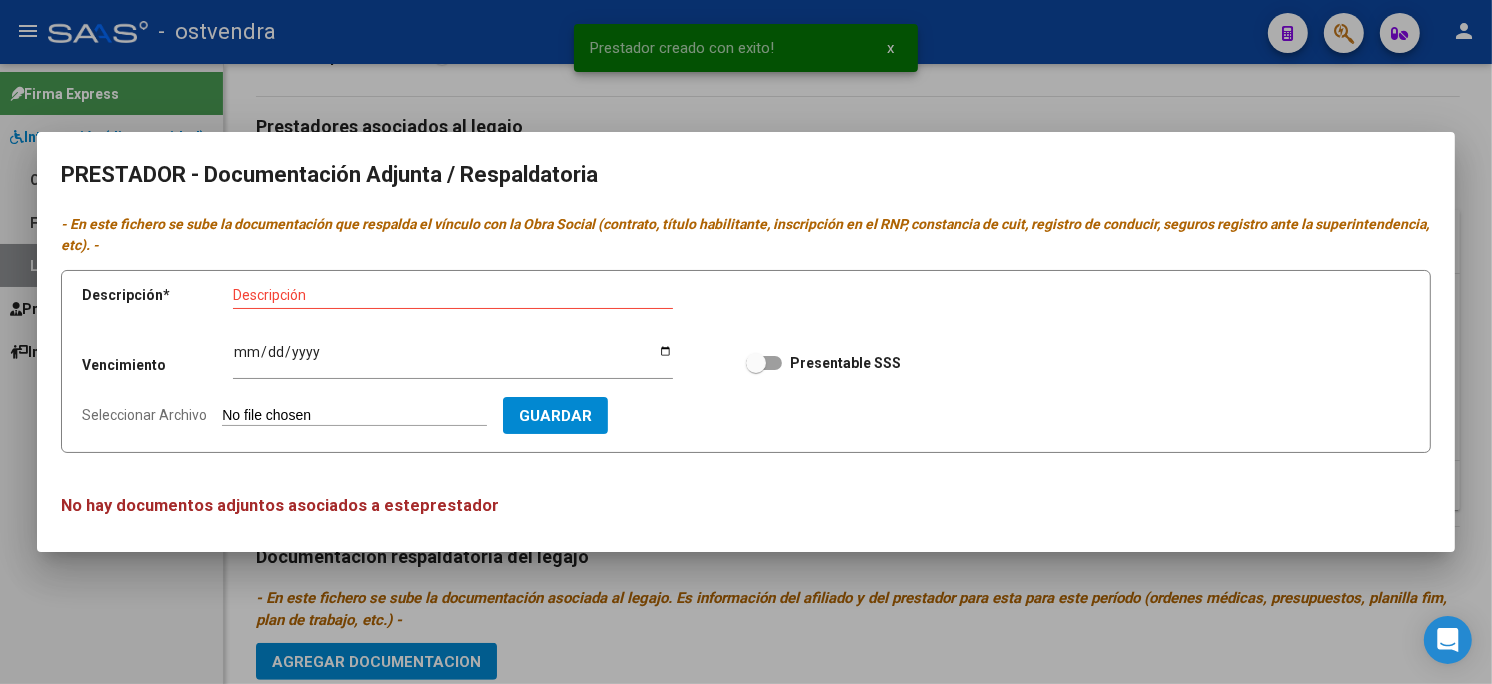 click on "Seleccionar Archivo" at bounding box center [354, 416] 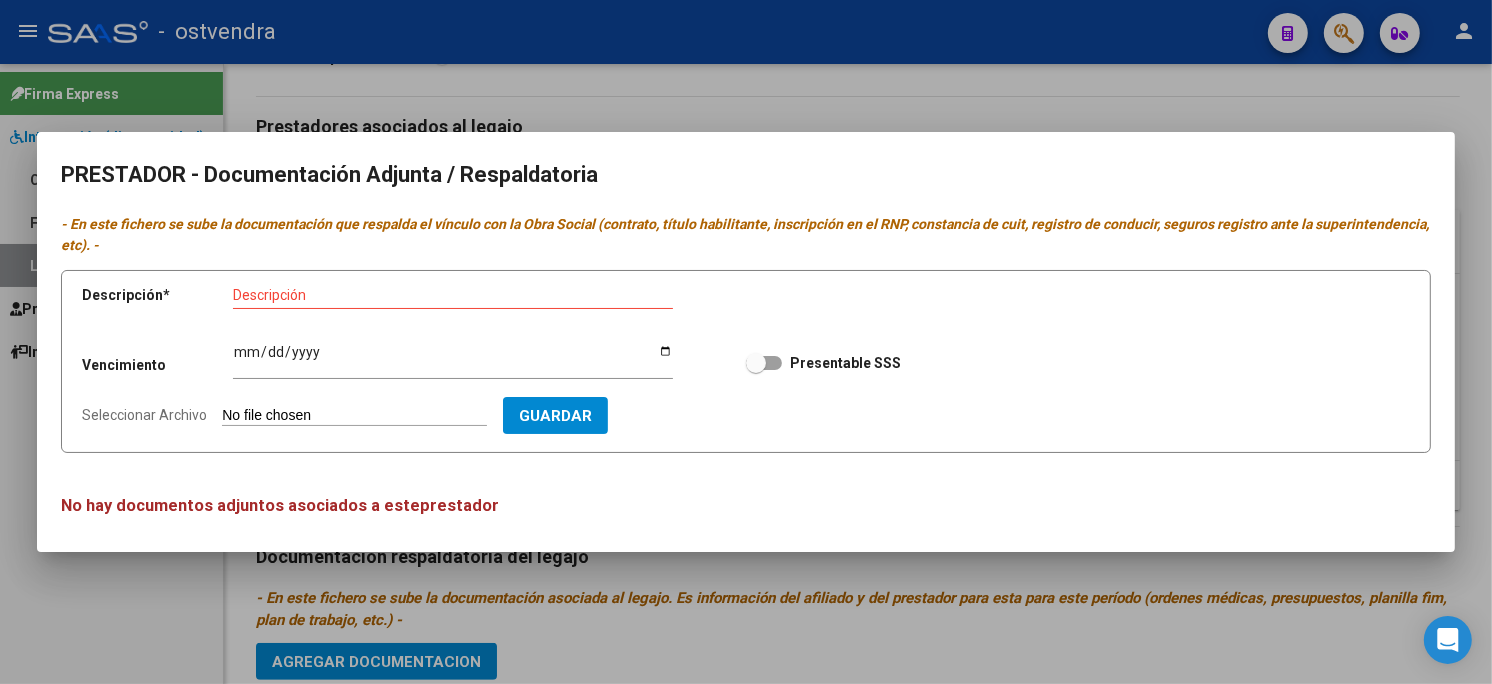 type on "C:\fakepath\TITULO 1.jpg" 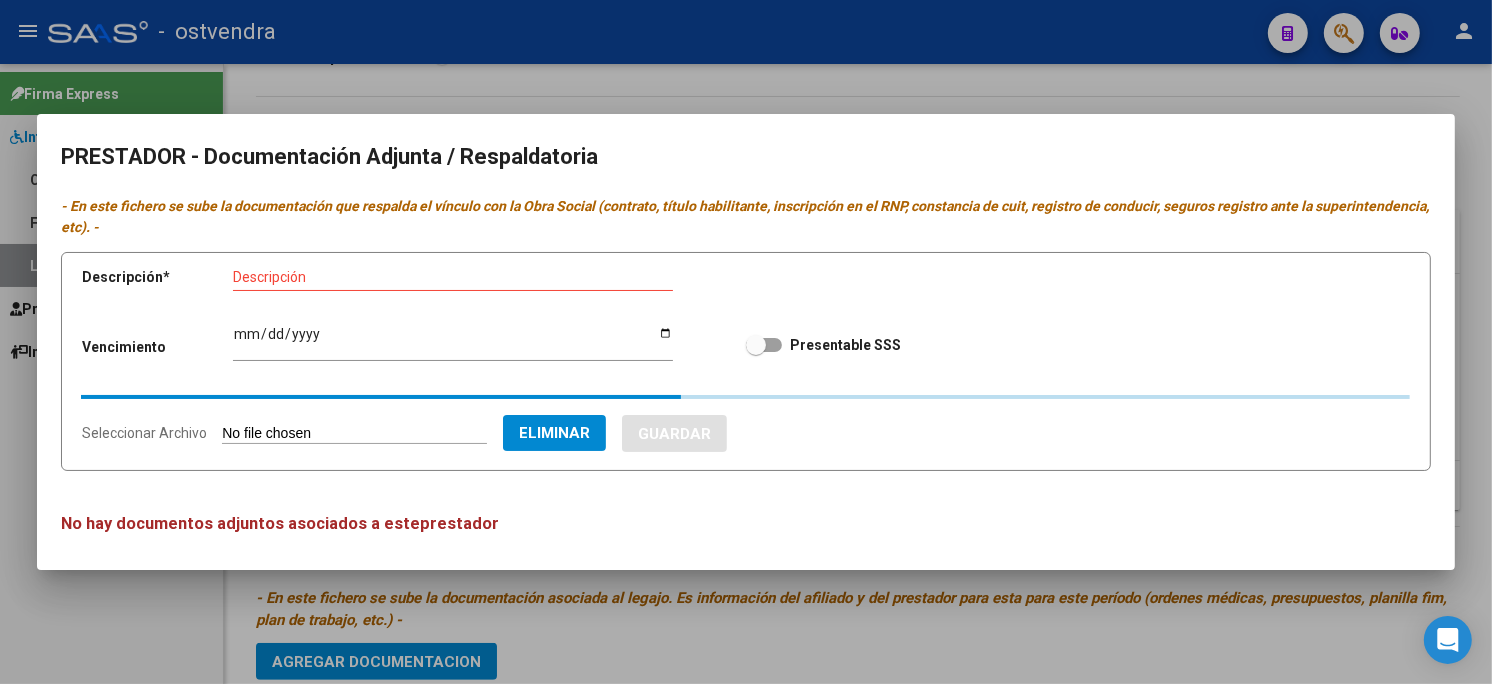click on "Descripción" at bounding box center (453, 277) 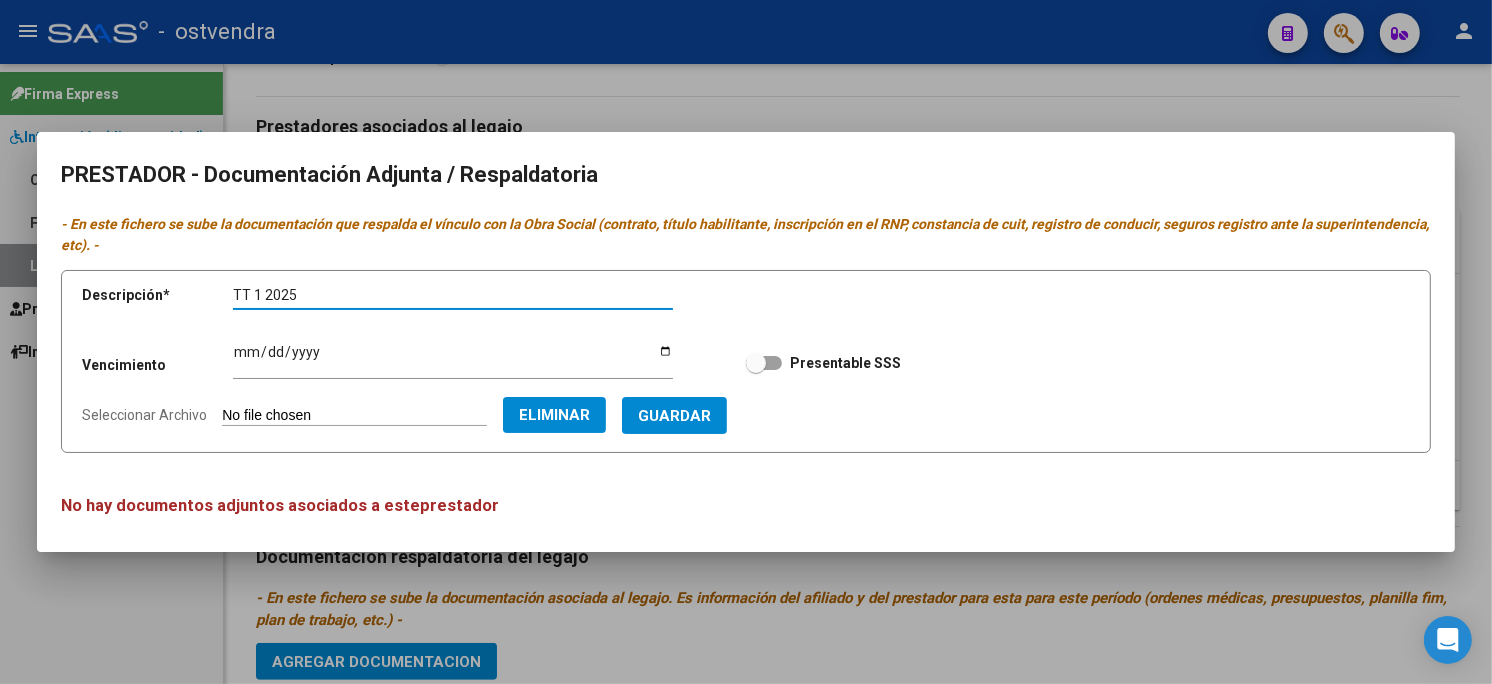 type on "TT 1 2025" 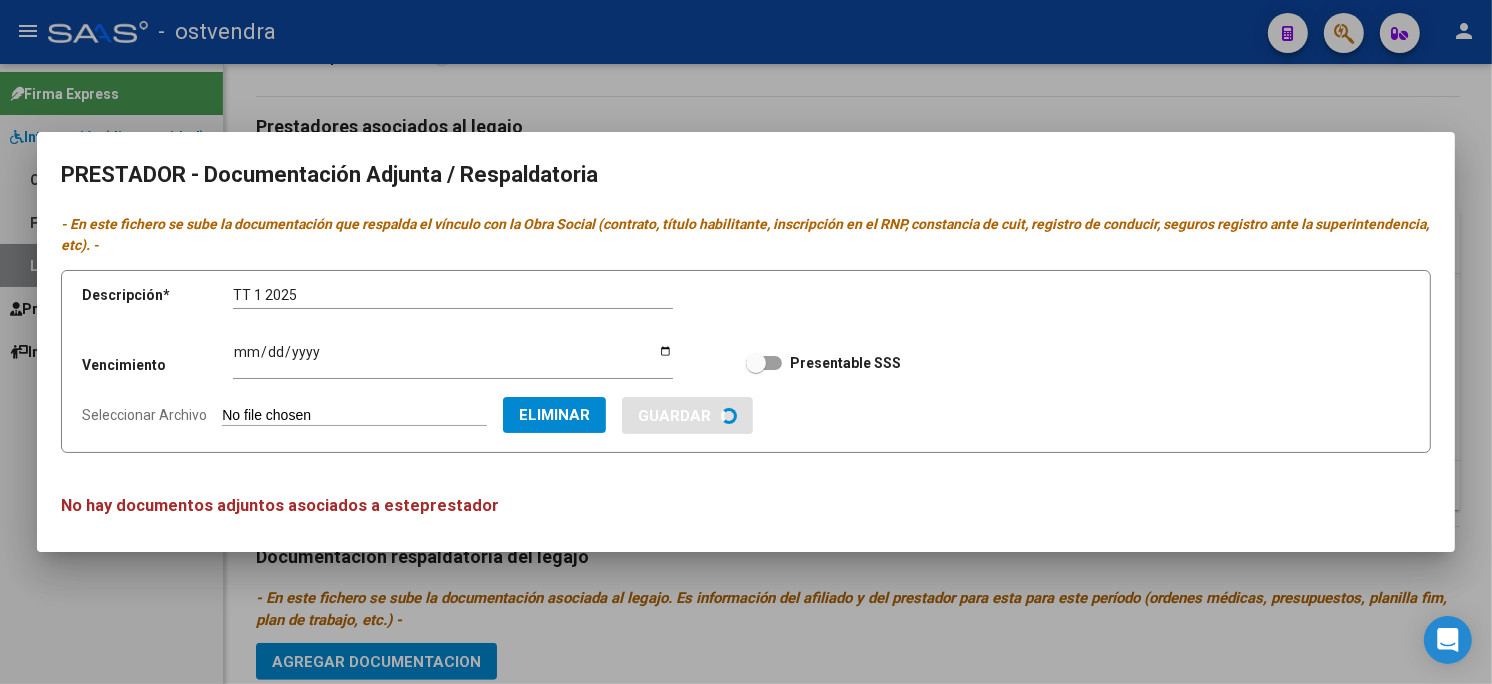 type 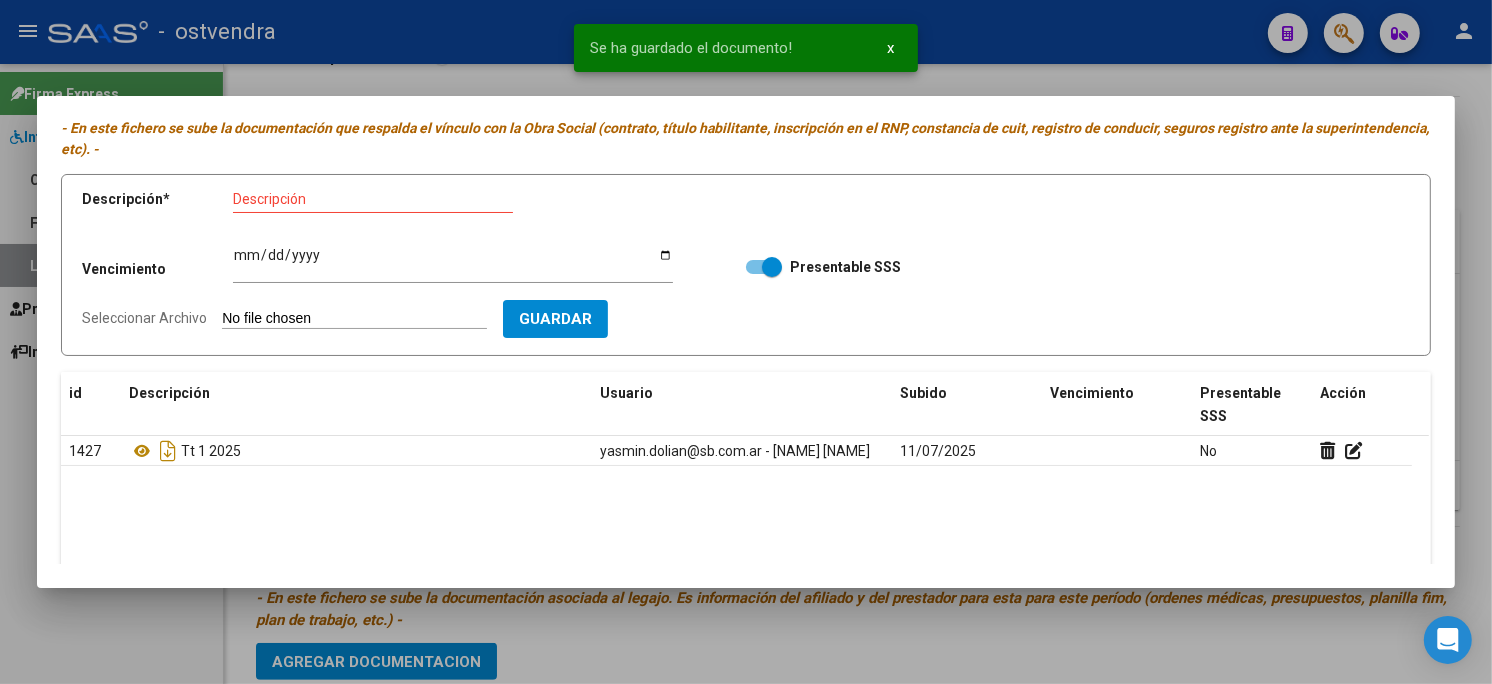 scroll, scrollTop: 111, scrollLeft: 0, axis: vertical 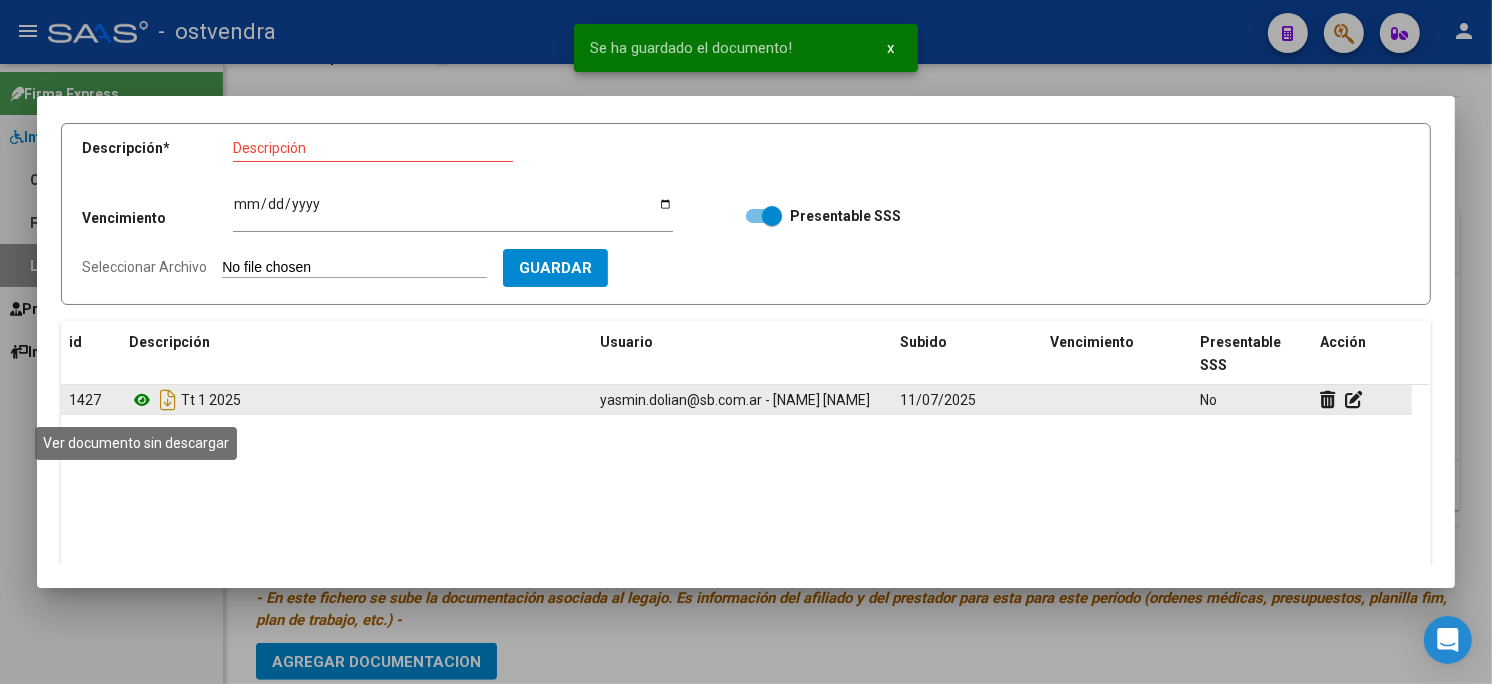 click 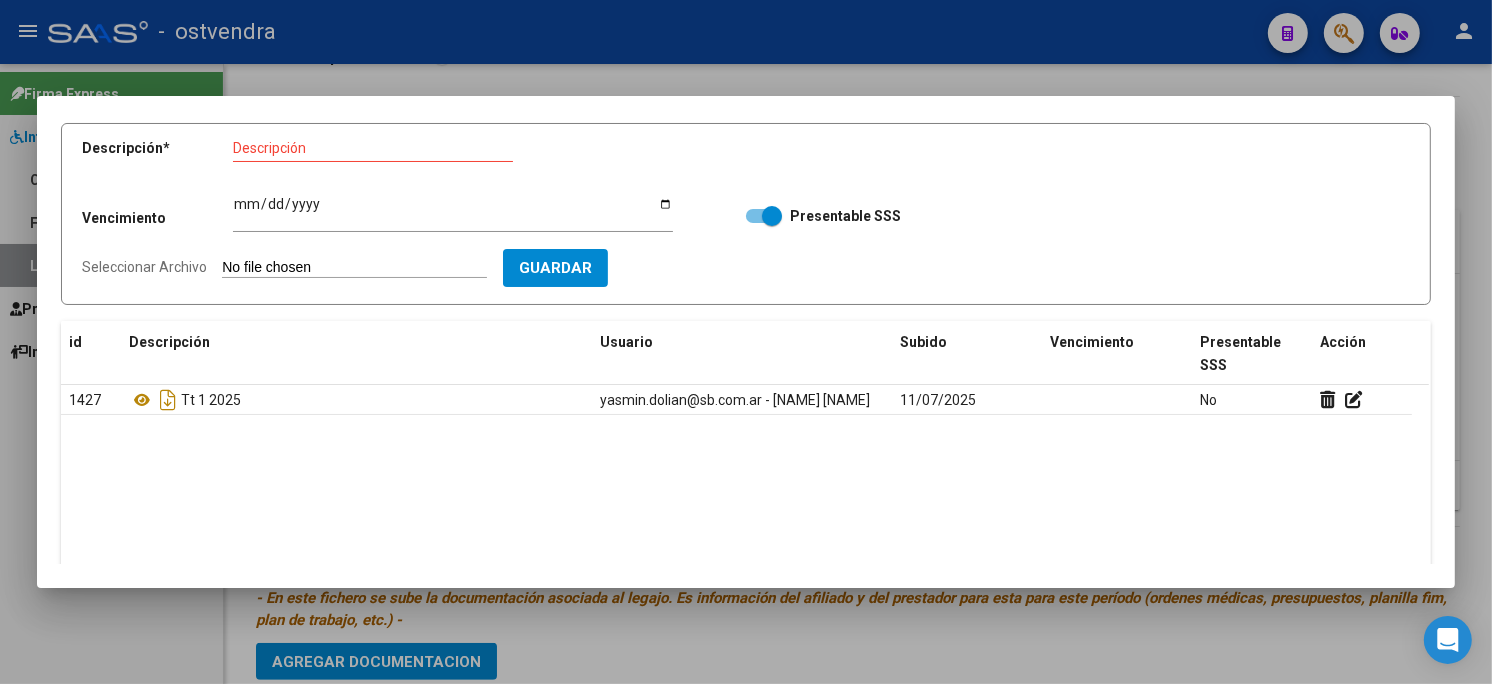 click on "Seleccionar Archivo" at bounding box center [354, 268] 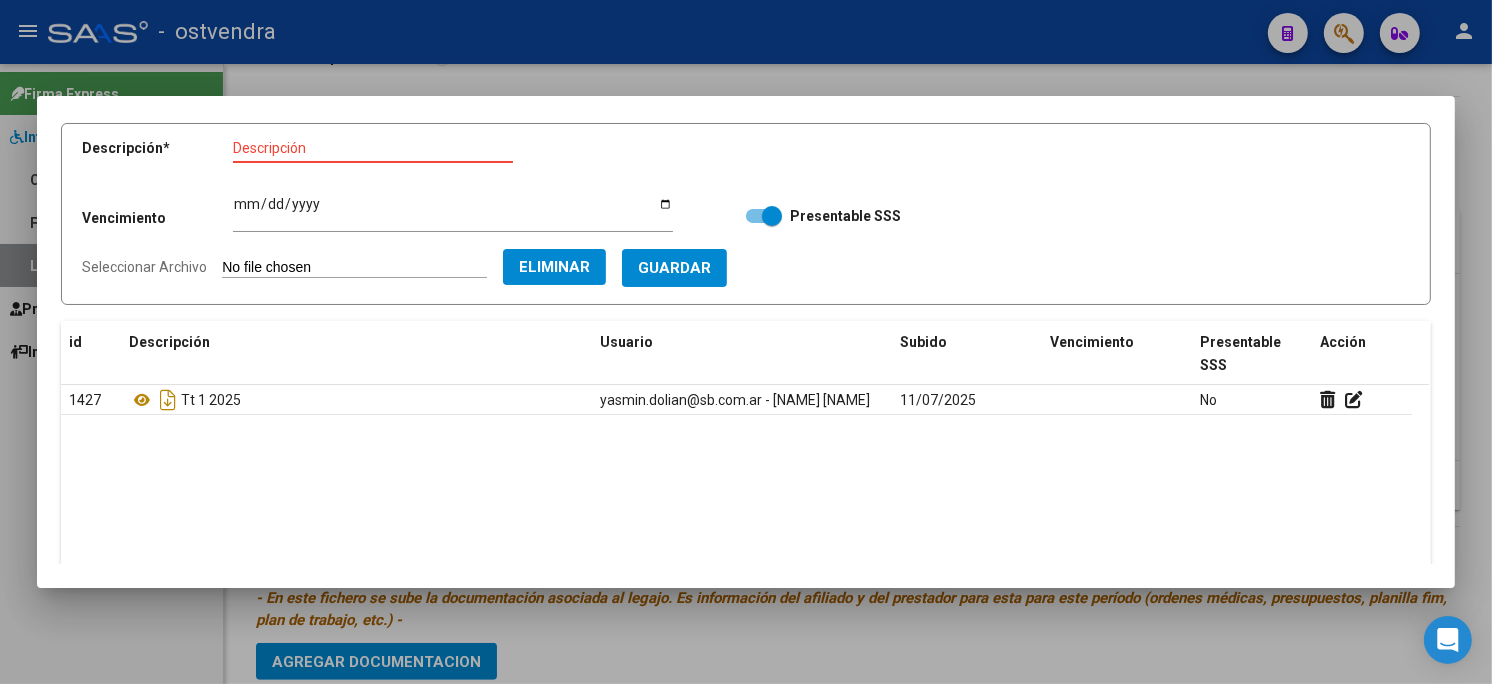 click on "Descripción" at bounding box center [373, 148] 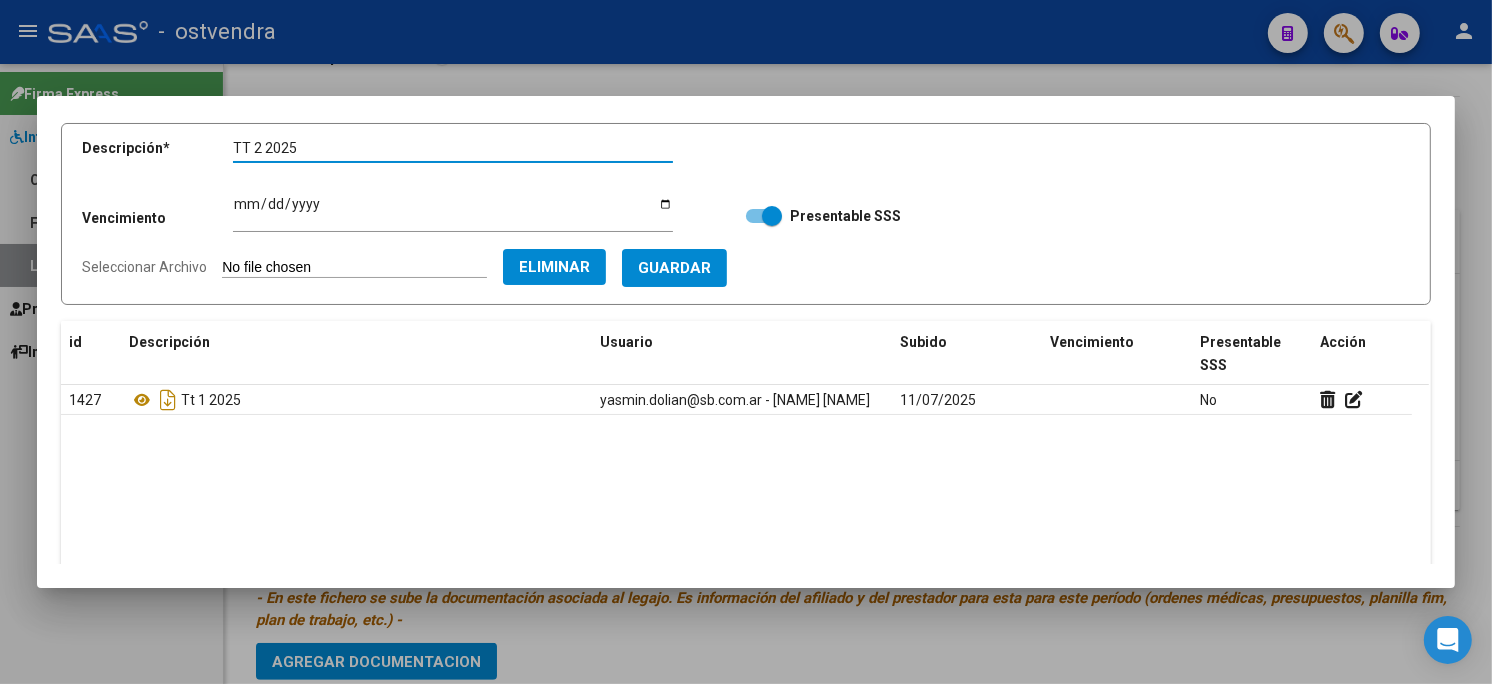 type on "TT 2 2025" 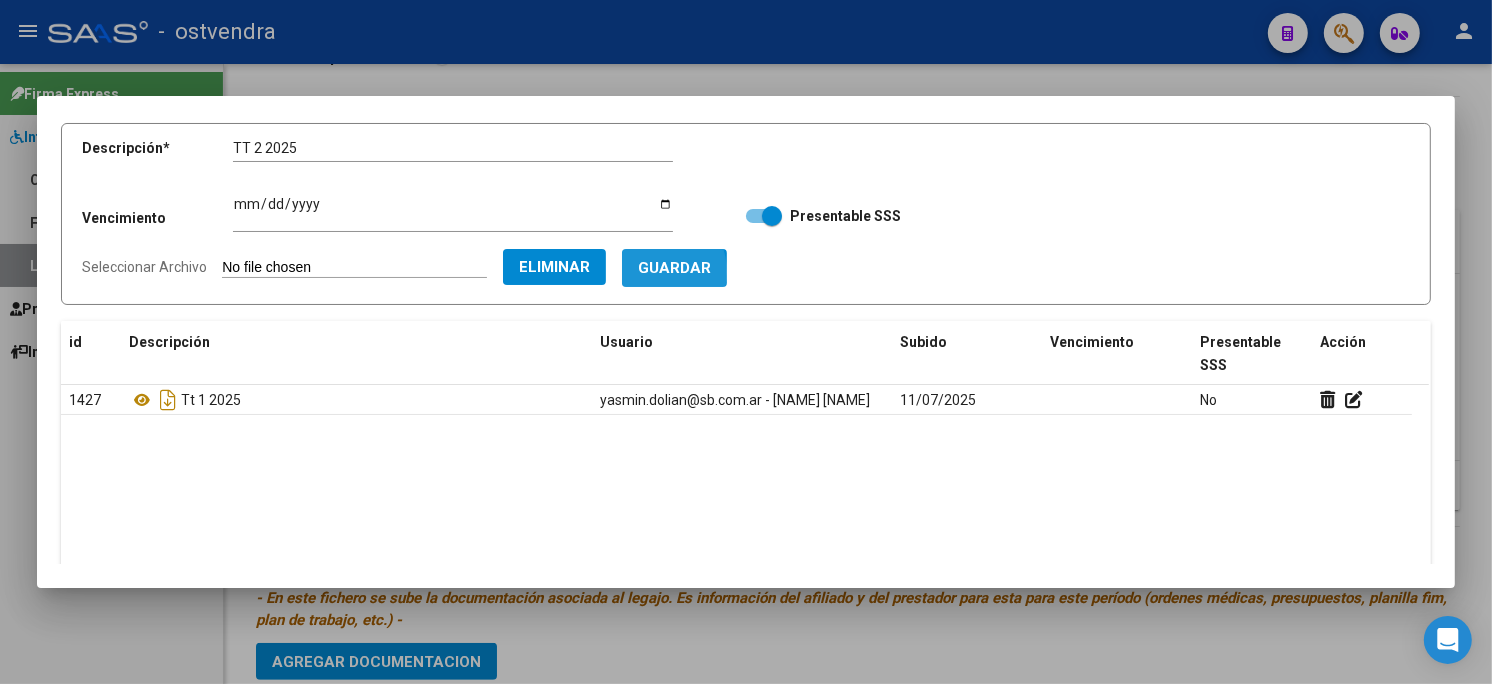 click on "Guardar" at bounding box center (674, 269) 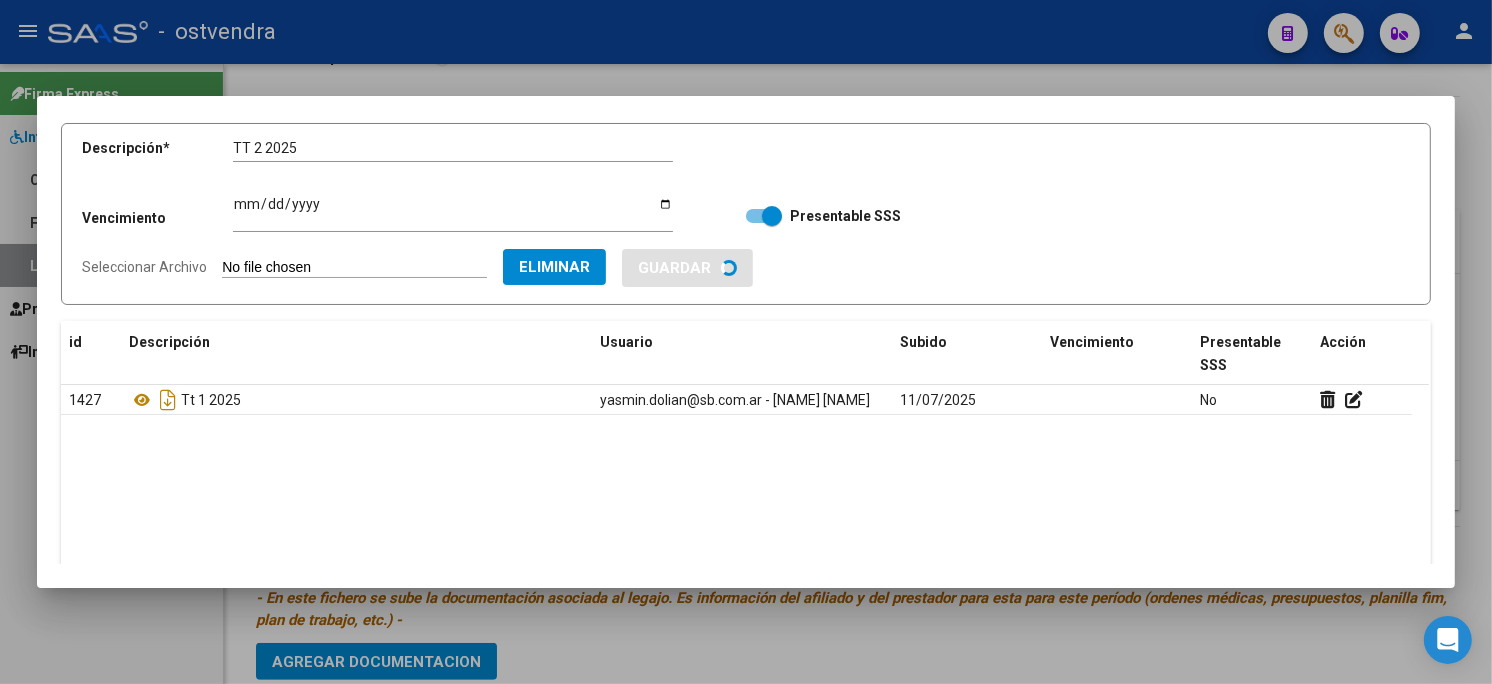 type 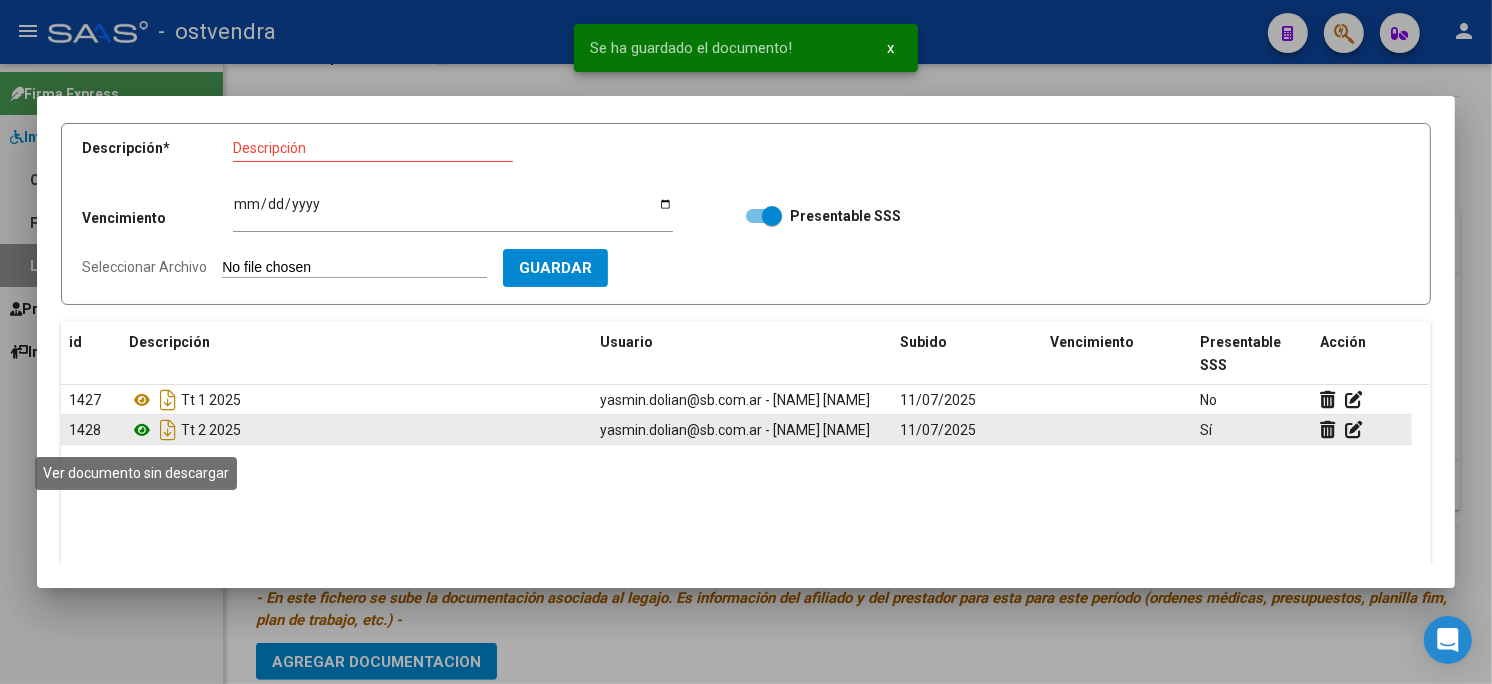 click 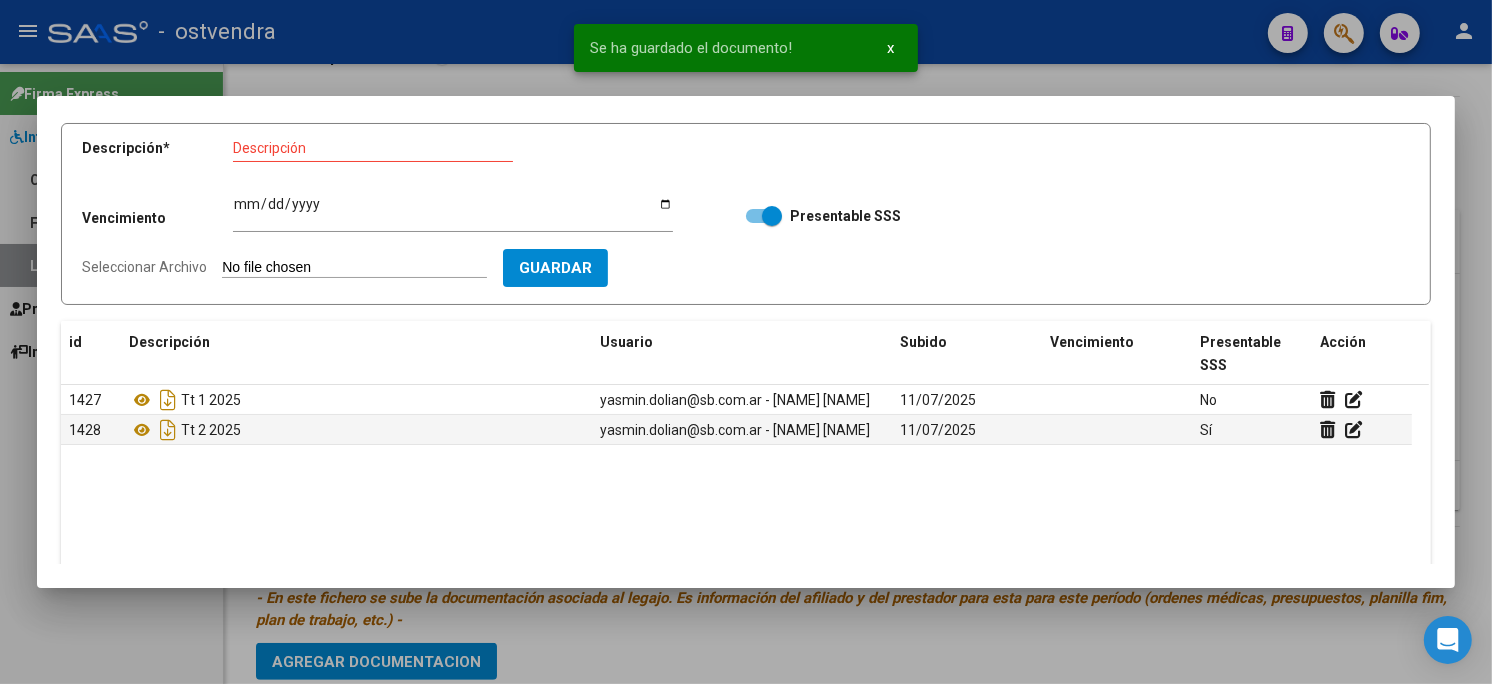 click on "Seleccionar Archivo" at bounding box center (354, 268) 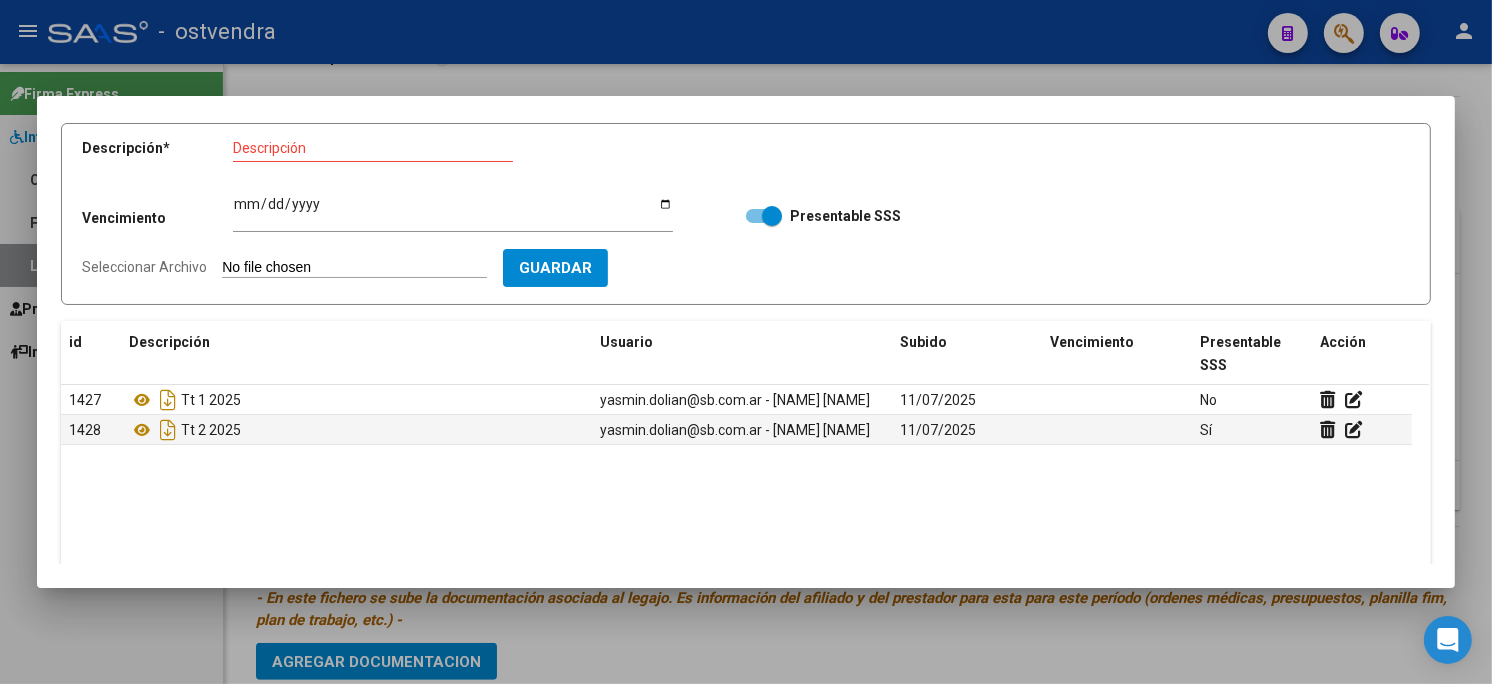 type on "C:\fakepath\RNP vto 9-27.pdf" 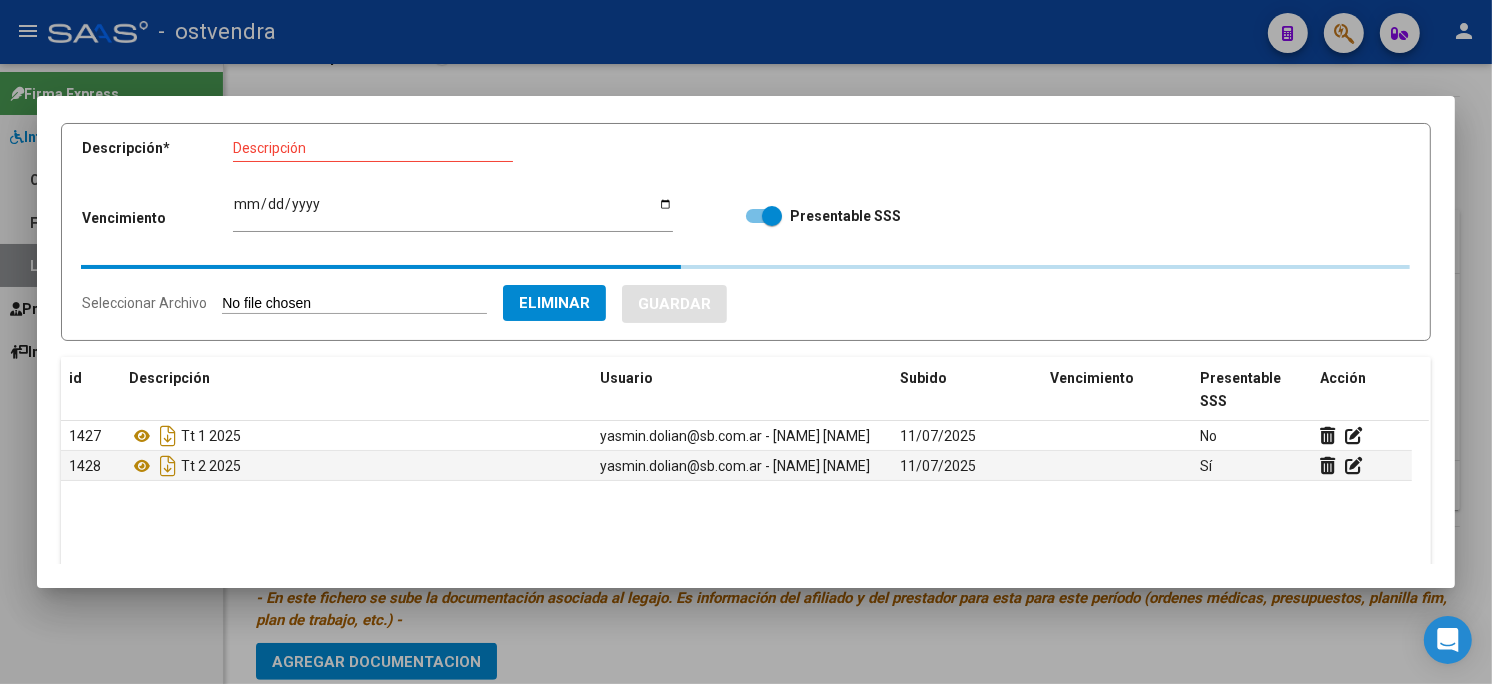 click on "Descripción" at bounding box center [373, 148] 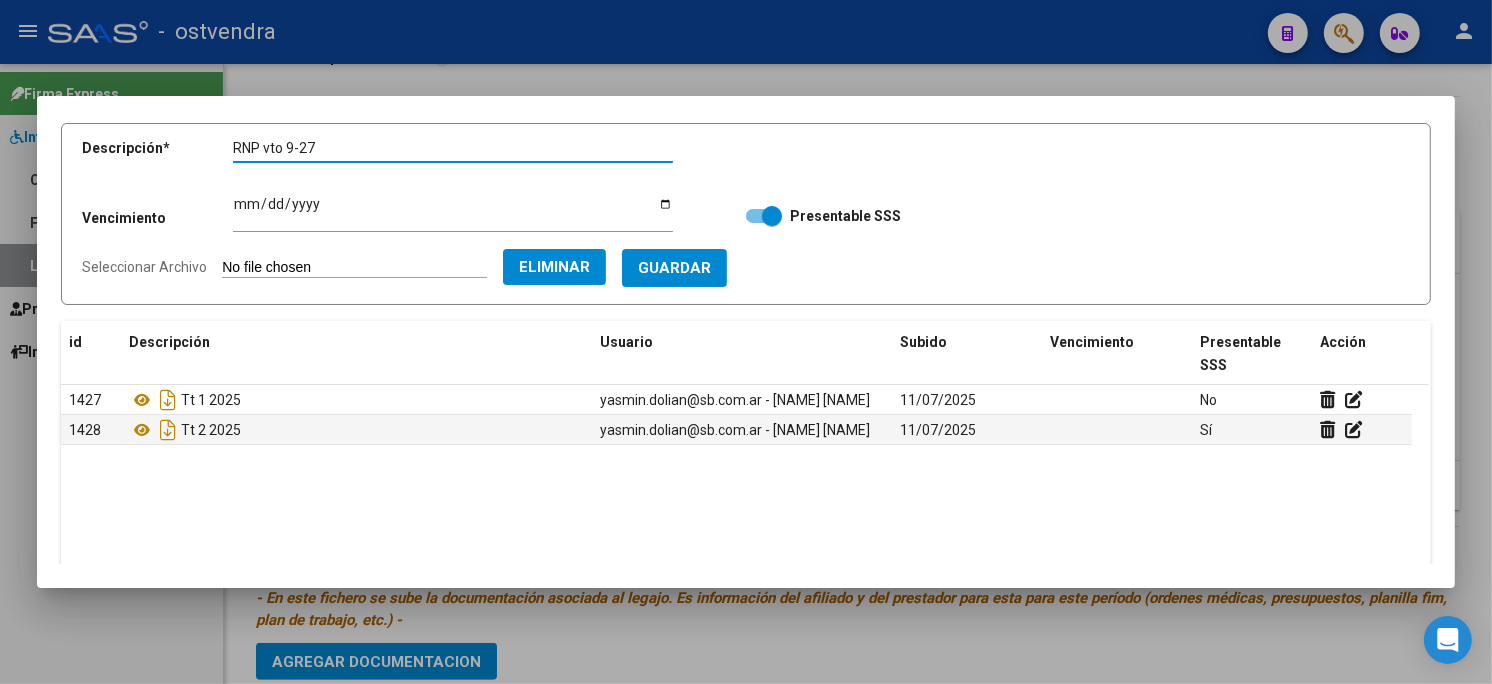 type on "RNP vto 9-27" 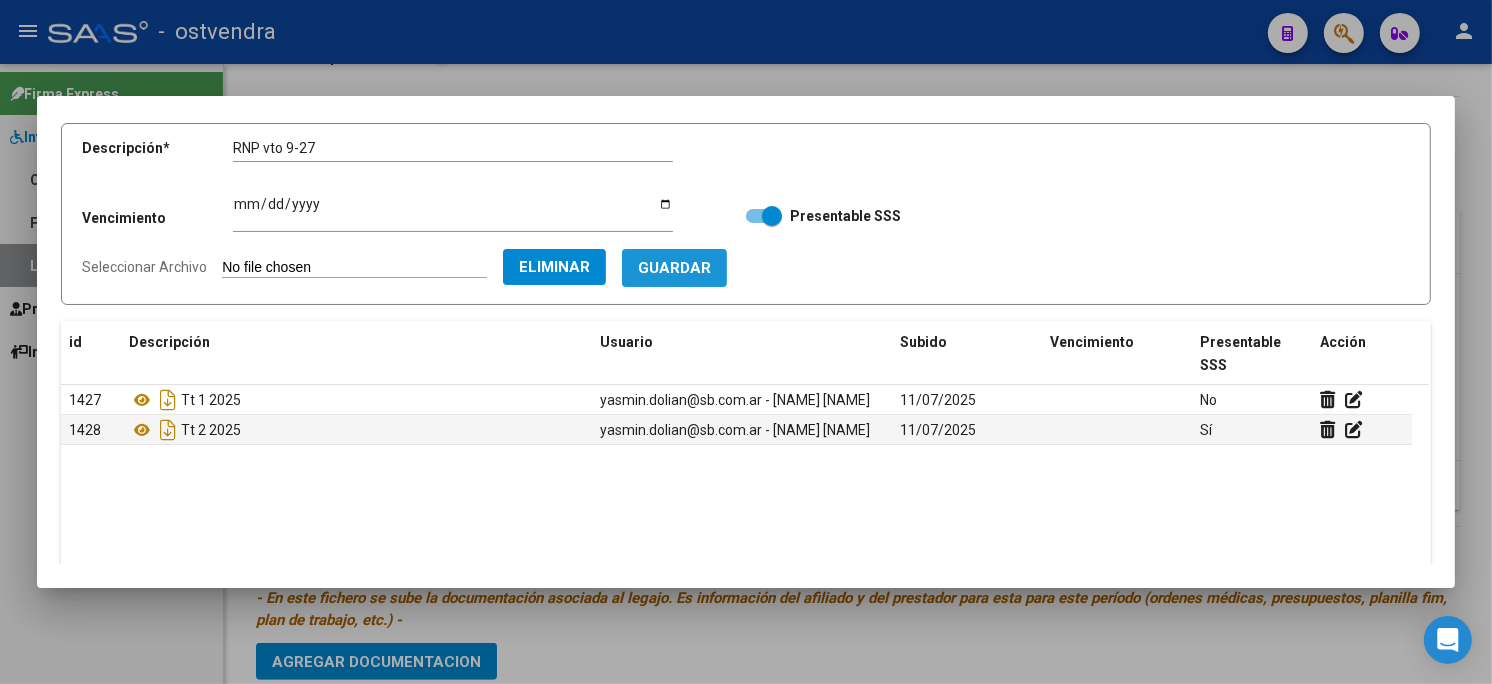 click on "Guardar" at bounding box center (674, 269) 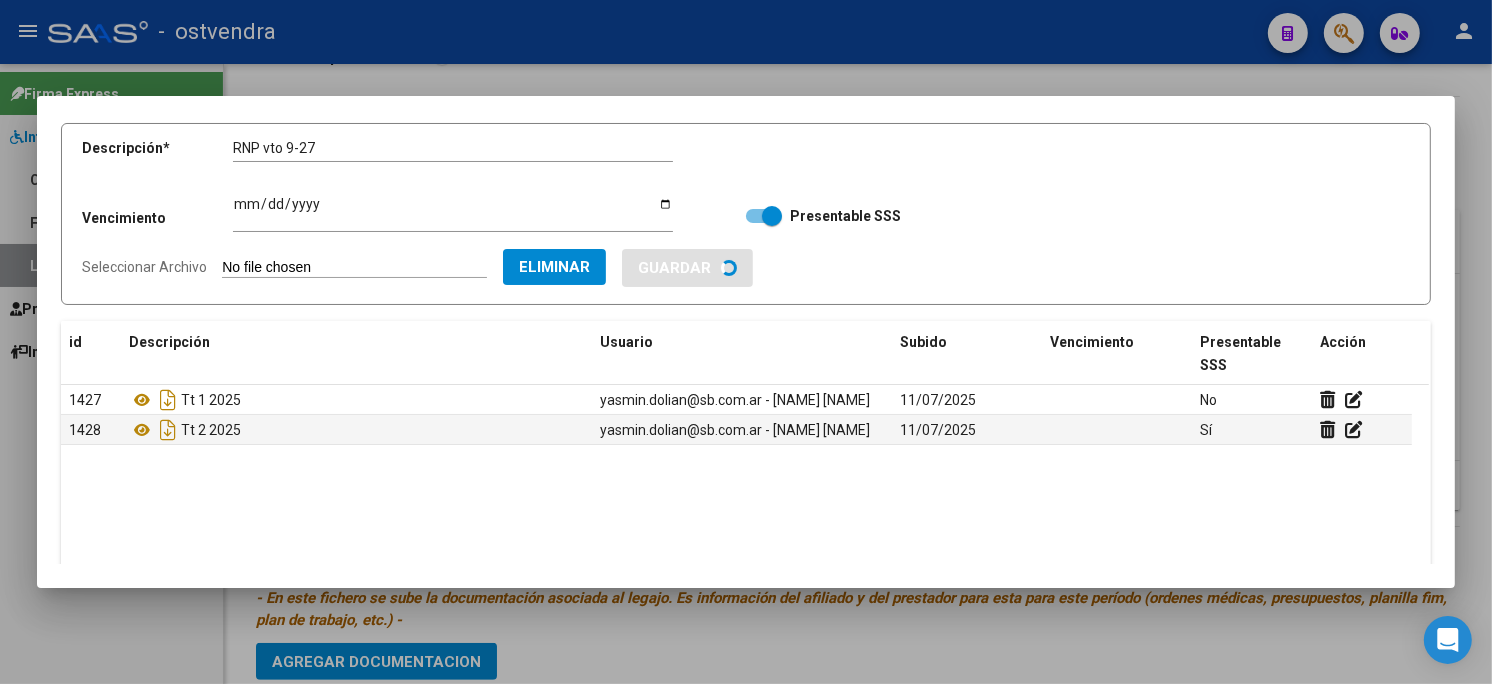 type 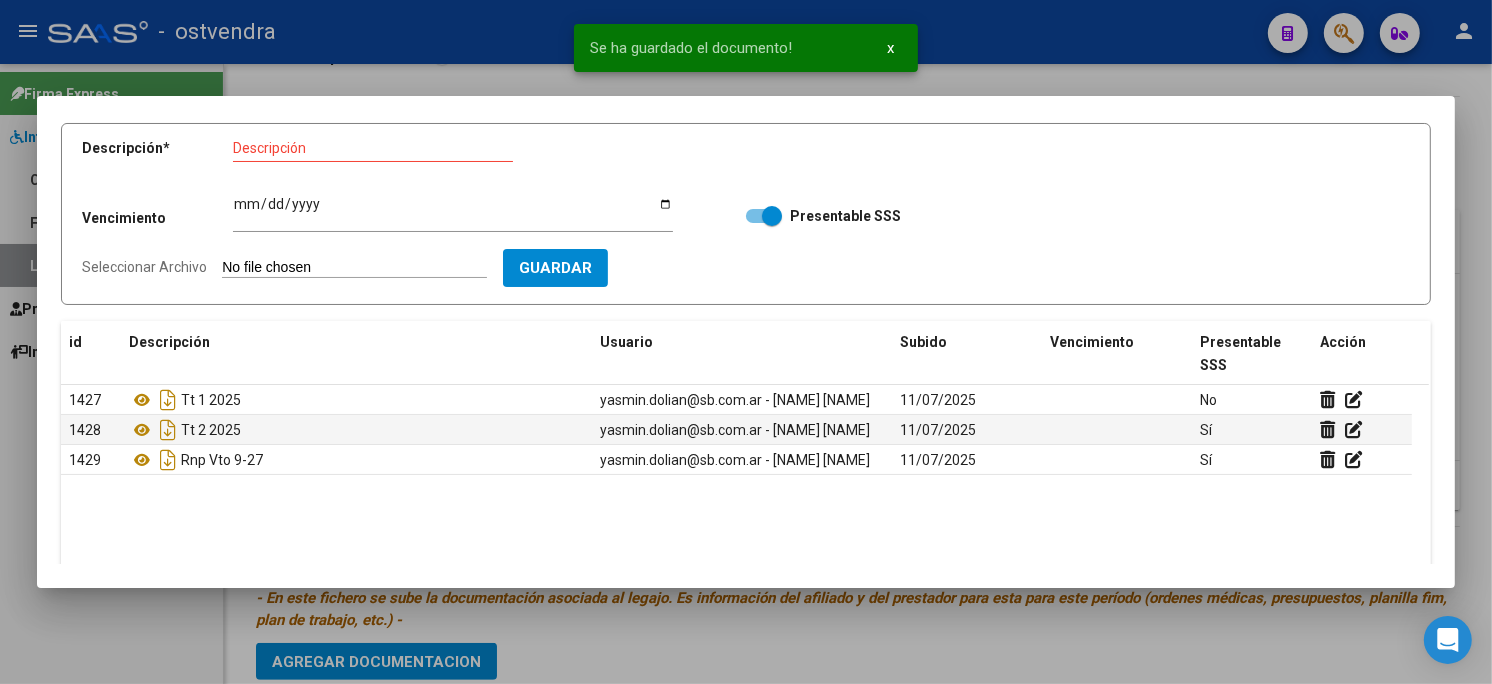 click on "Descripción  *   Descripción  Vencimiento    Ingresar vencimiento    Presentable SSS Seleccionar Archivo Guardar" at bounding box center [745, 214] 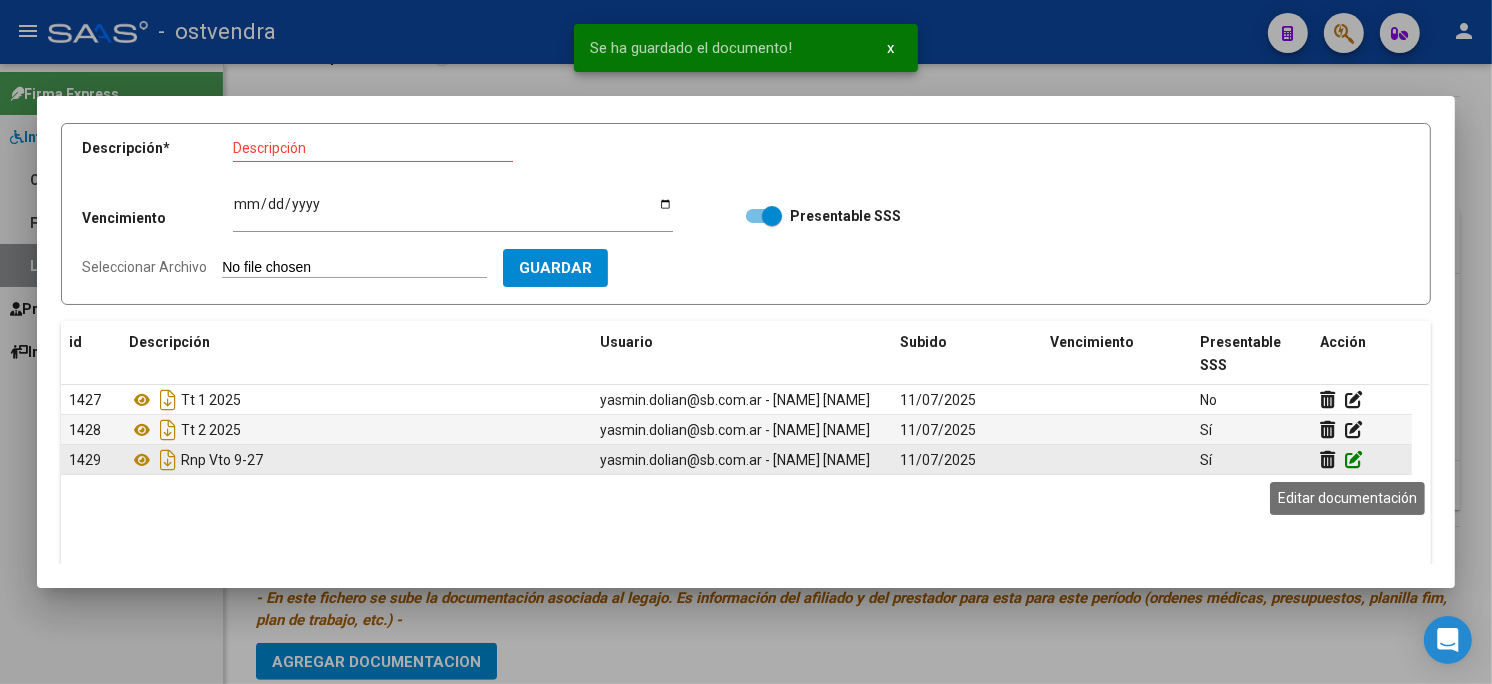 click 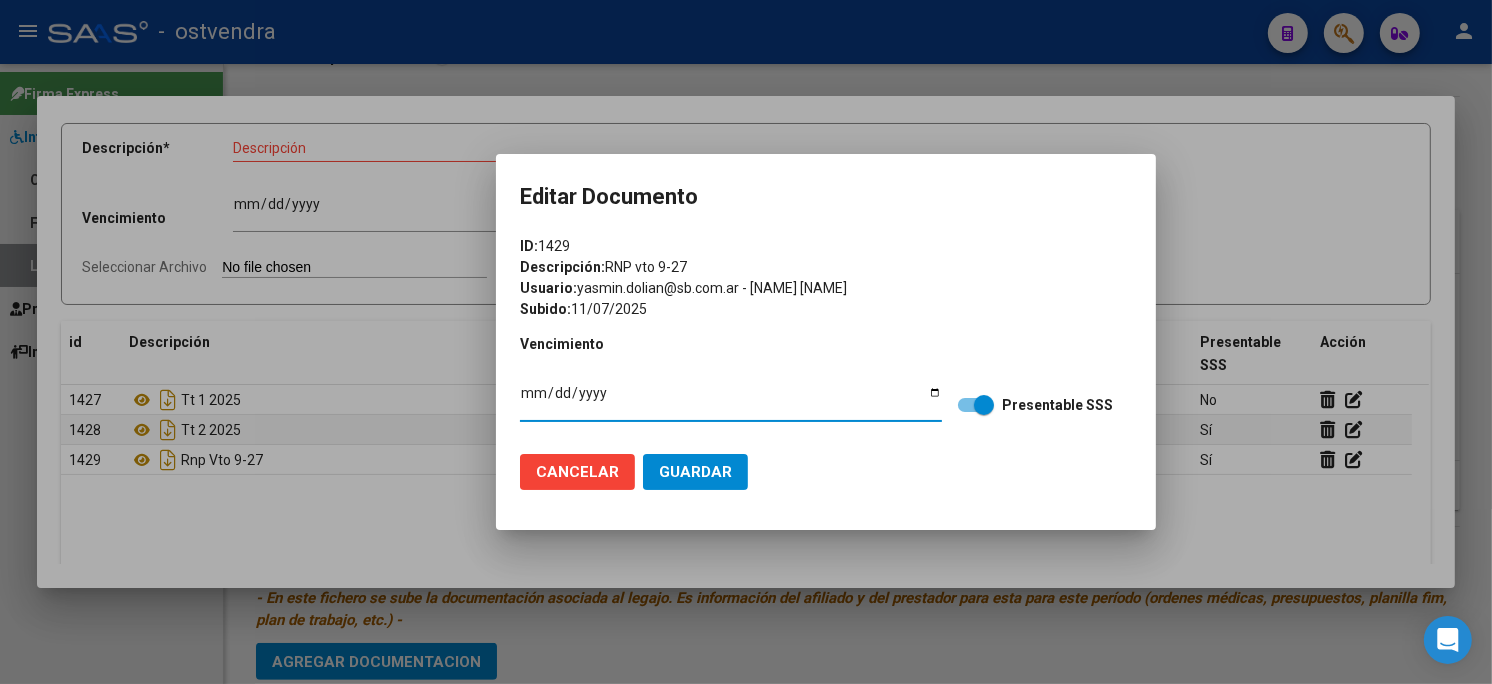 click on "ID: [NUMBER] Descripción: RNP vto 9-27 Usuario: yasmin.dolian@sb.com.ar - [NAME] [NAME] Subido: [DATE] Vencimiento Ingresar vencimiento Presentable SSS Cancelar Guardar" at bounding box center [826, 371] 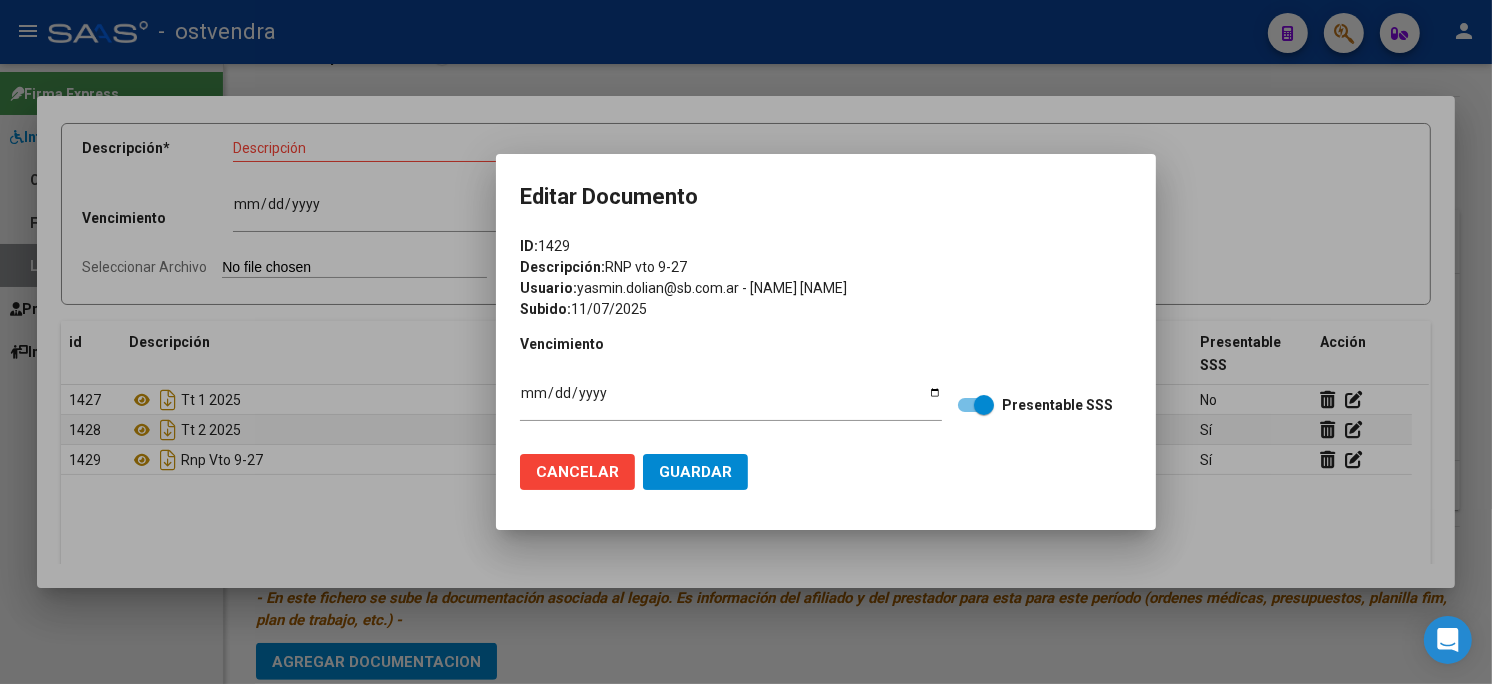 click on "Descripción:  RNP vto 9-27" at bounding box center [826, 267] 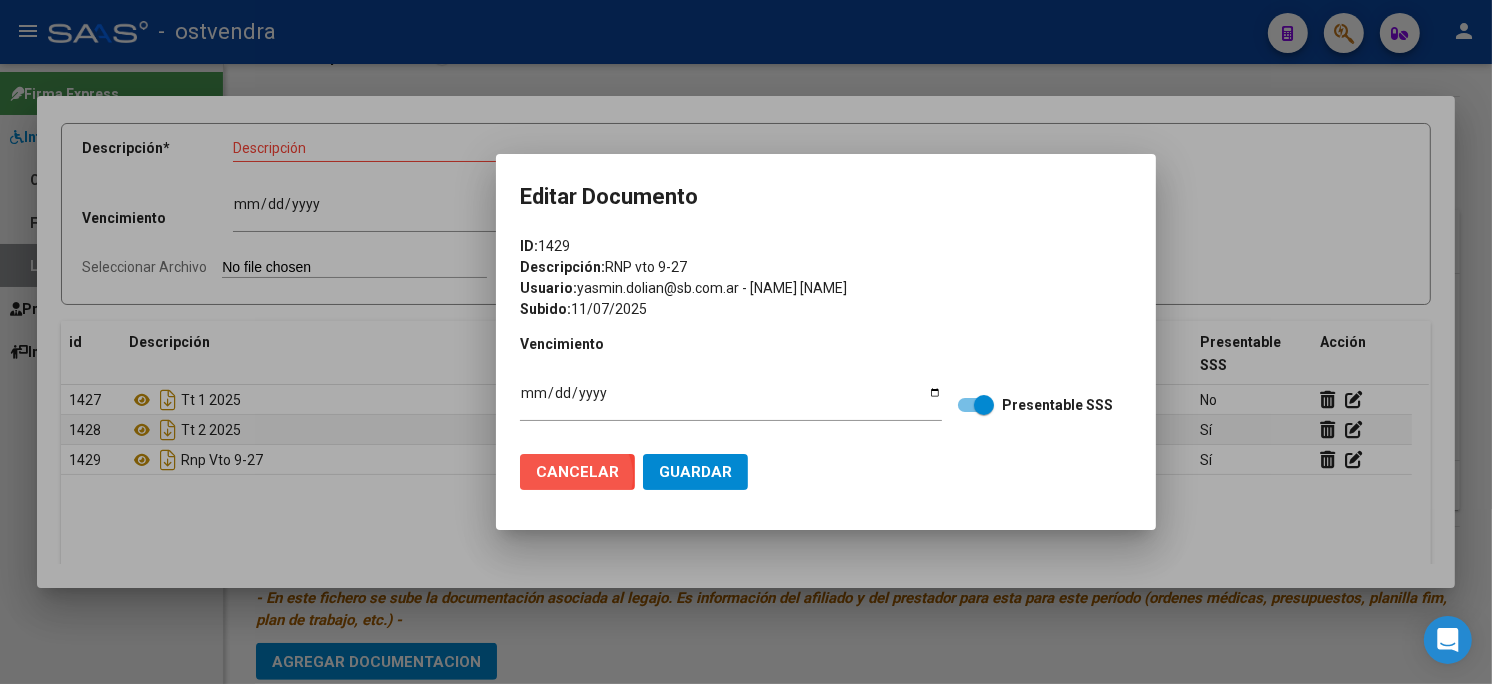 click on "Cancelar" 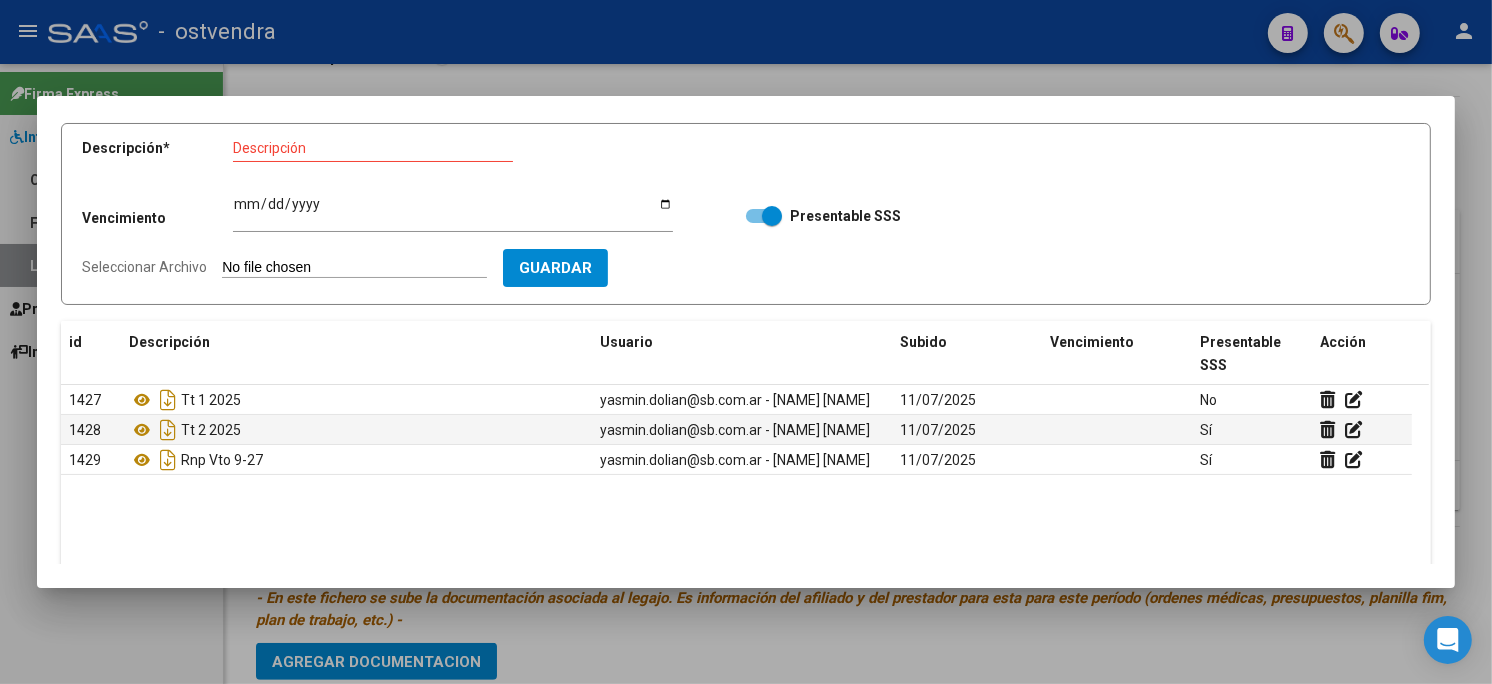 click on "Seleccionar Archivo" at bounding box center [354, 268] 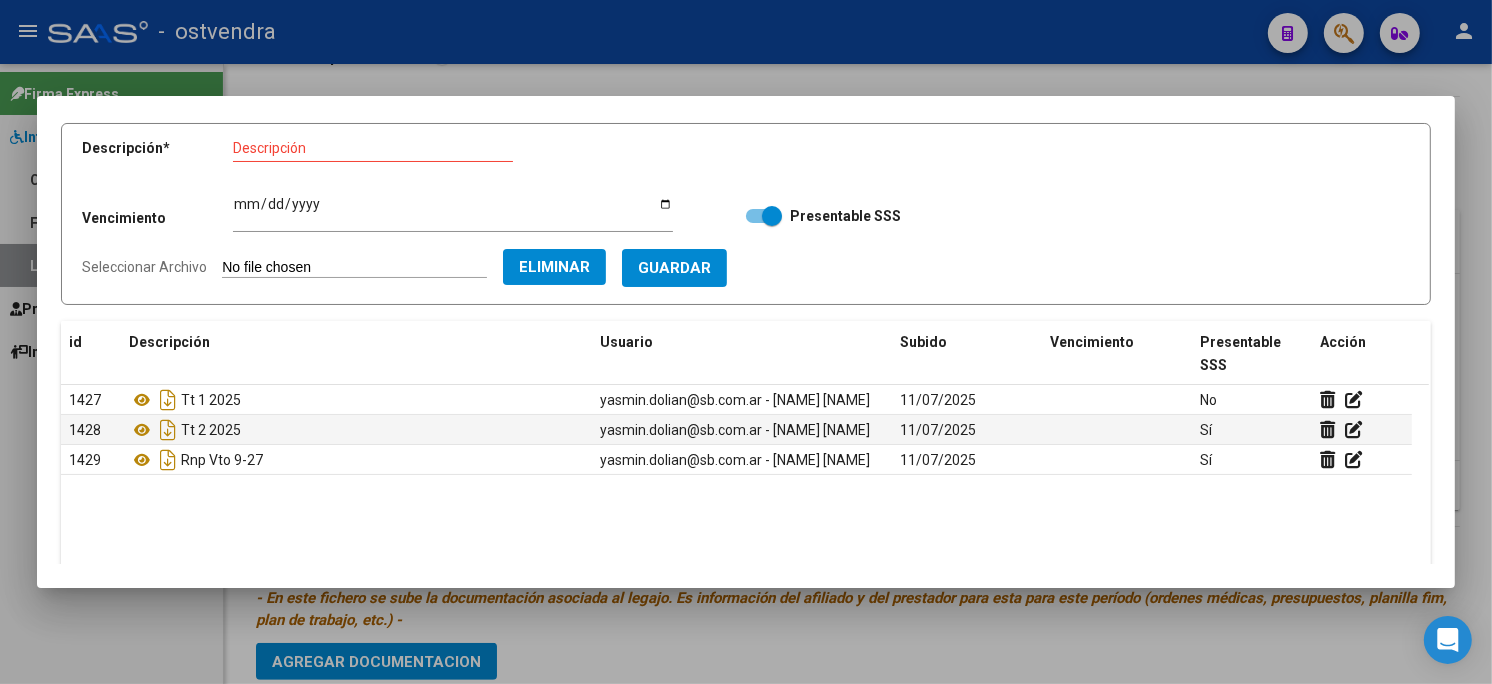 click on "Descripción" at bounding box center (373, 148) 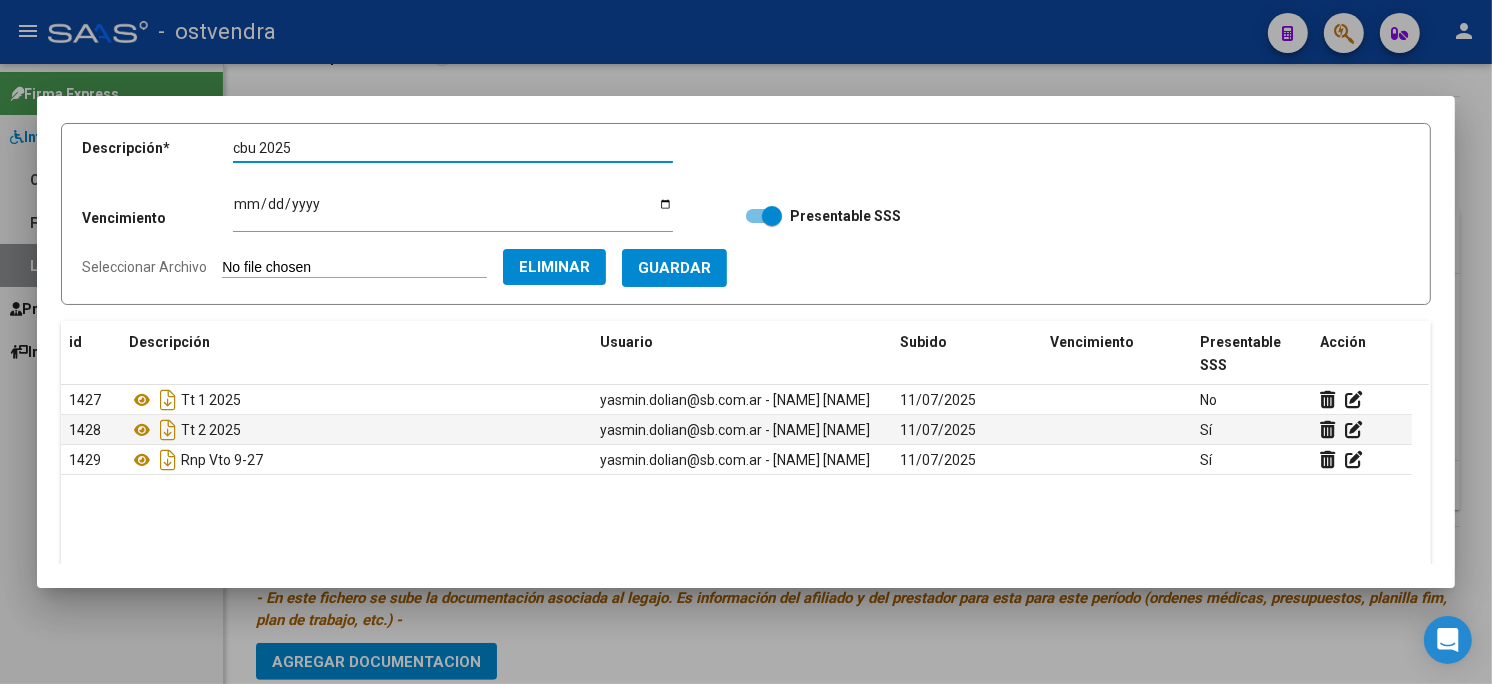 type on "cbu 2025" 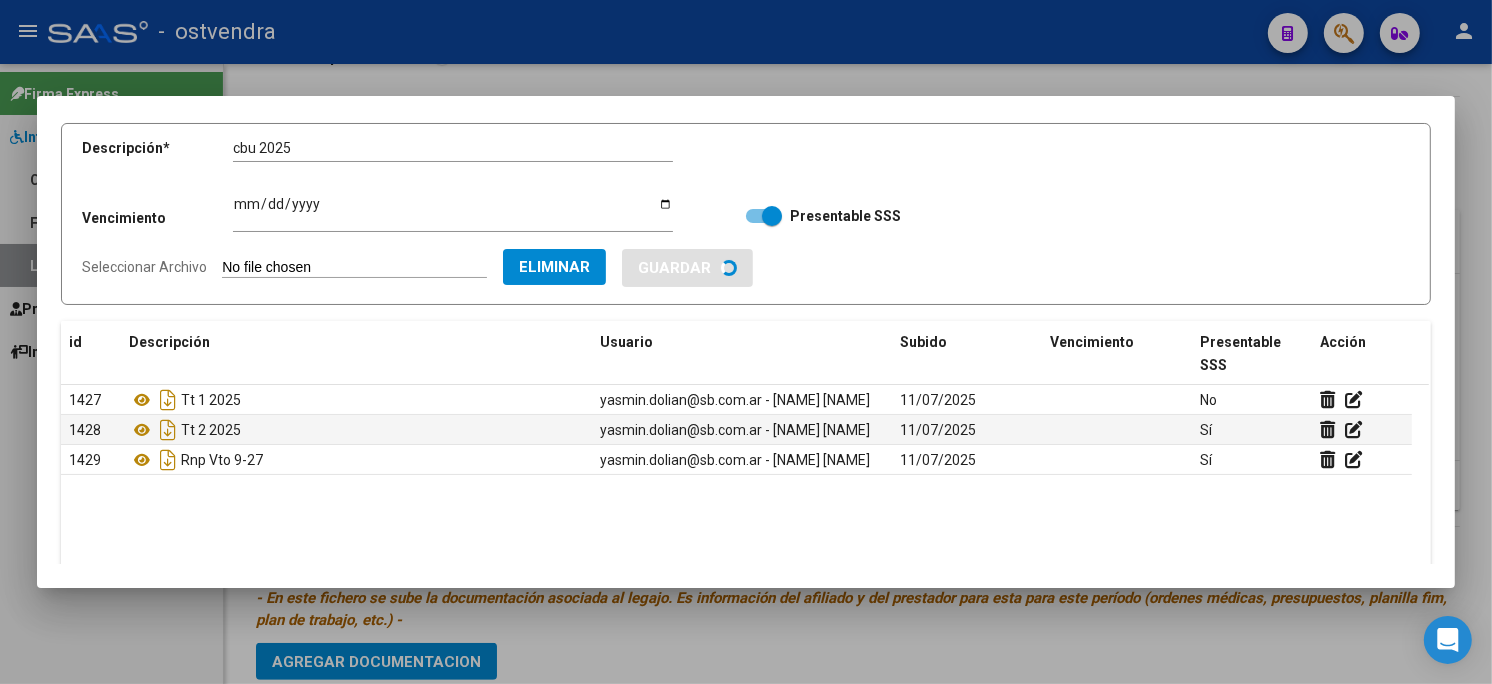 type 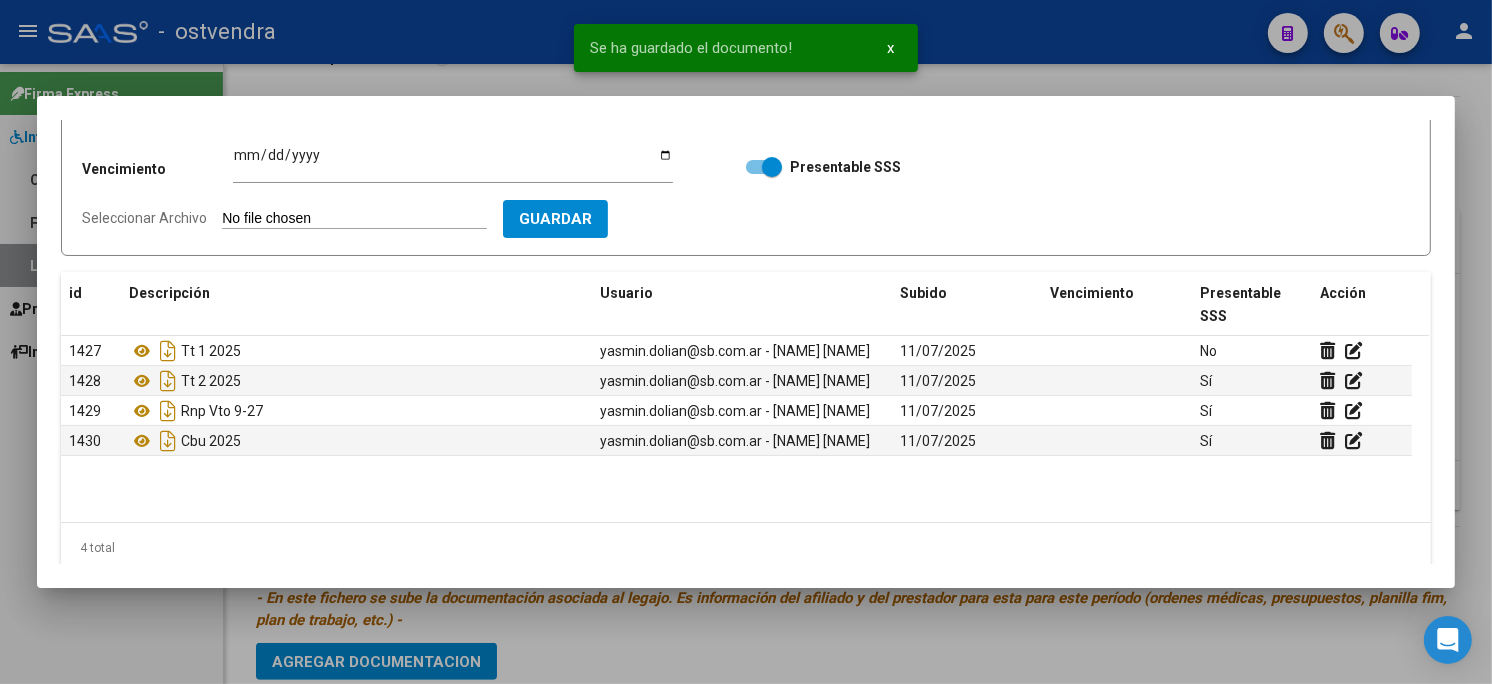 scroll, scrollTop: 184, scrollLeft: 0, axis: vertical 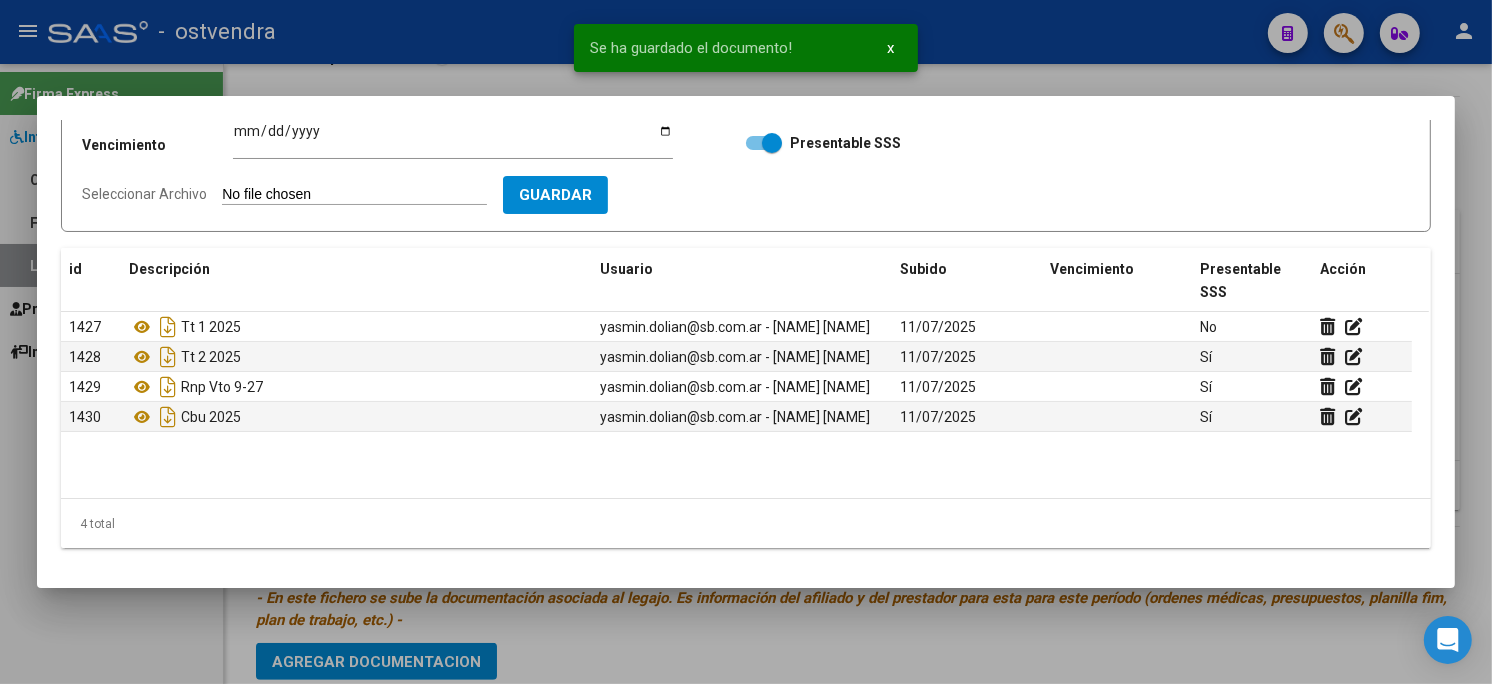 click on "Seleccionar Archivo" at bounding box center [354, 195] 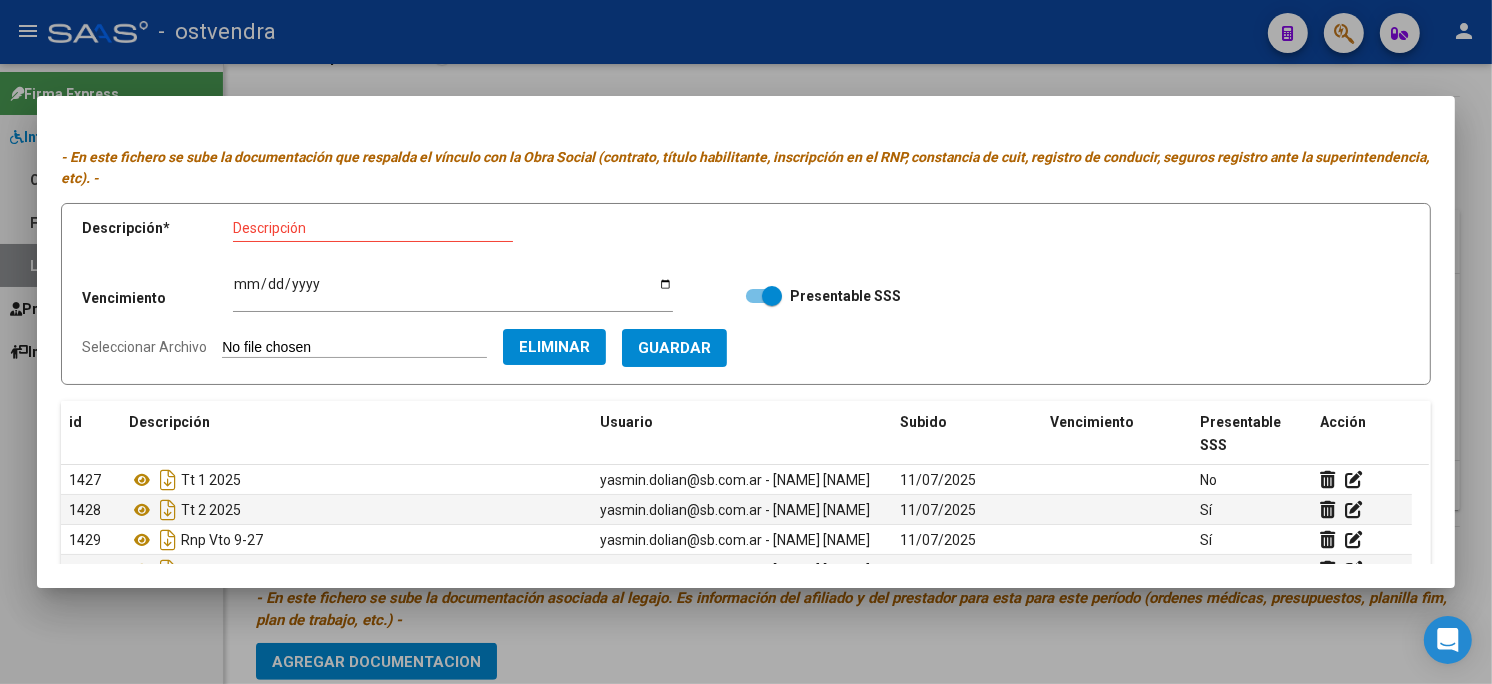 scroll, scrollTop: 0, scrollLeft: 0, axis: both 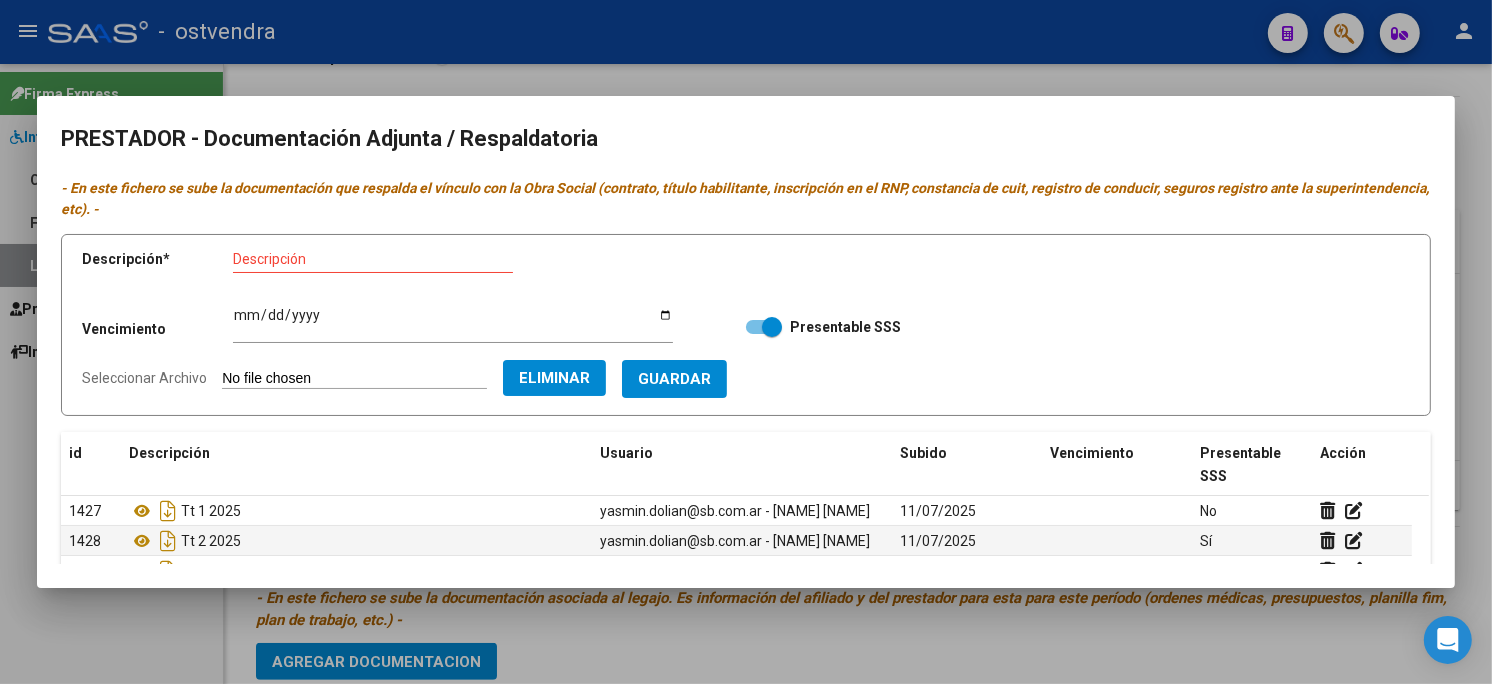 click on "Descripción" at bounding box center [373, 259] 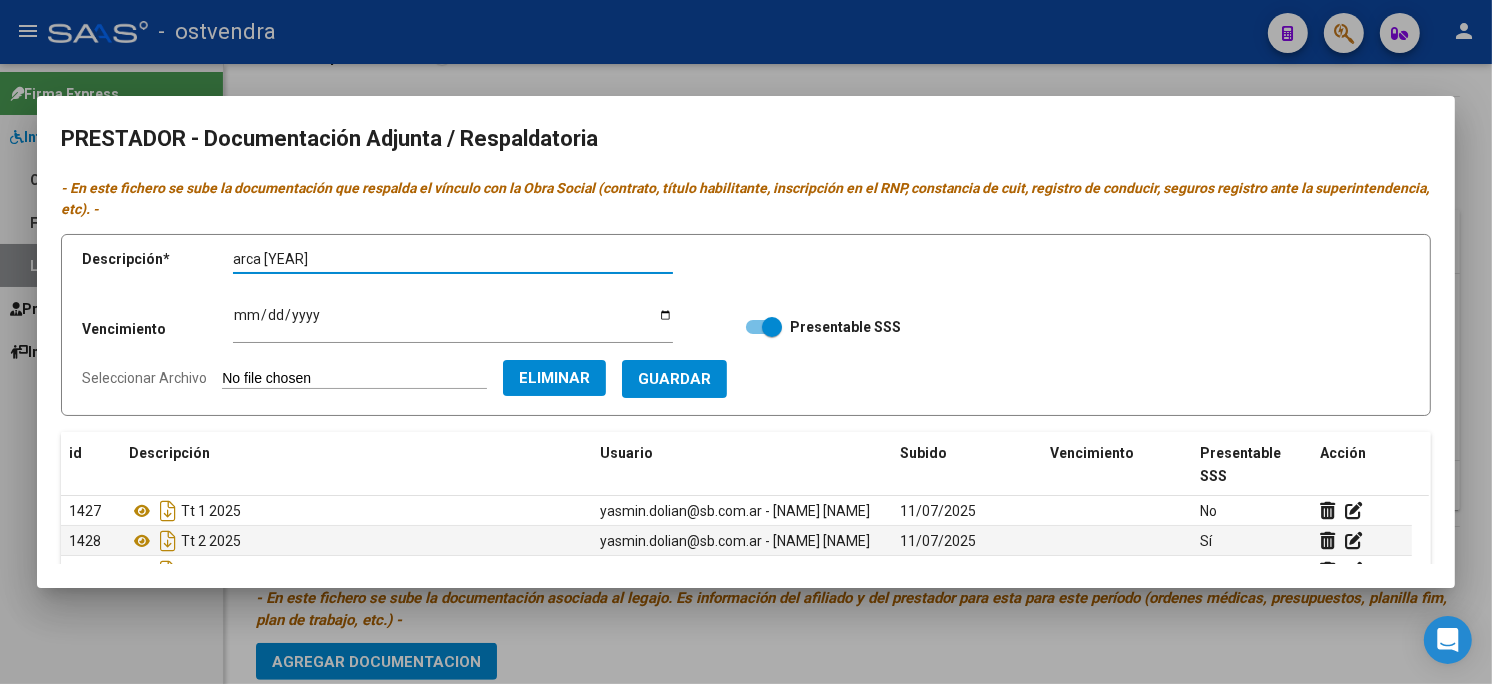 type on "arca [YEAR]" 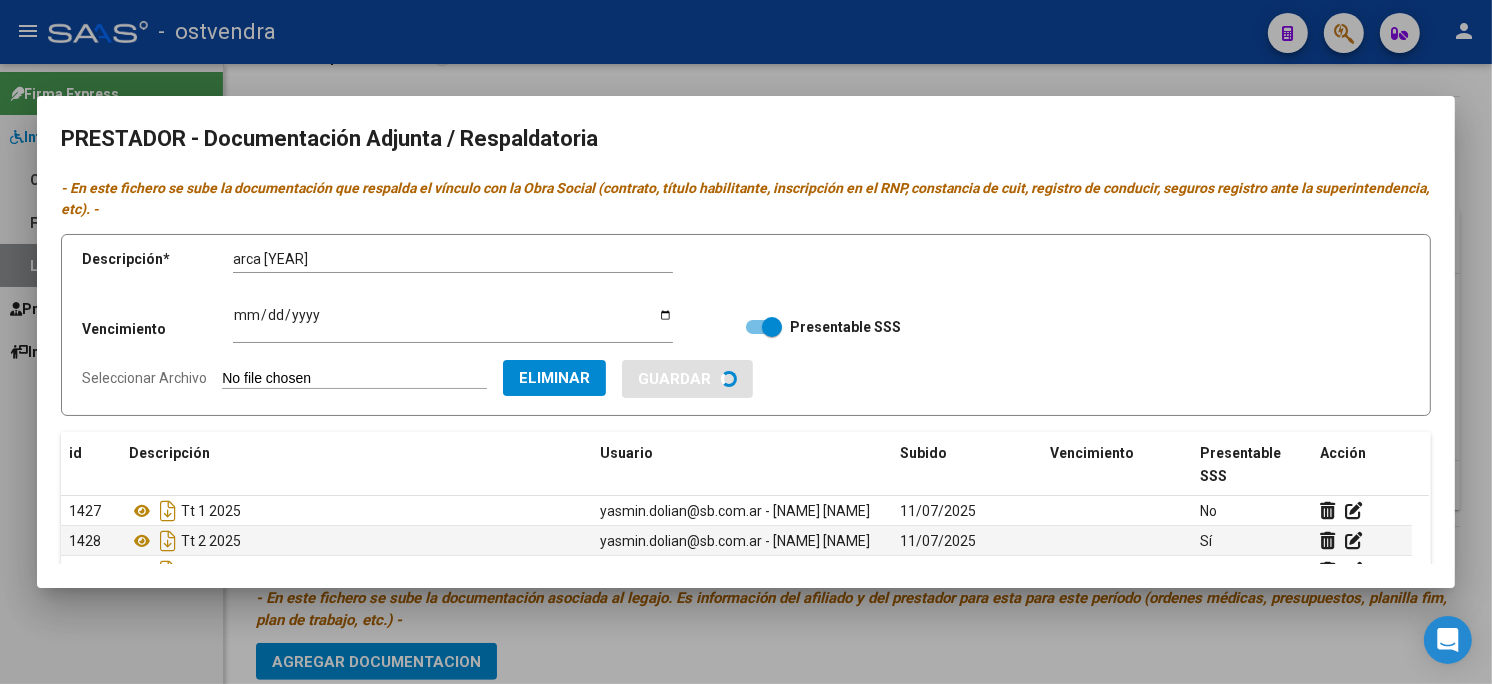 type 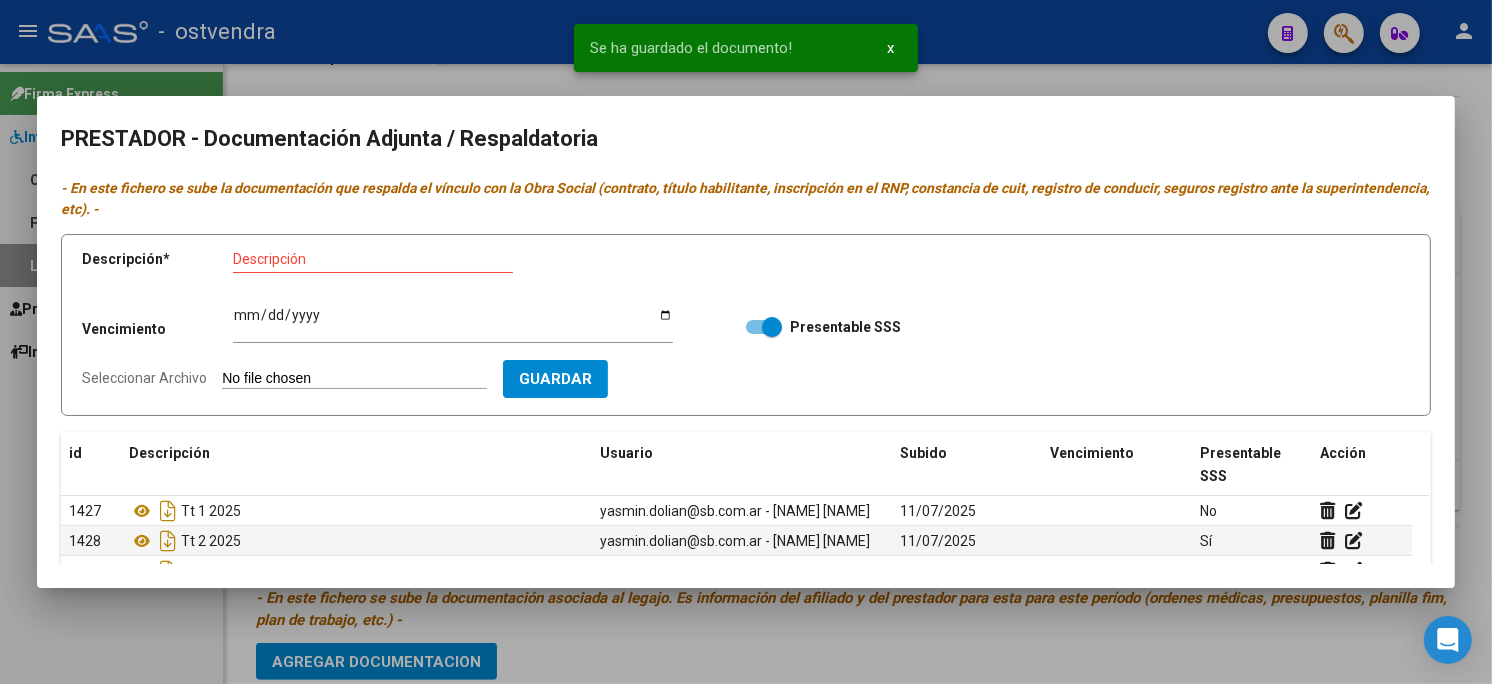 click on "Seleccionar Archivo" 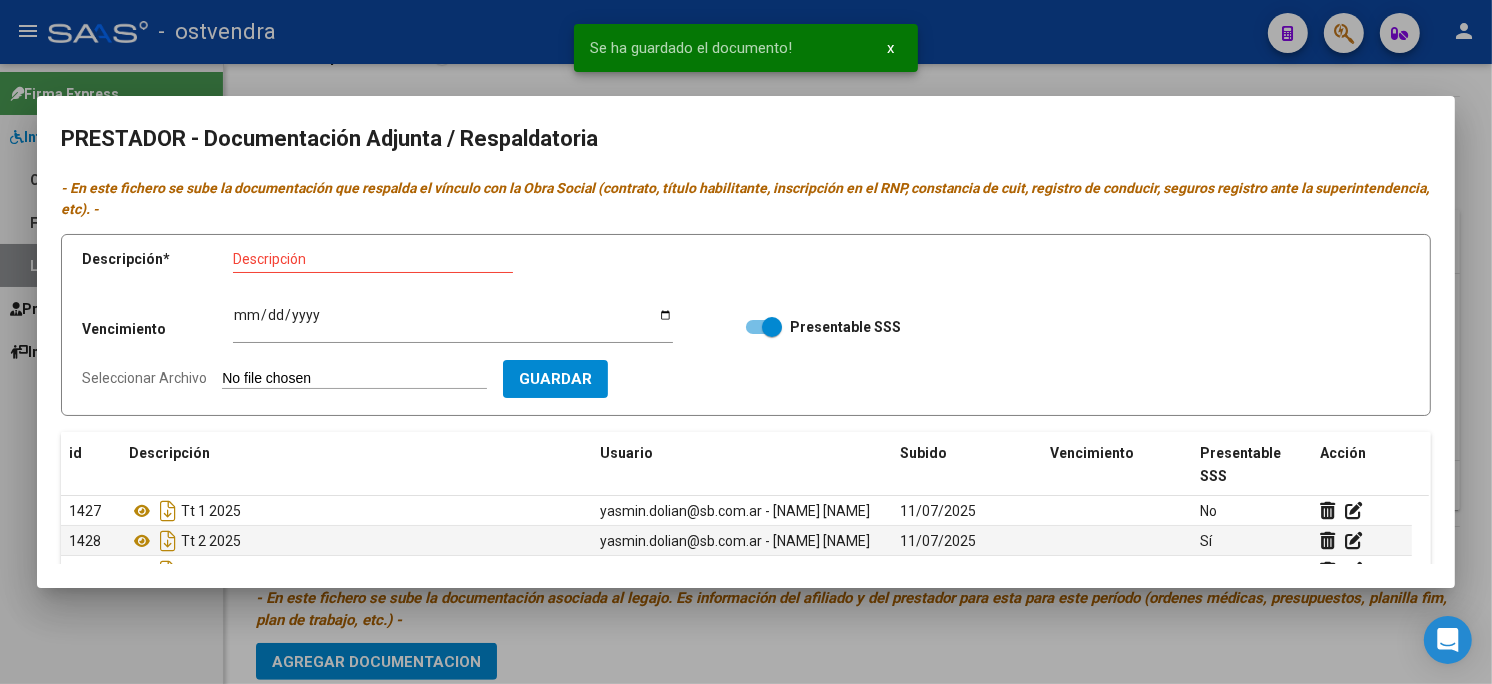 click on "Seleccionar Archivo" at bounding box center (354, 379) 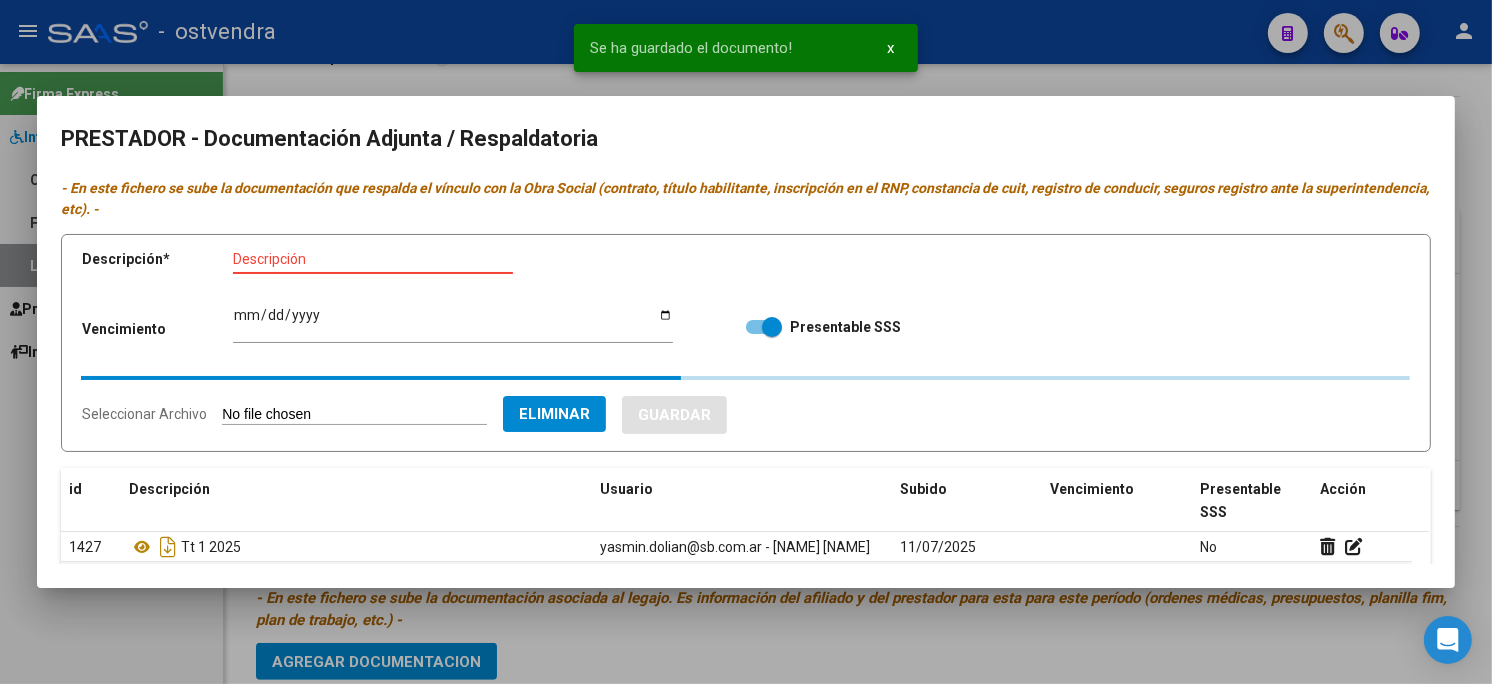 click on "Descripción" at bounding box center [373, 259] 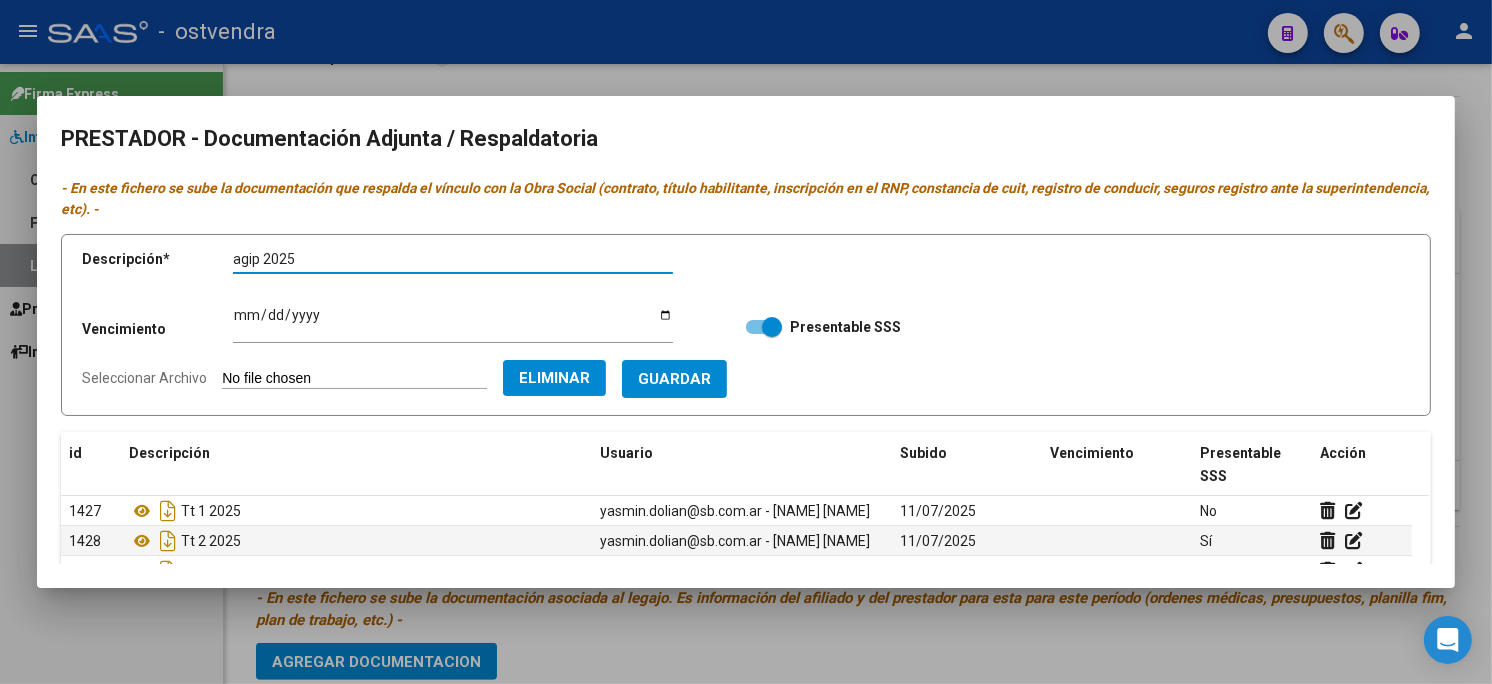 type on "agip 2025" 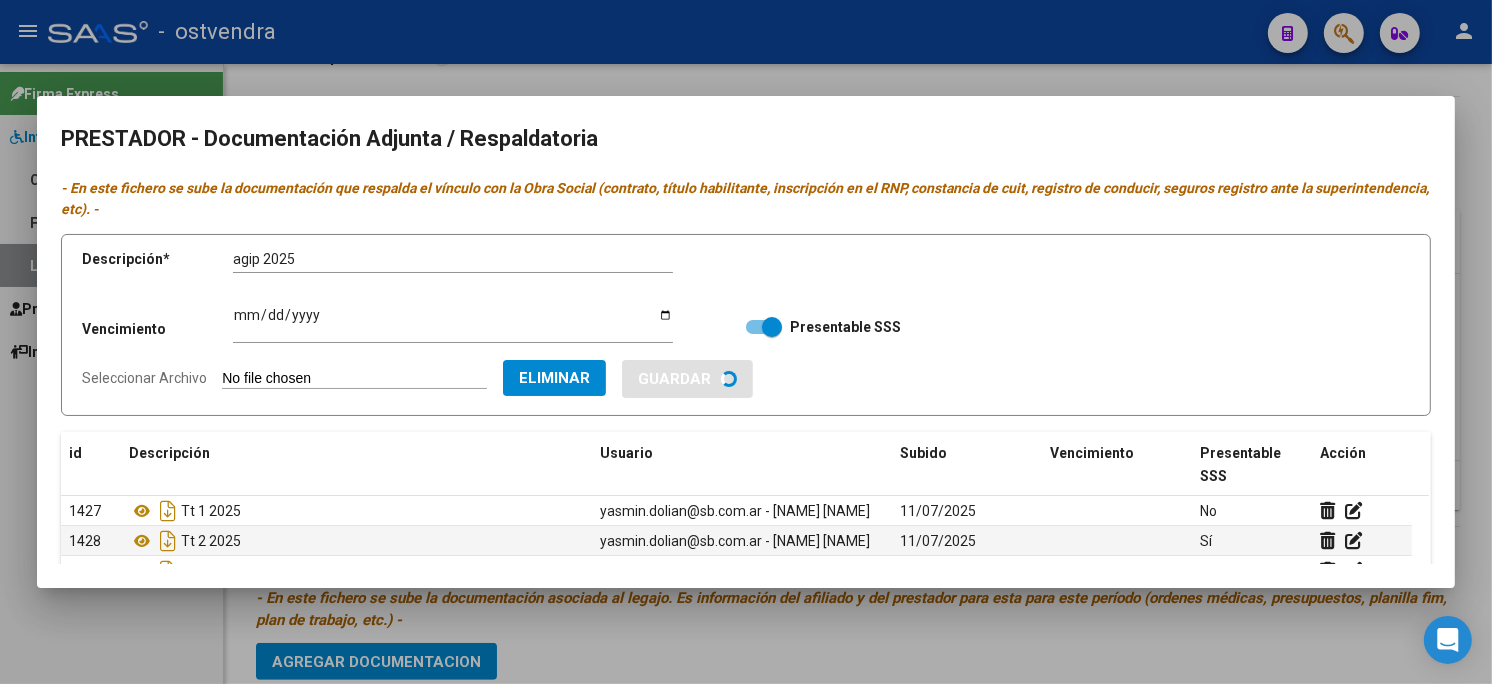 type 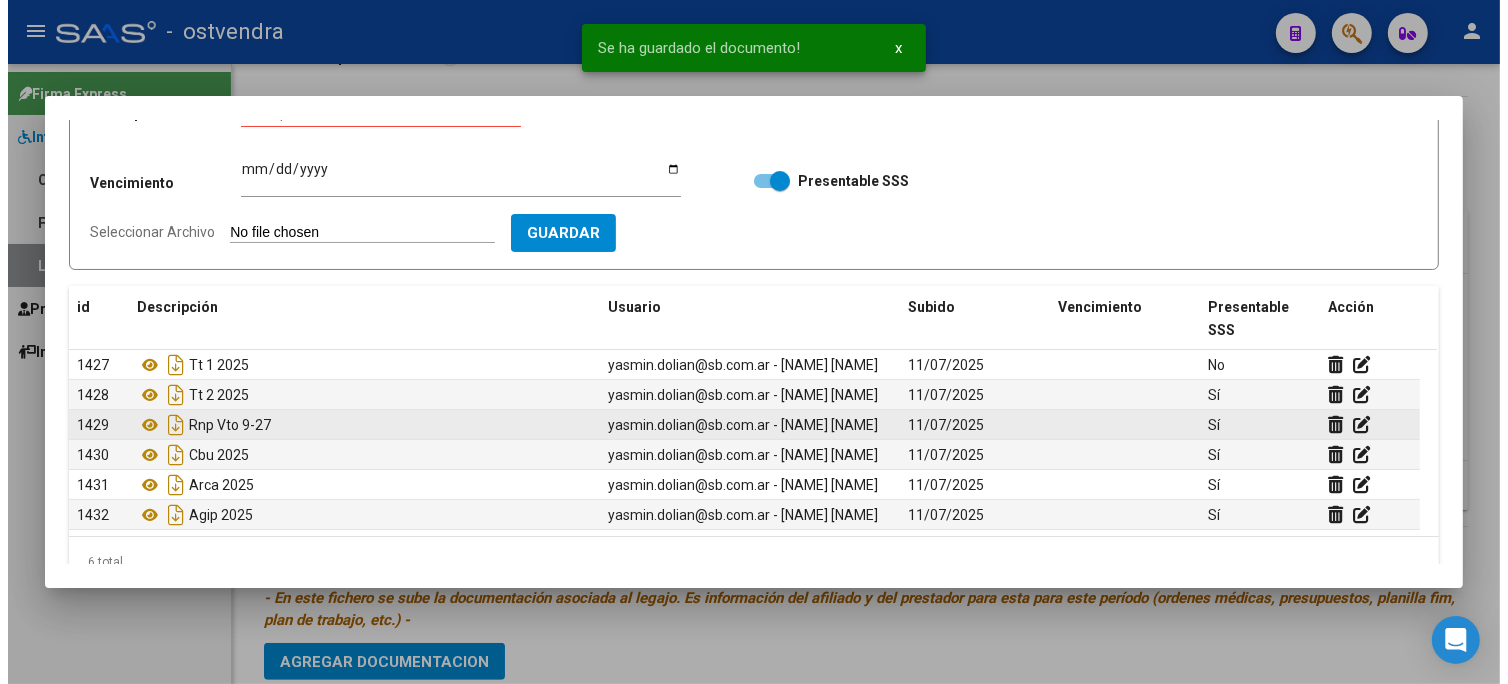 scroll, scrollTop: 184, scrollLeft: 0, axis: vertical 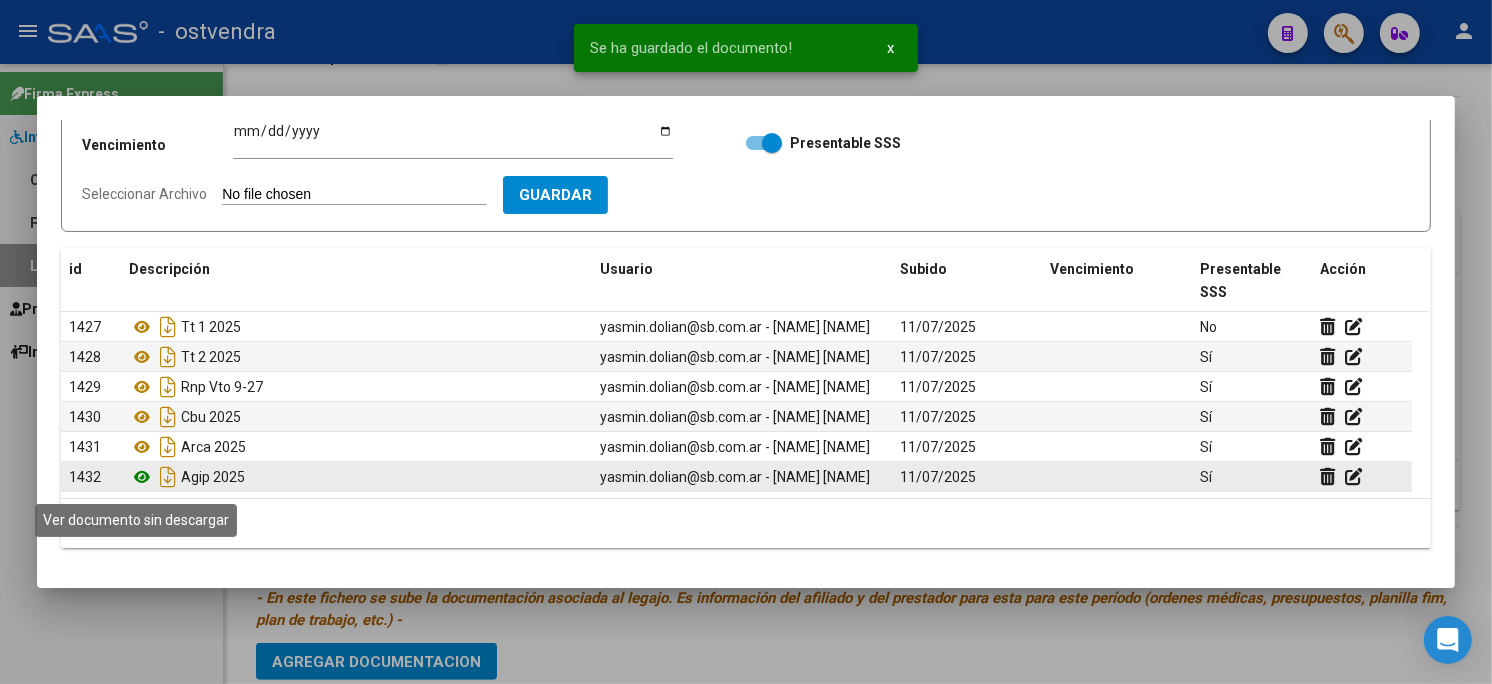 click 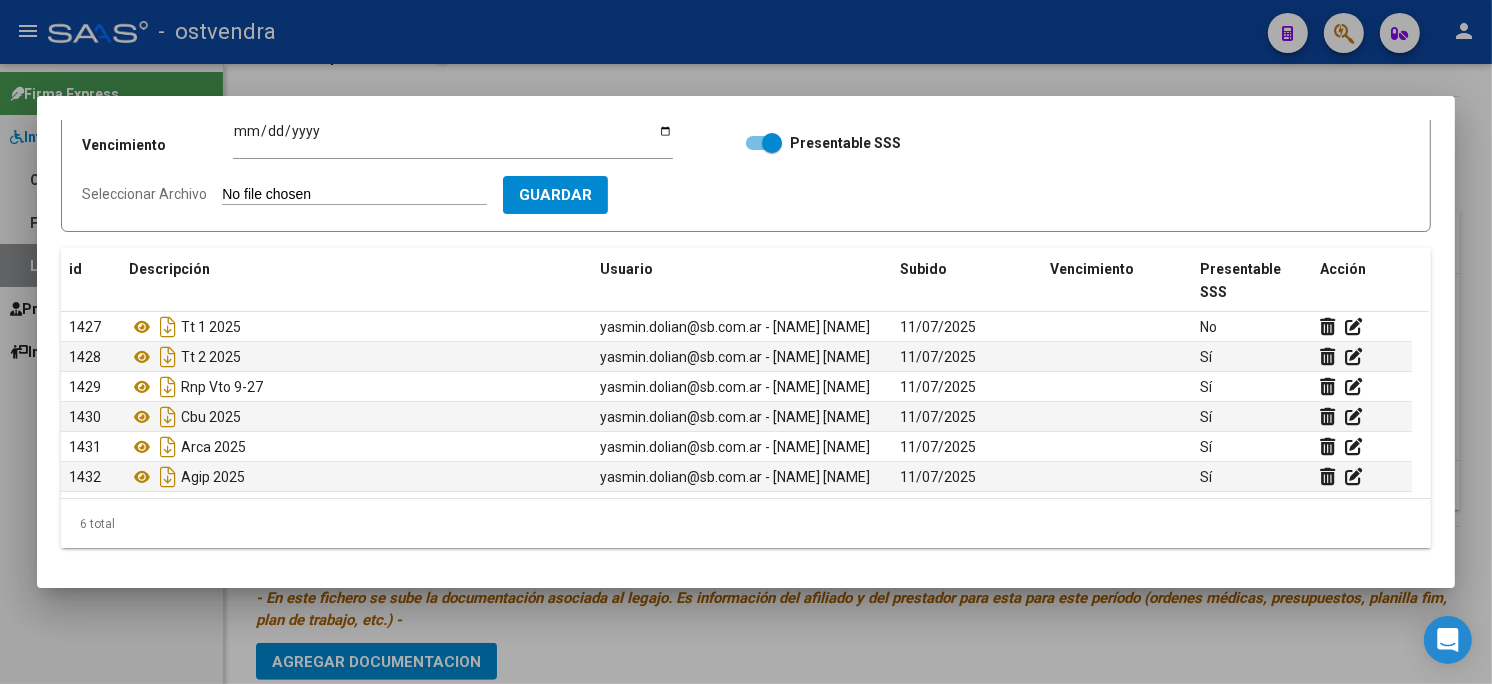click at bounding box center (746, 342) 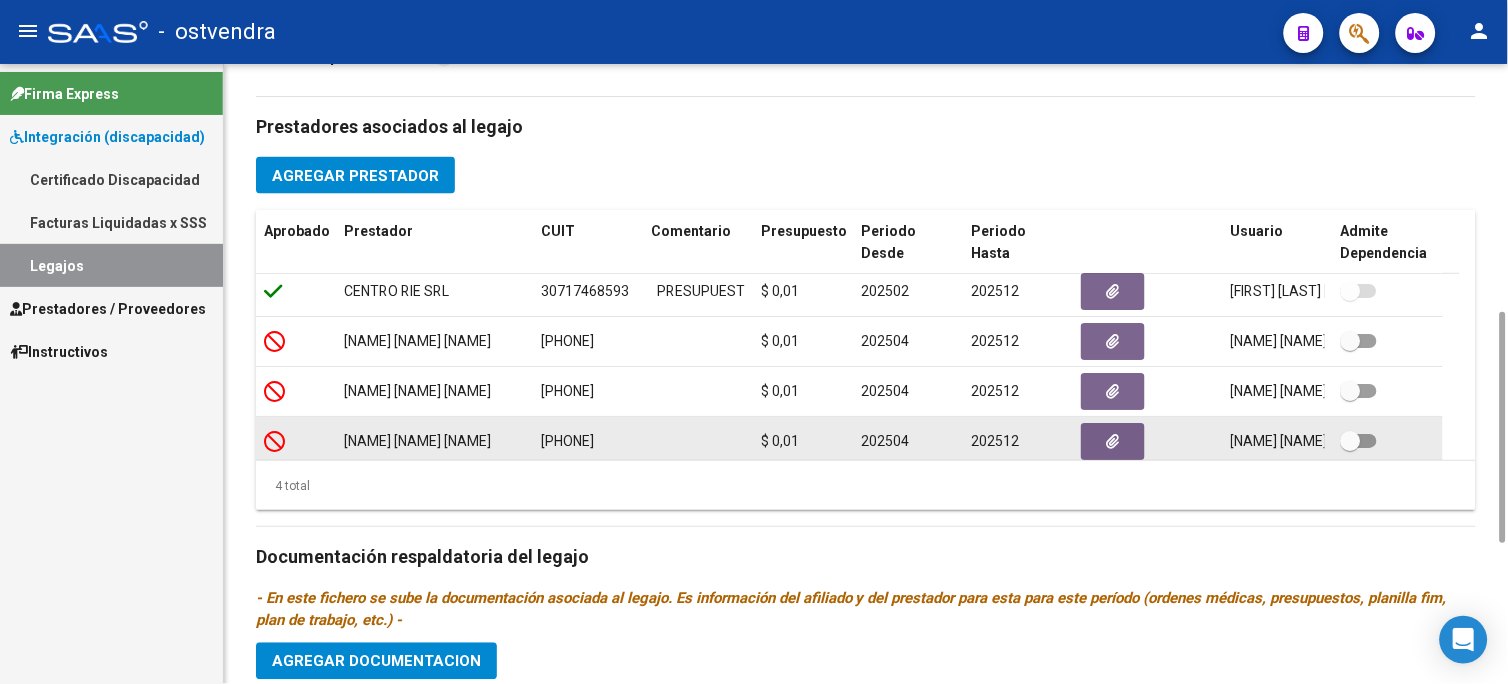 scroll, scrollTop: 20, scrollLeft: 0, axis: vertical 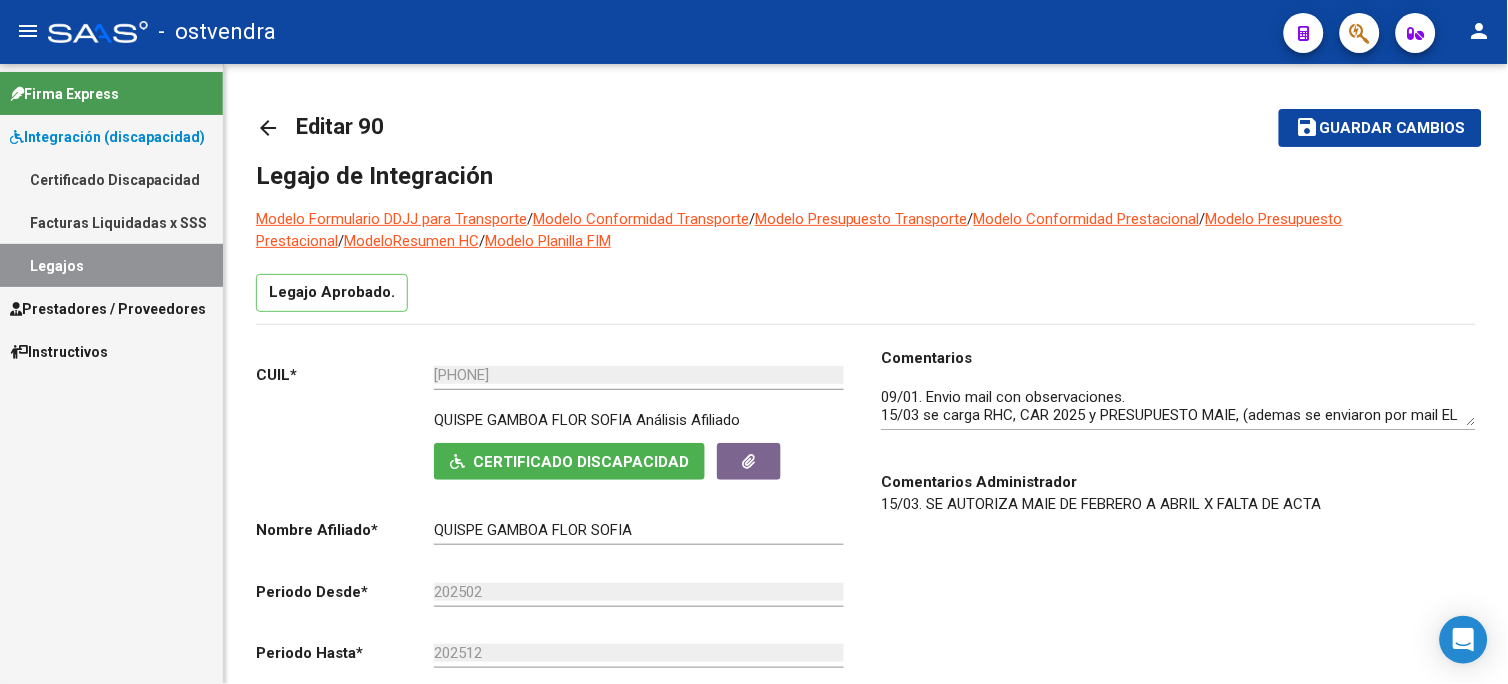 click on "Legajos" at bounding box center (111, 265) 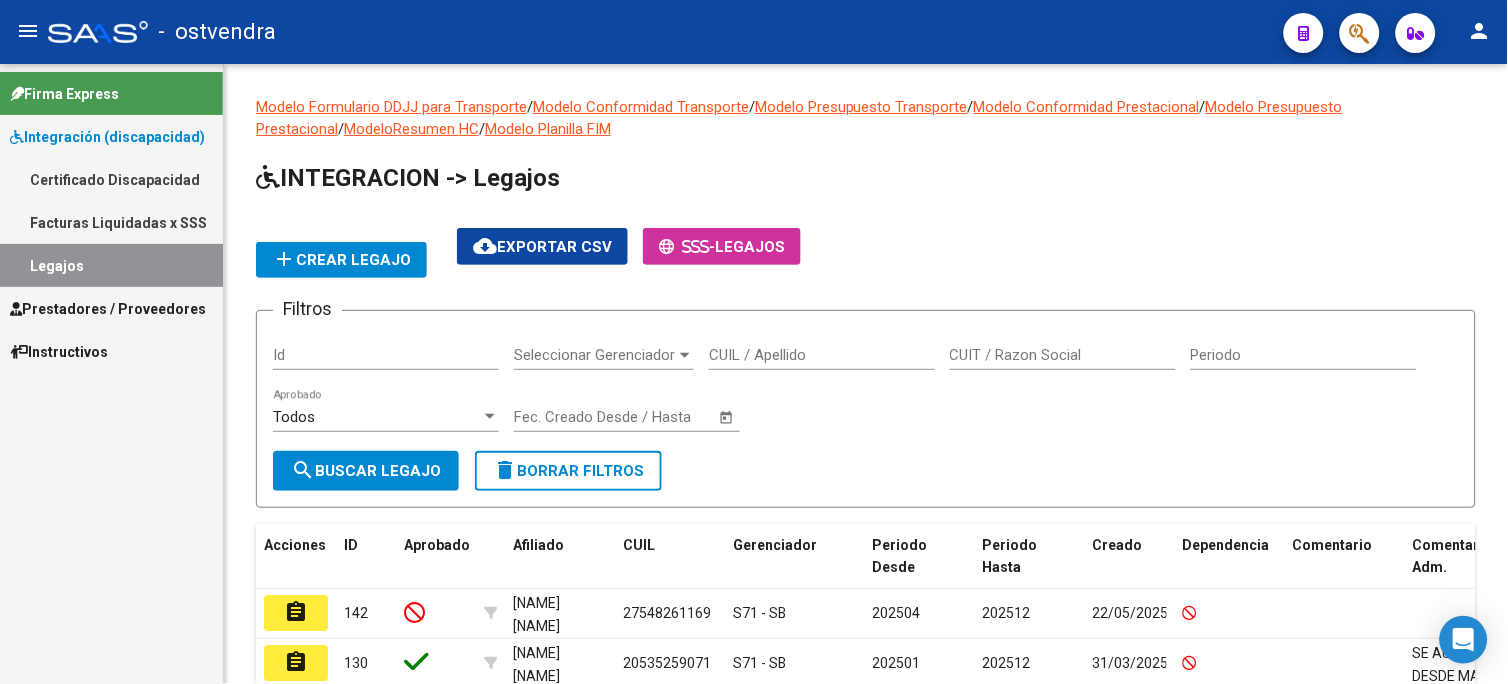 click on "Prestadores / Proveedores" at bounding box center (111, 308) 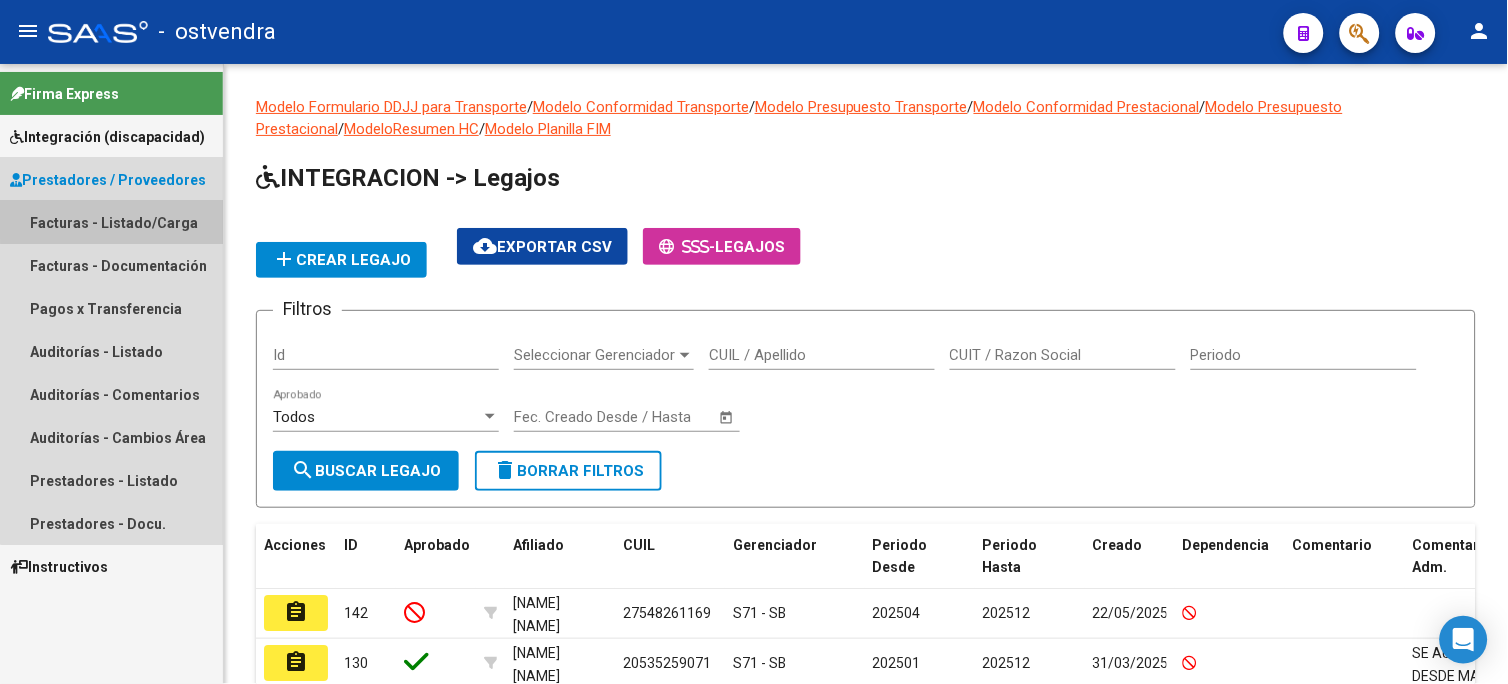 click on "Facturas - Listado/Carga" at bounding box center [111, 222] 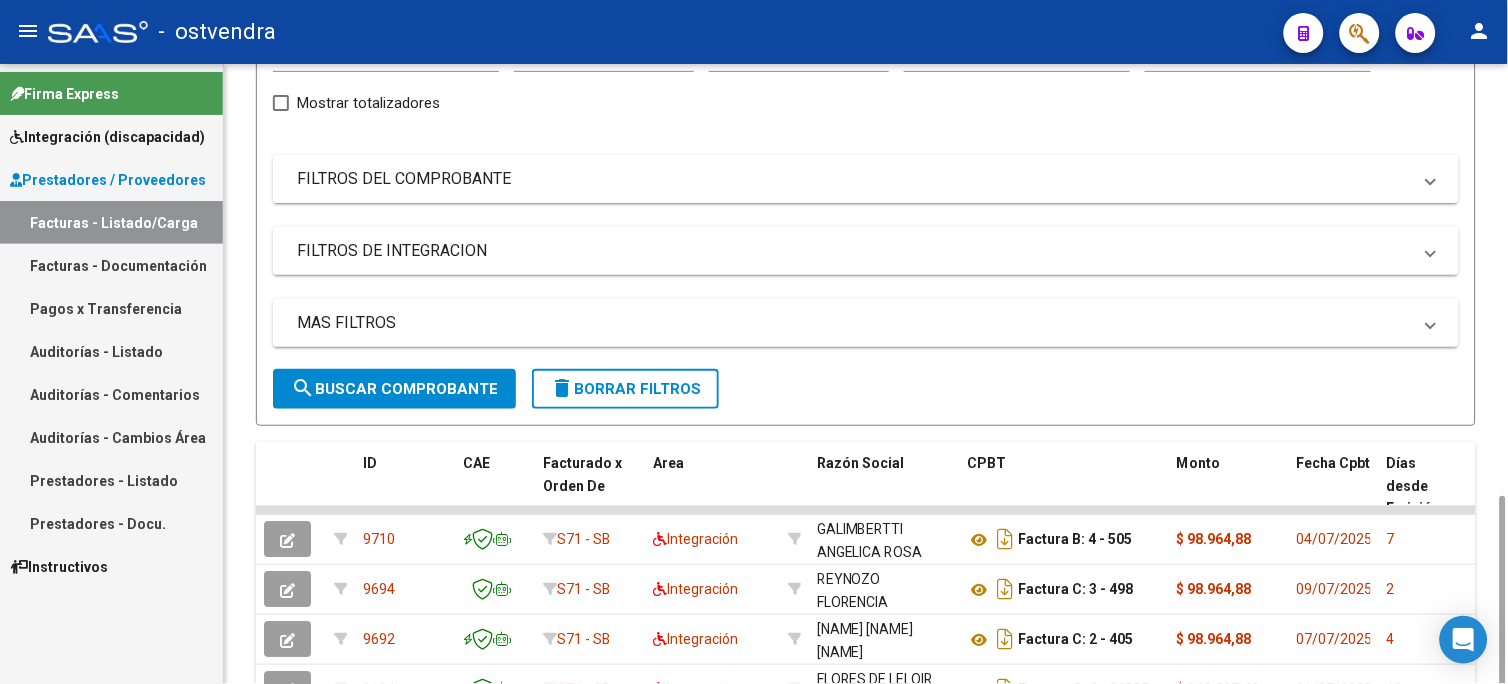 scroll, scrollTop: 444, scrollLeft: 0, axis: vertical 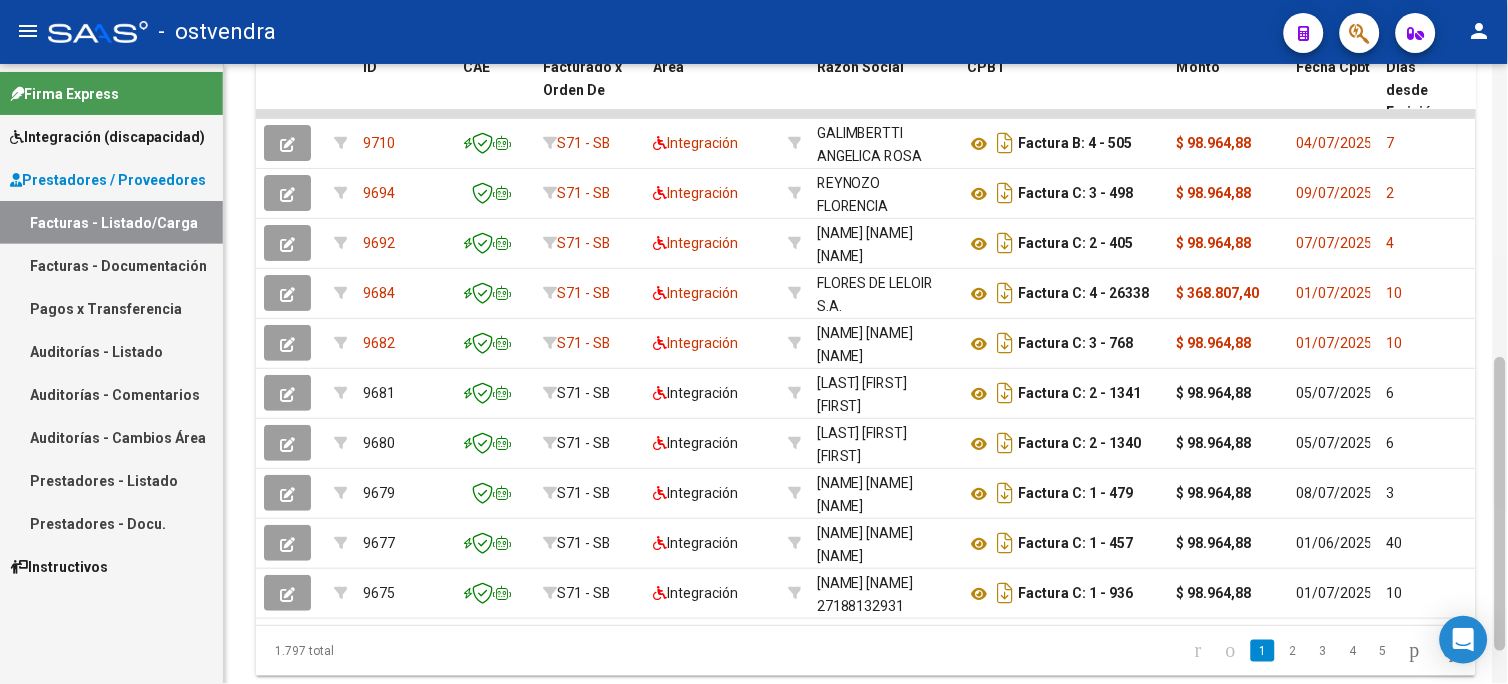 drag, startPoint x: 1496, startPoint y: 460, endPoint x: 1505, endPoint y: 543, distance: 83.48653 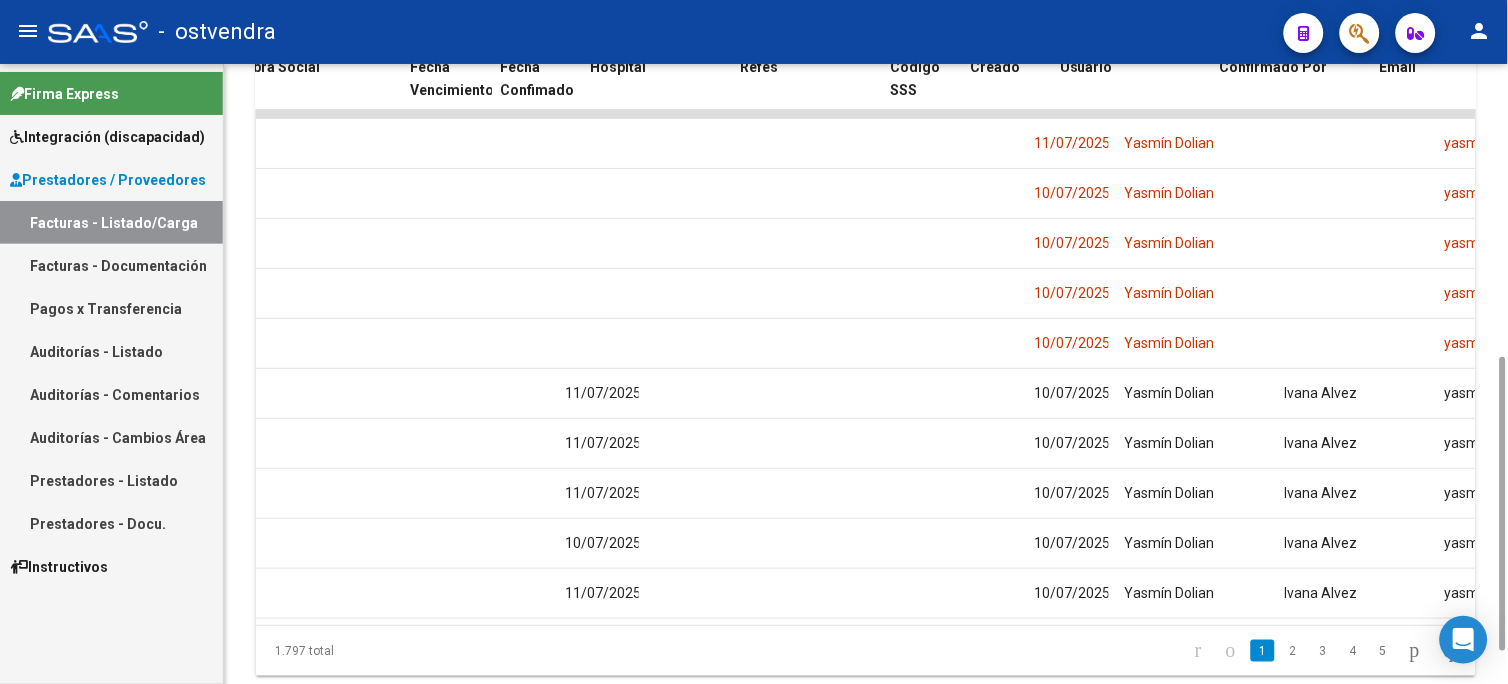 scroll, scrollTop: 0, scrollLeft: 3635, axis: horizontal 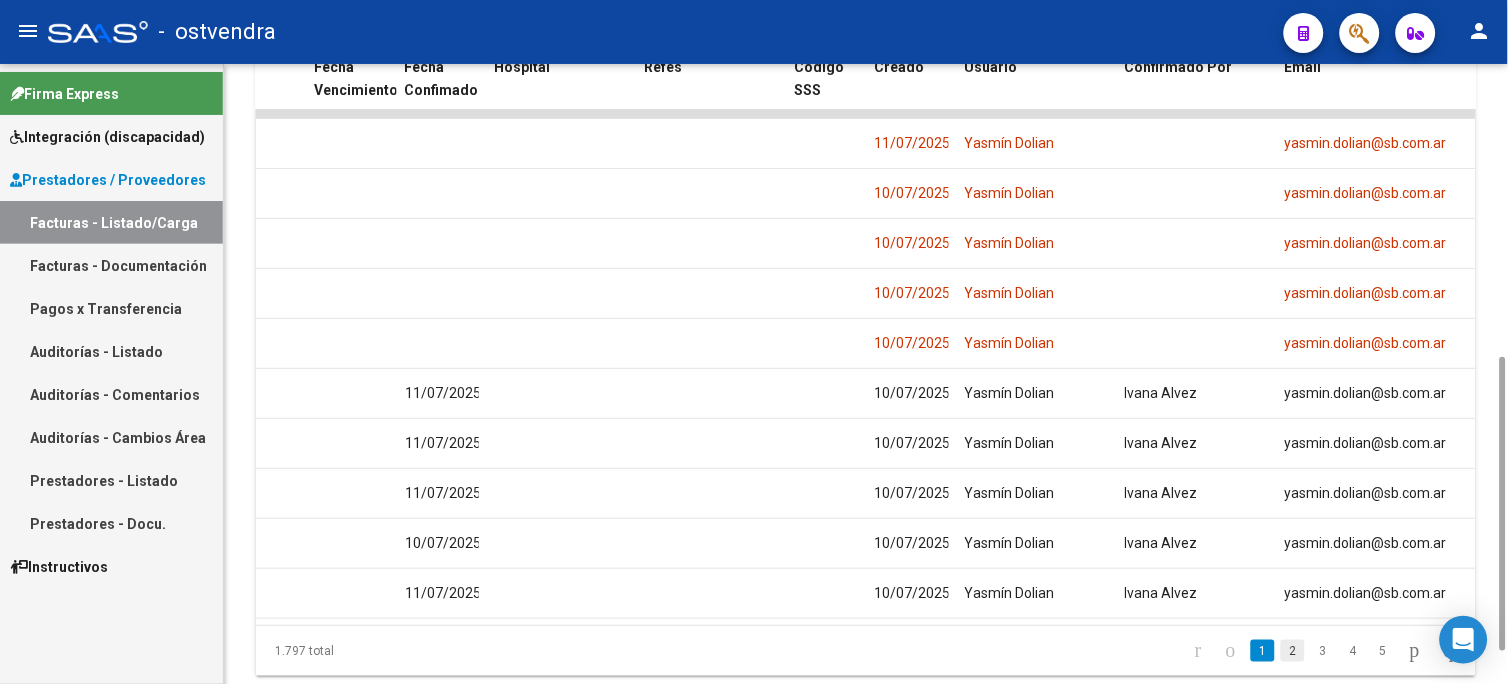 click on "2" 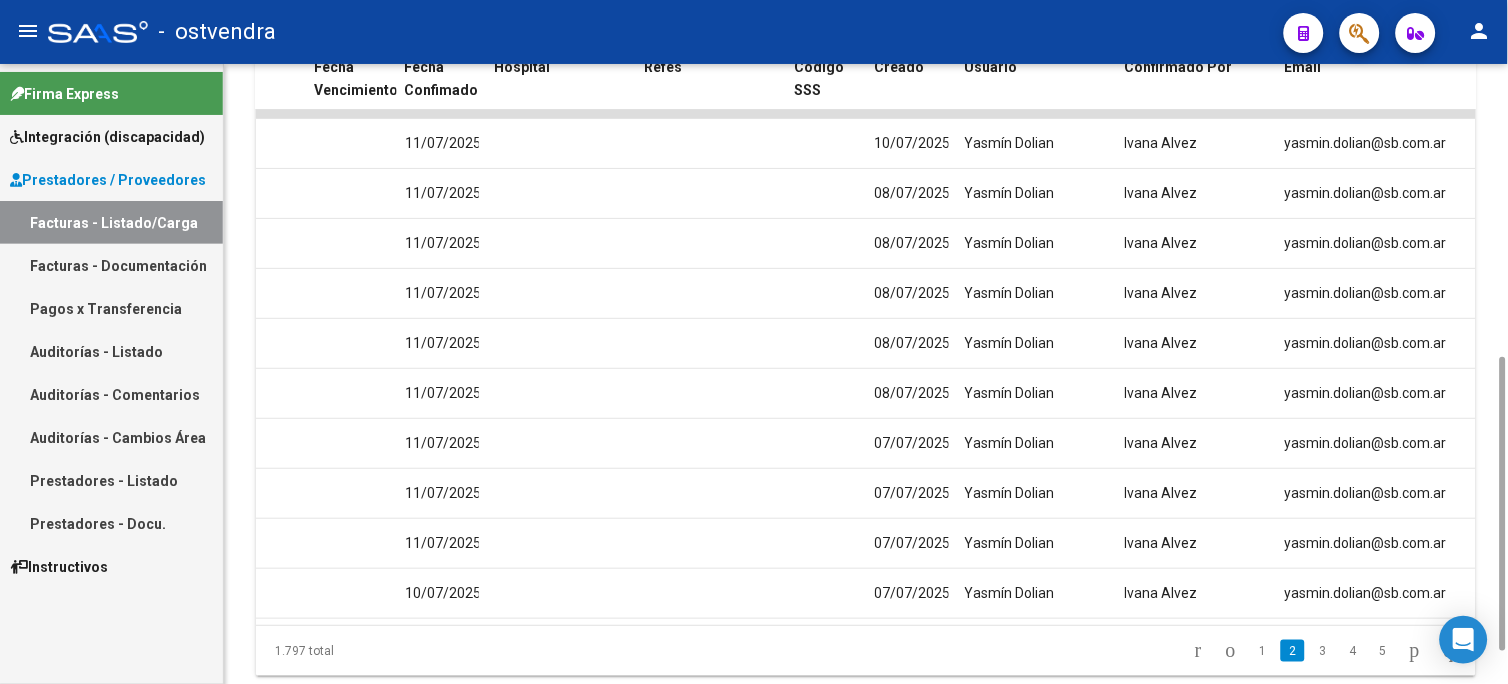 click on "3" 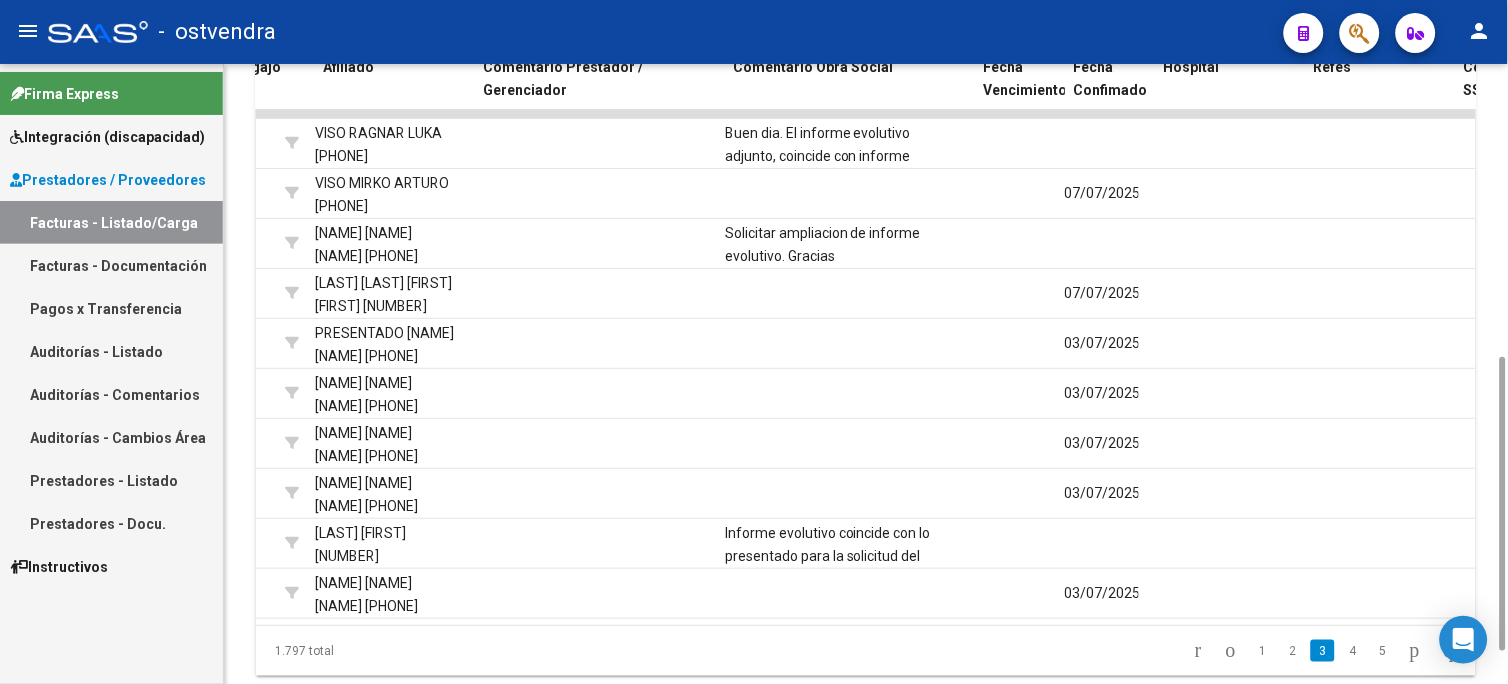 scroll, scrollTop: 0, scrollLeft: 2966, axis: horizontal 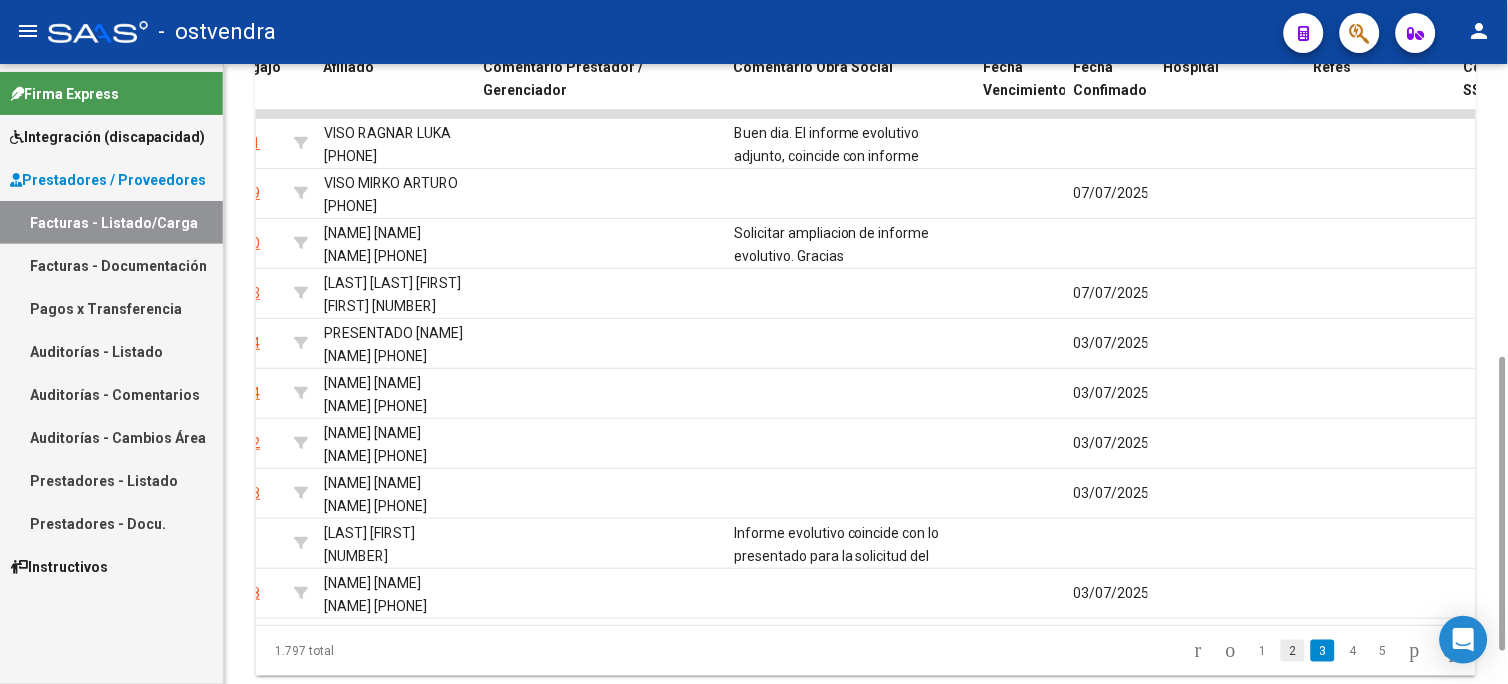 click on "2" 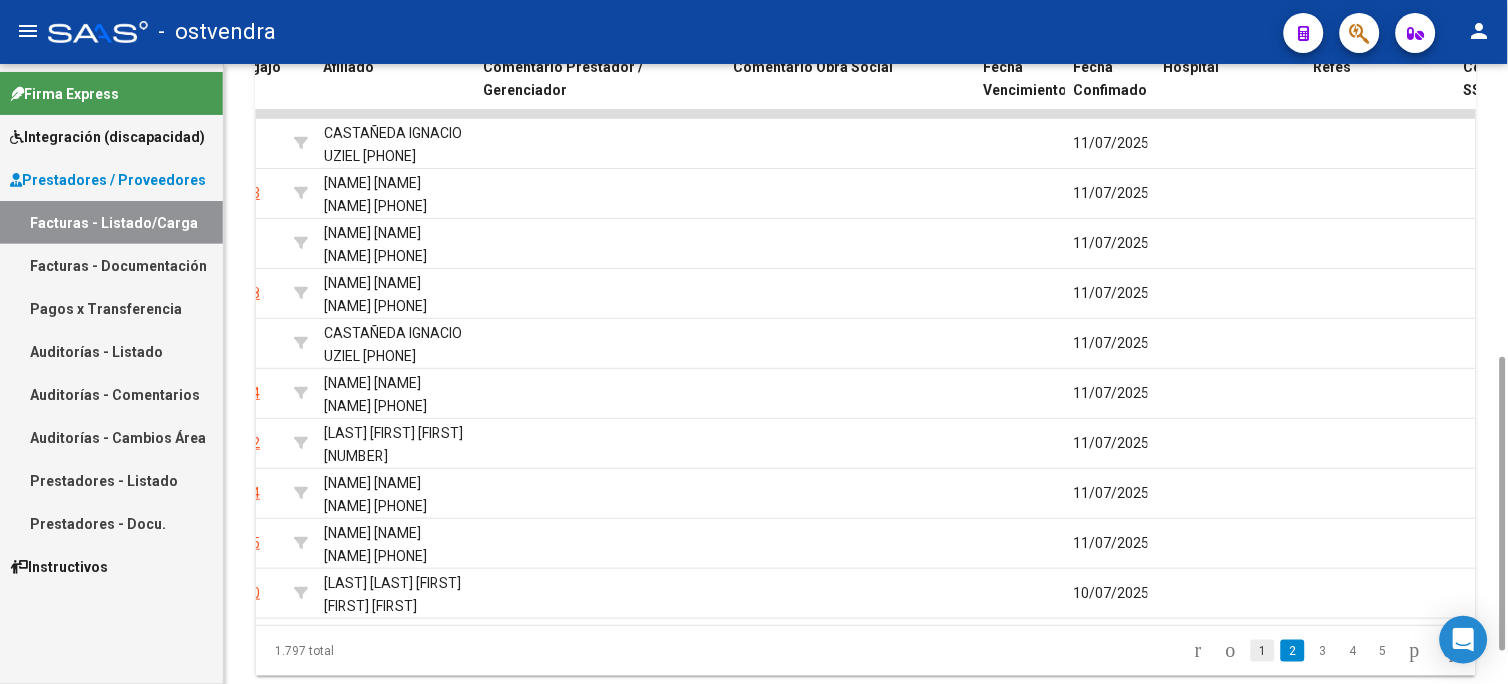 click on "1" 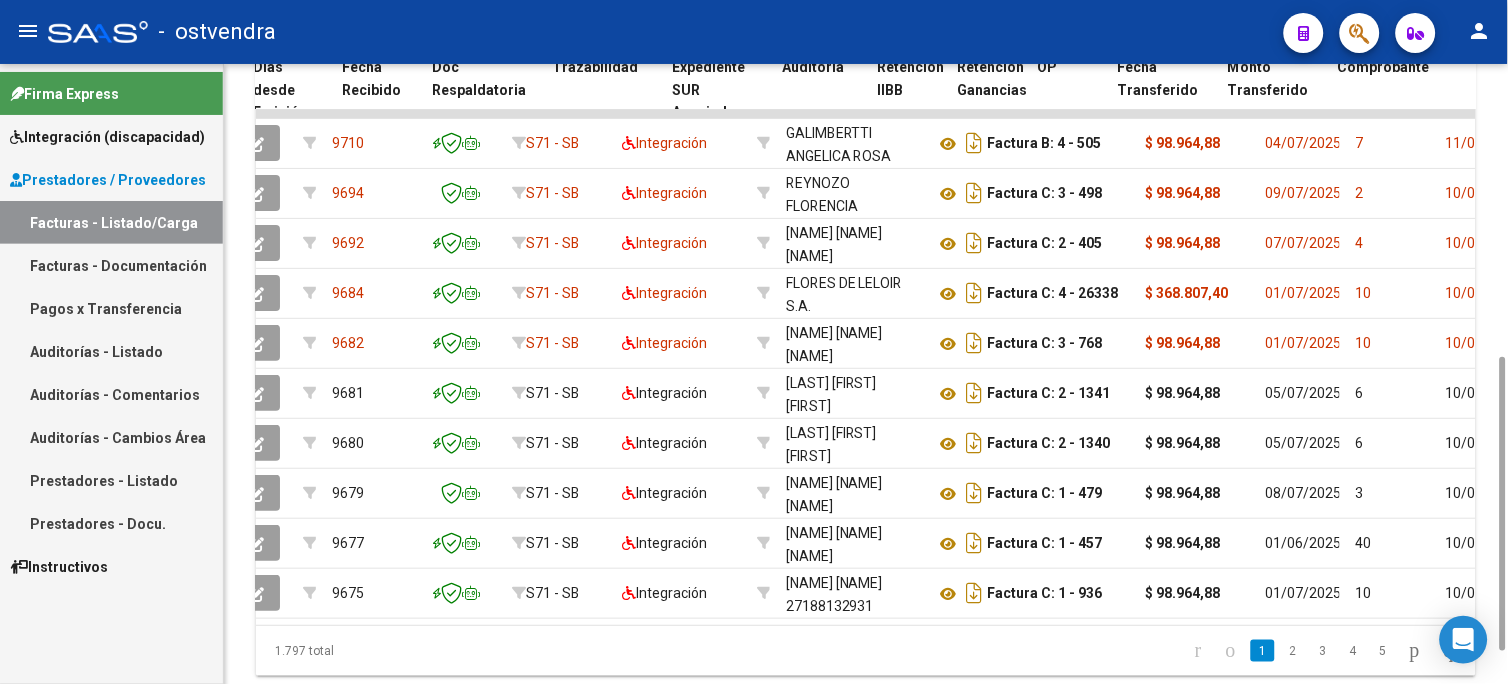 scroll, scrollTop: 0, scrollLeft: 0, axis: both 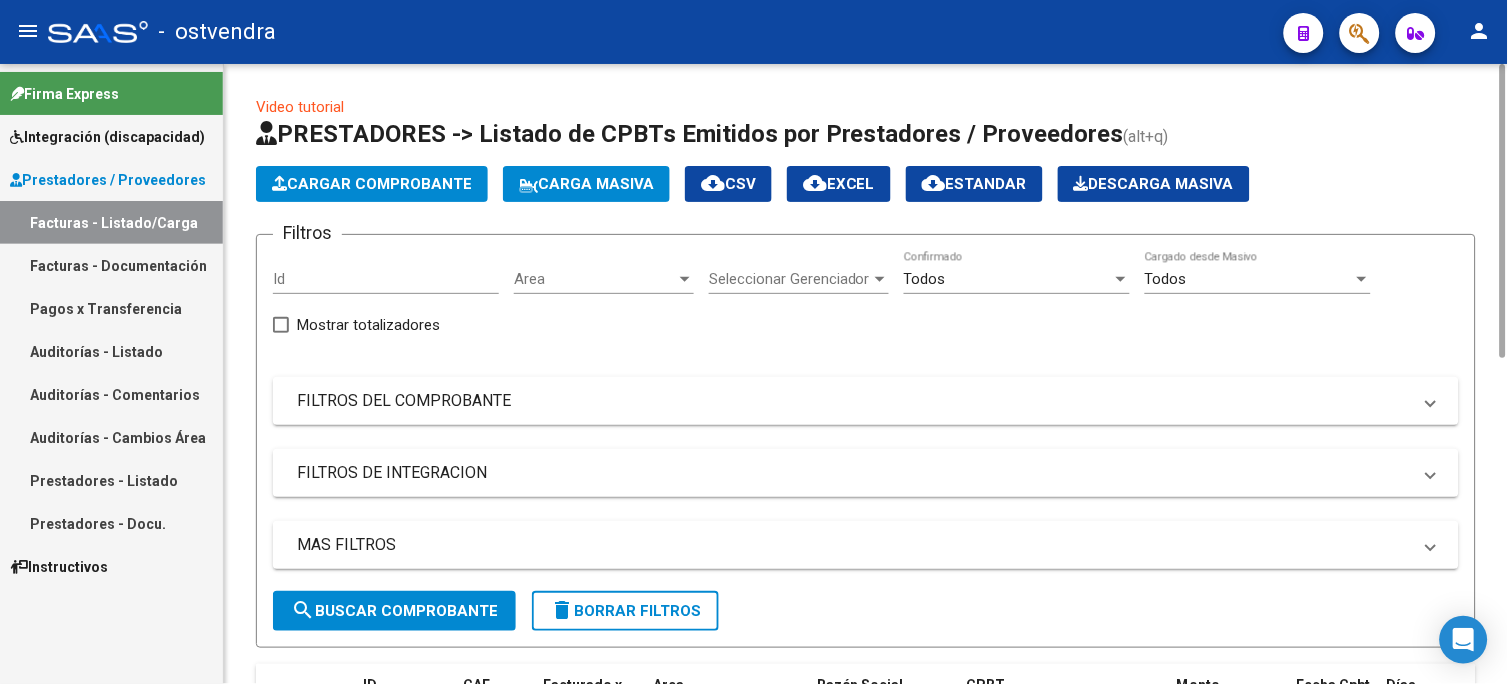 click on "Cargar Comprobante" 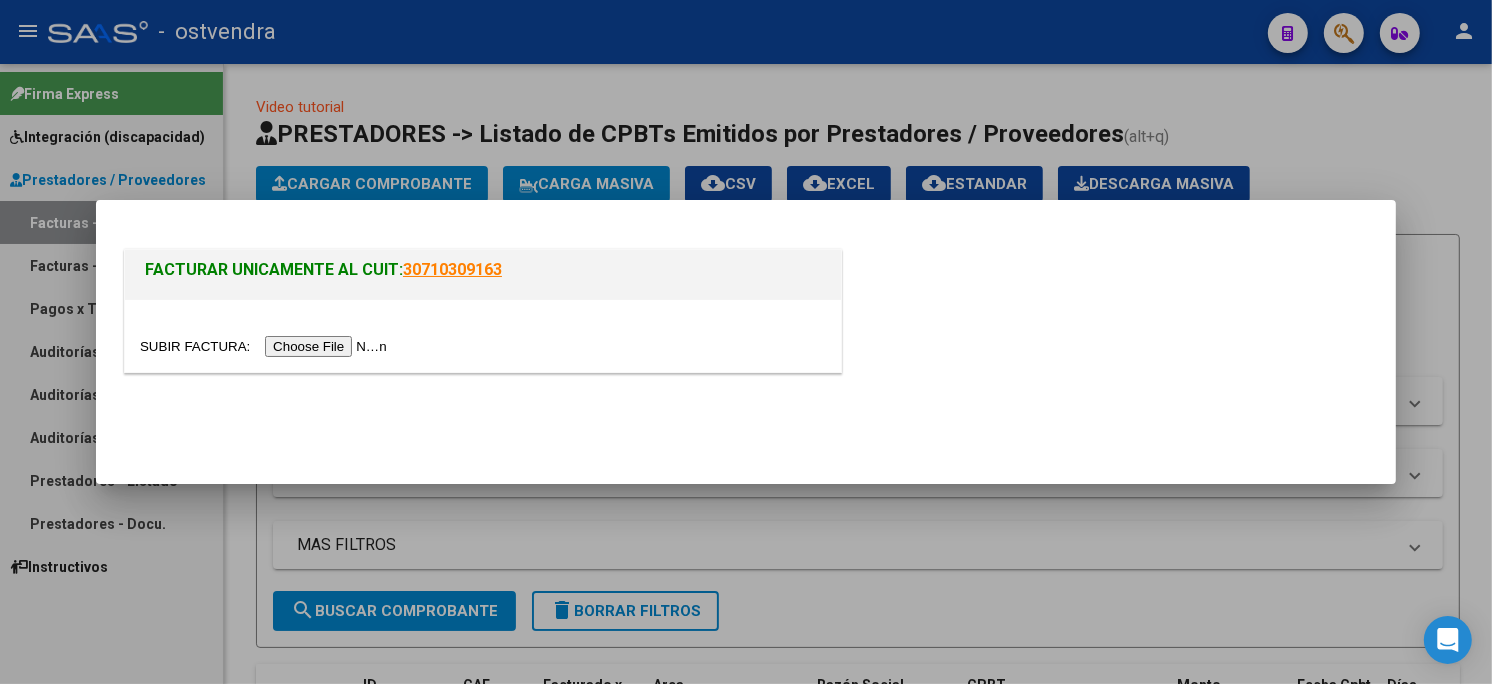 click at bounding box center (266, 346) 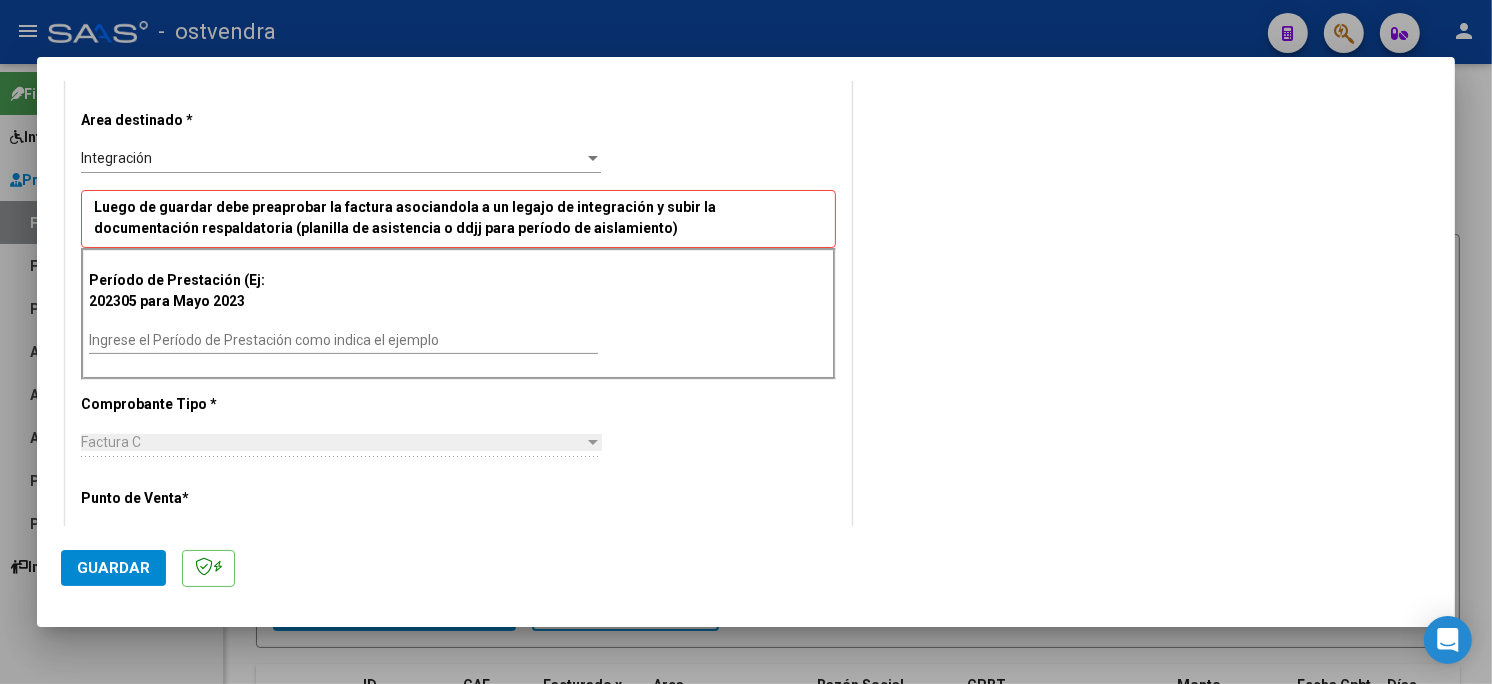scroll, scrollTop: 444, scrollLeft: 0, axis: vertical 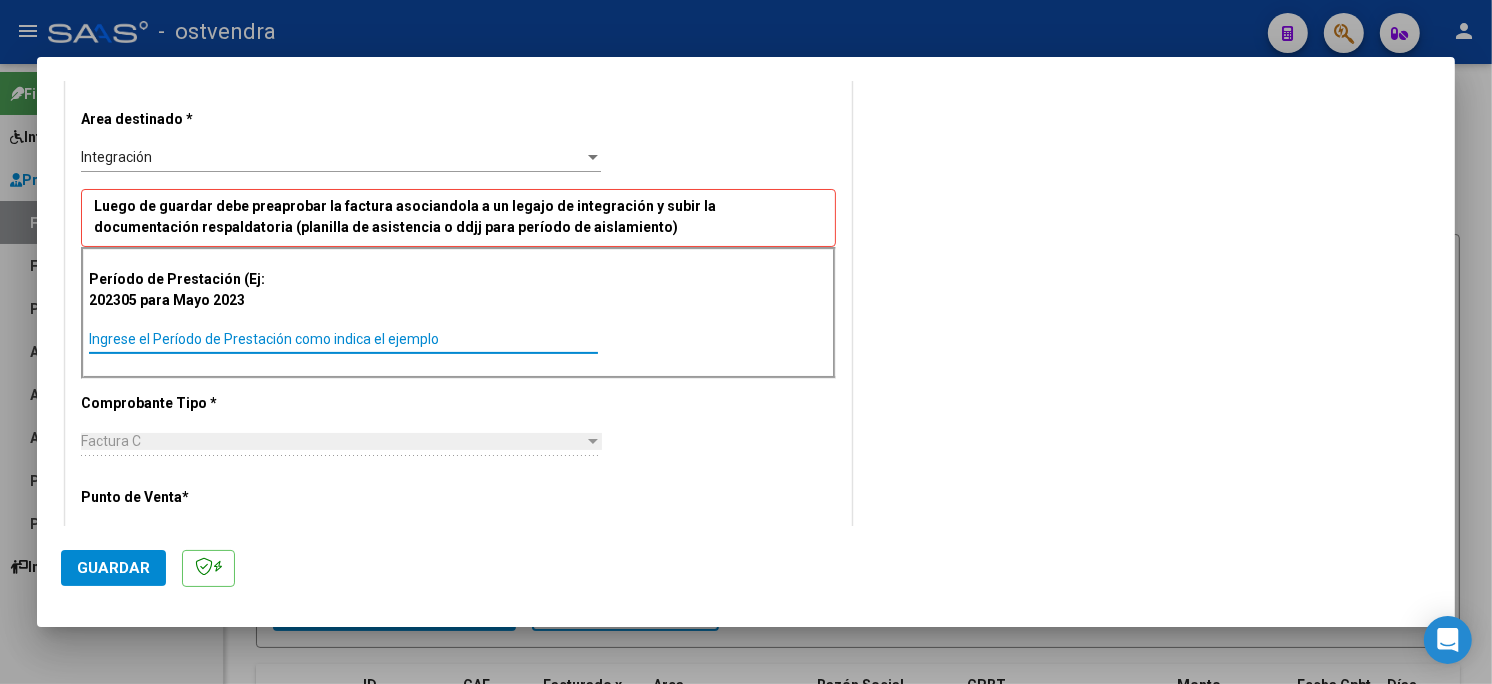 click on "Ingrese el Período de Prestación como indica el ejemplo" at bounding box center (343, 339) 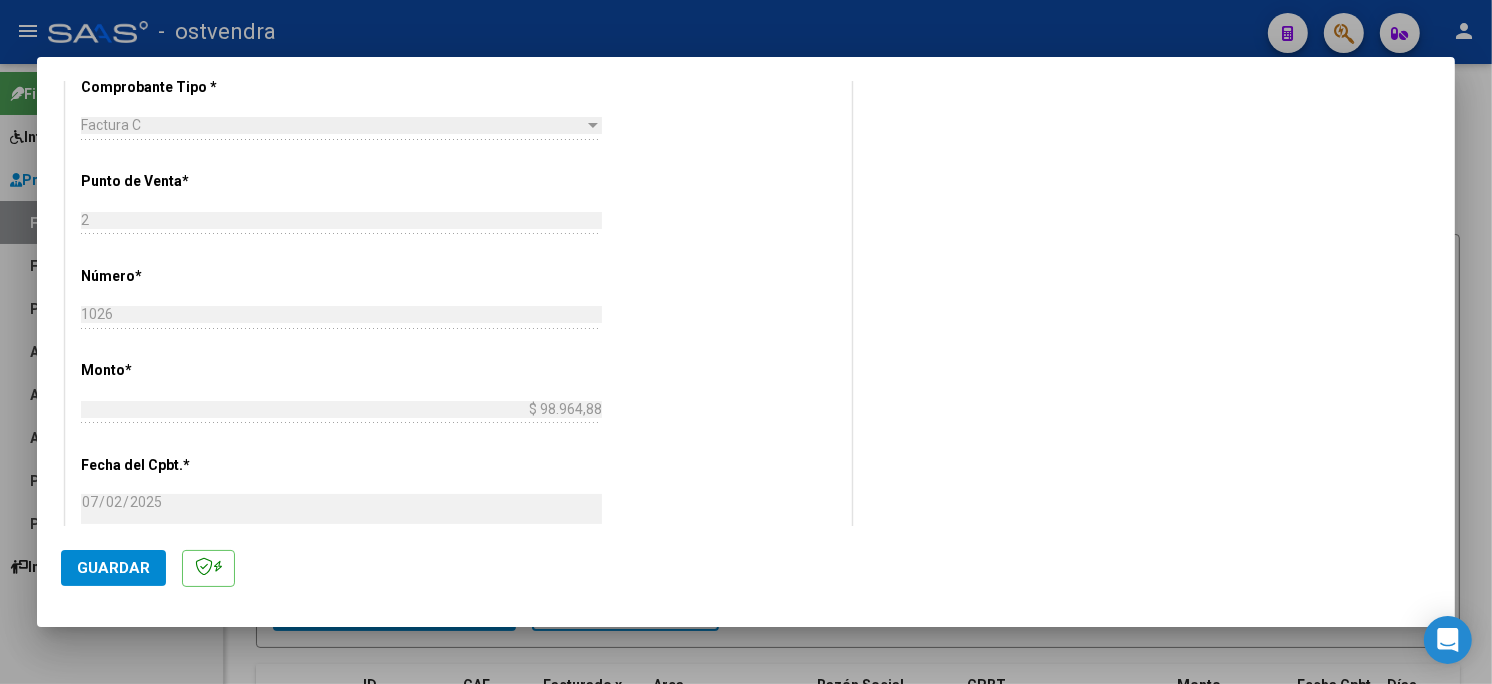 scroll, scrollTop: 777, scrollLeft: 0, axis: vertical 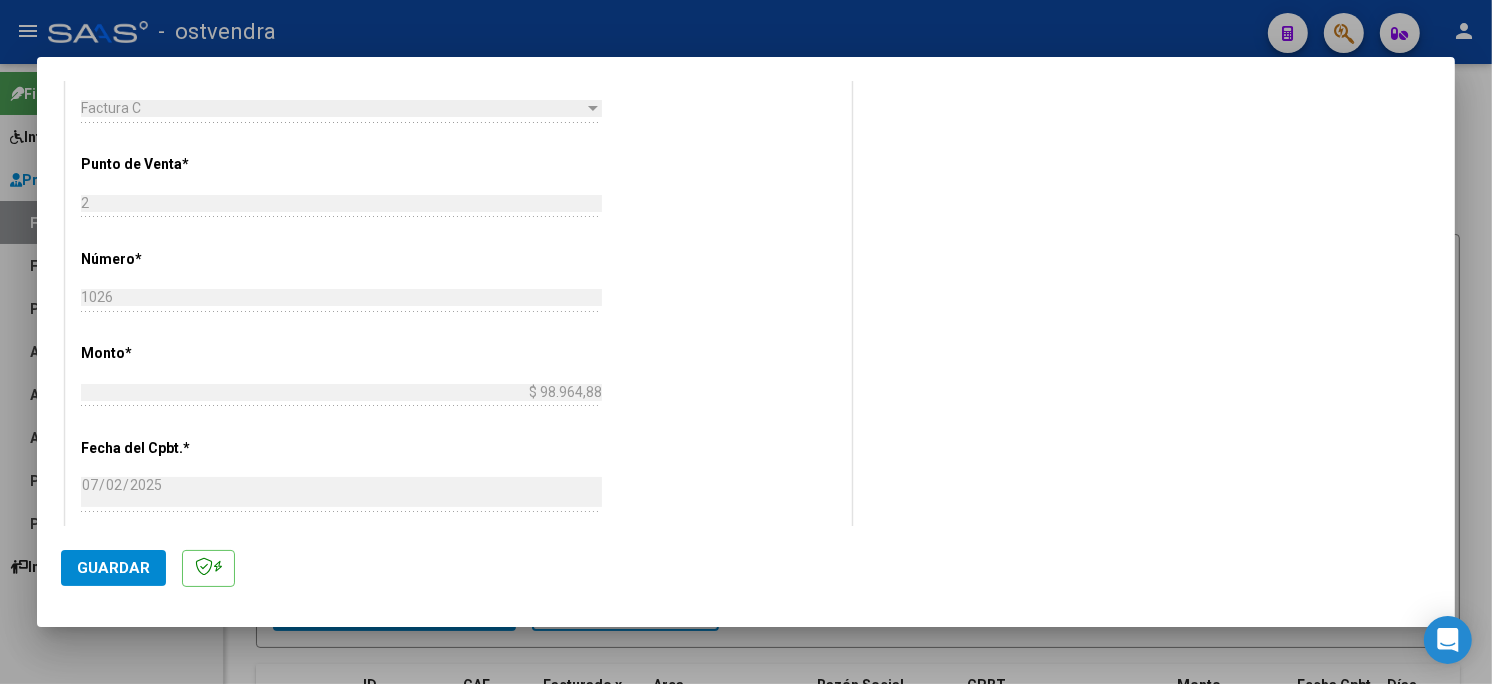 type on "202506" 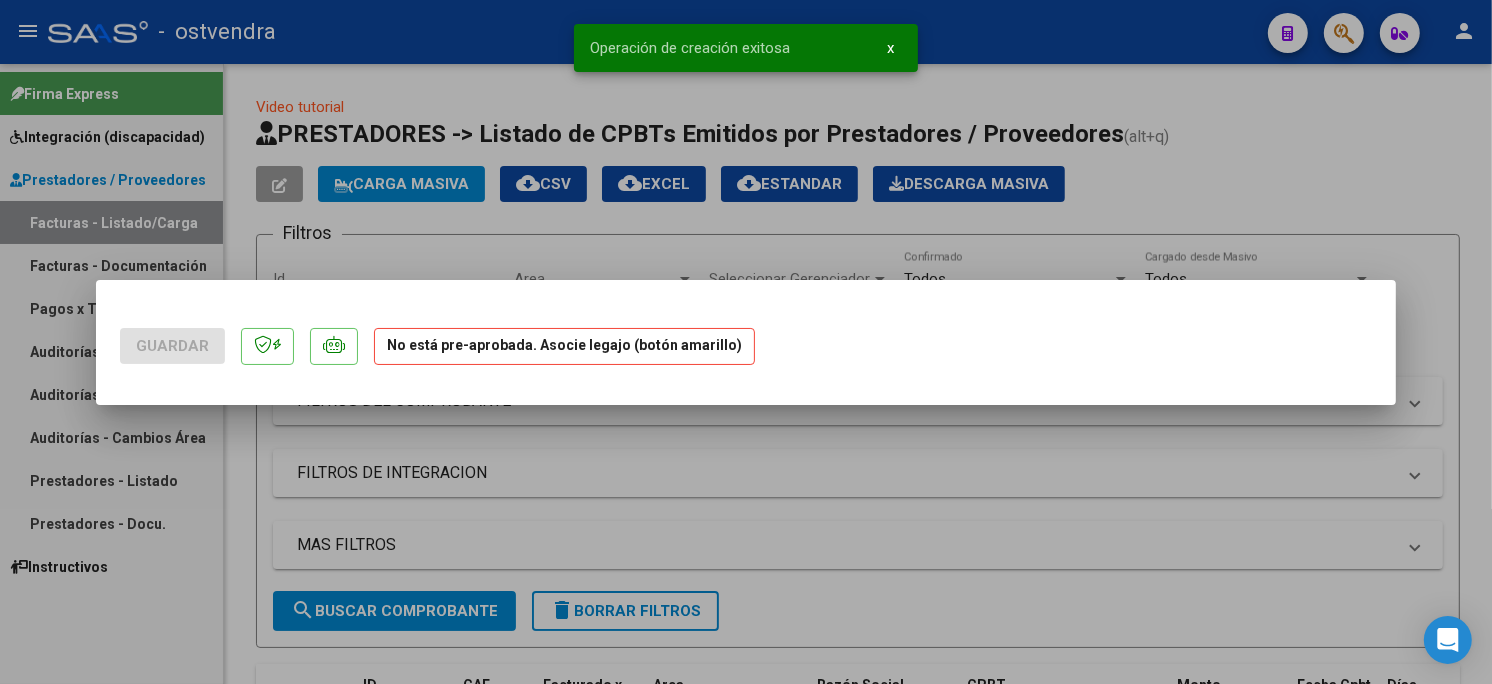 scroll, scrollTop: 0, scrollLeft: 0, axis: both 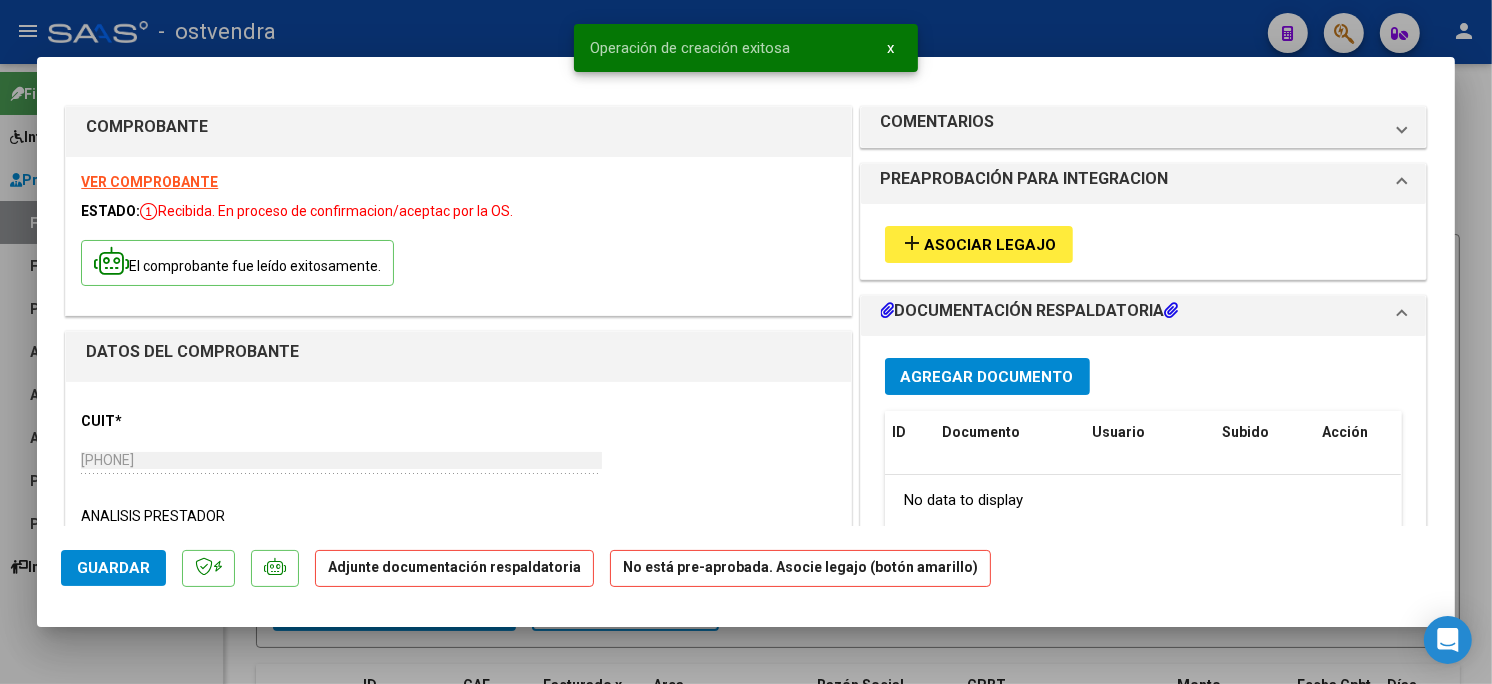 click on "add Asociar Legajo" at bounding box center [979, 244] 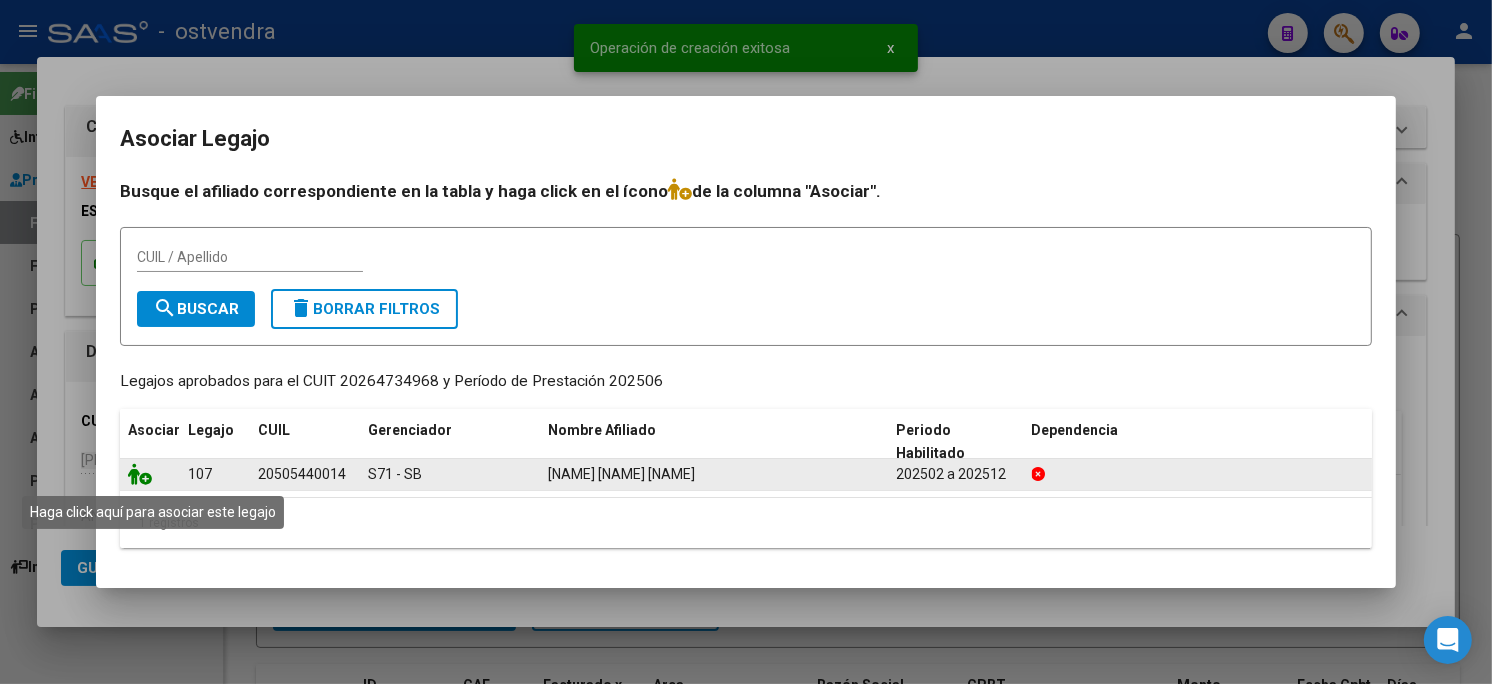 click 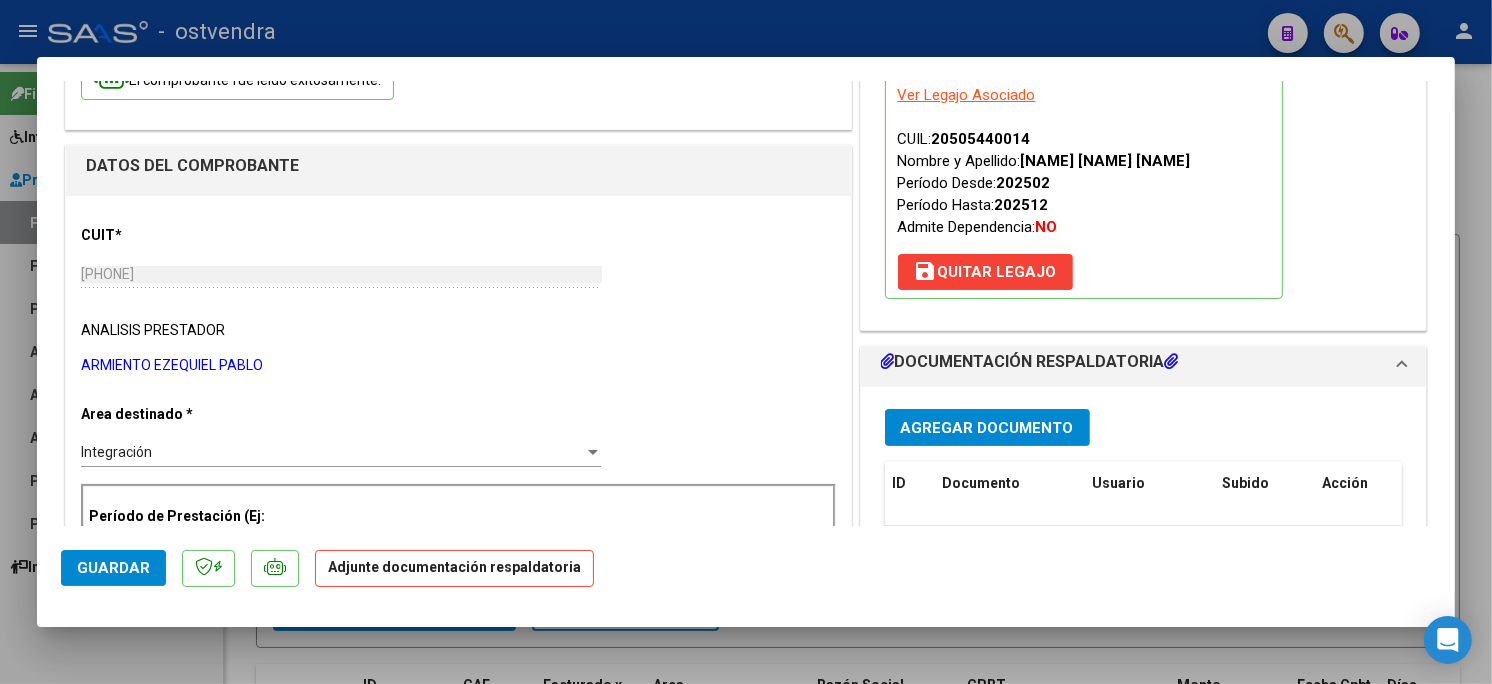scroll, scrollTop: 222, scrollLeft: 0, axis: vertical 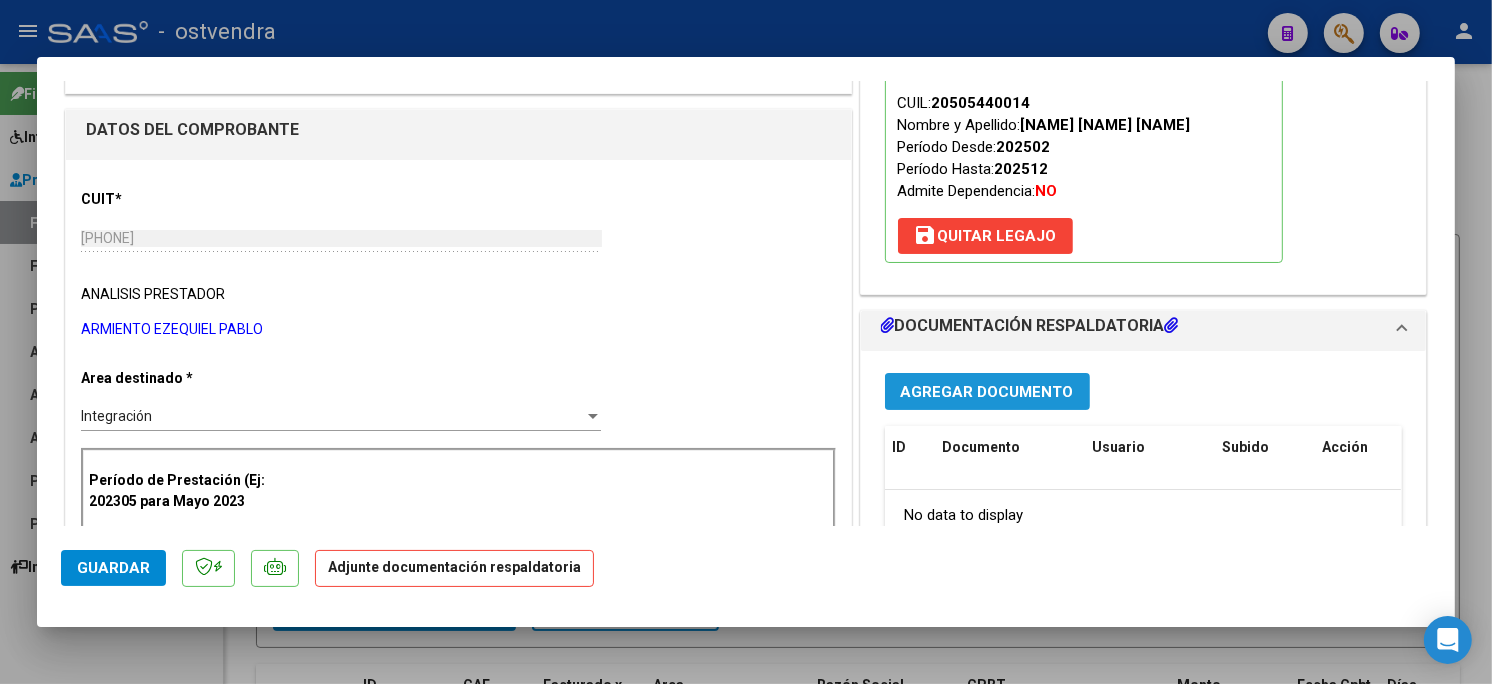 click on "Agregar Documento" at bounding box center (987, 392) 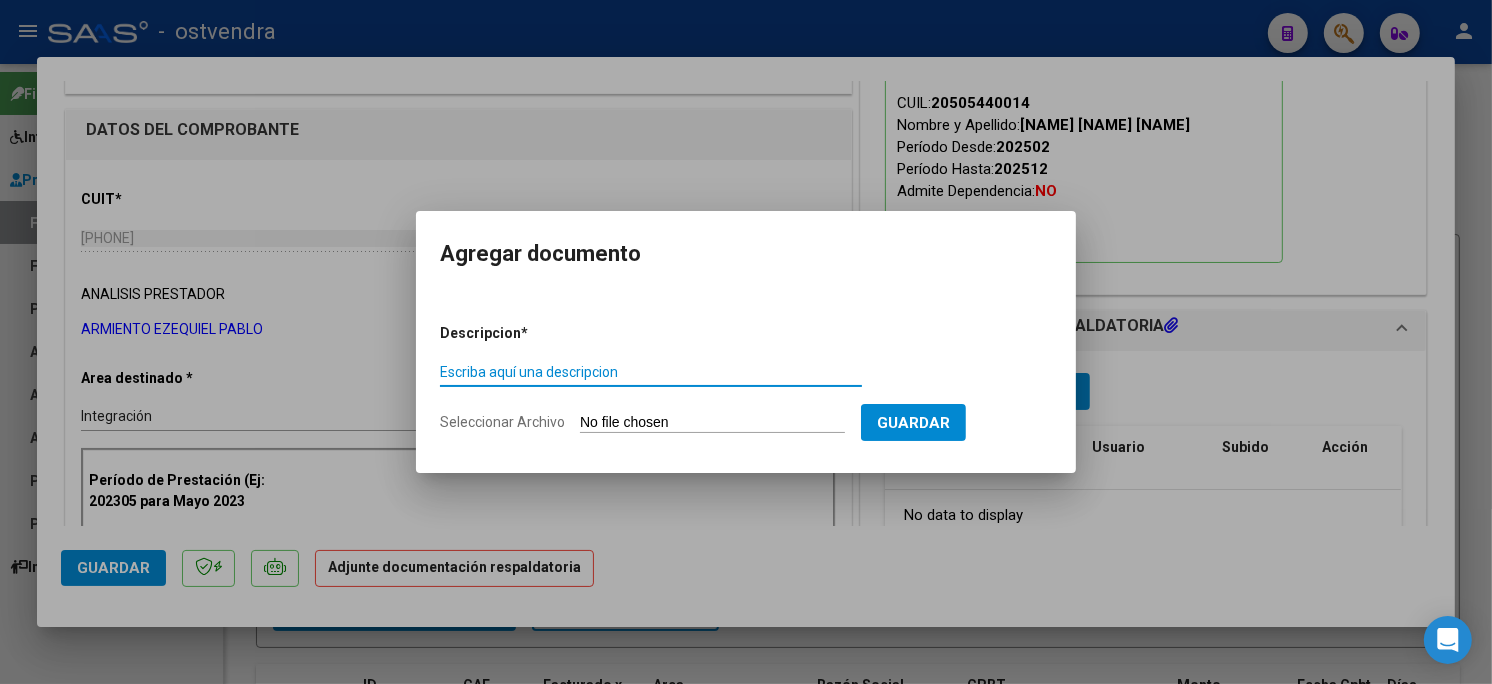 click on "Seleccionar Archivo" at bounding box center [712, 423] 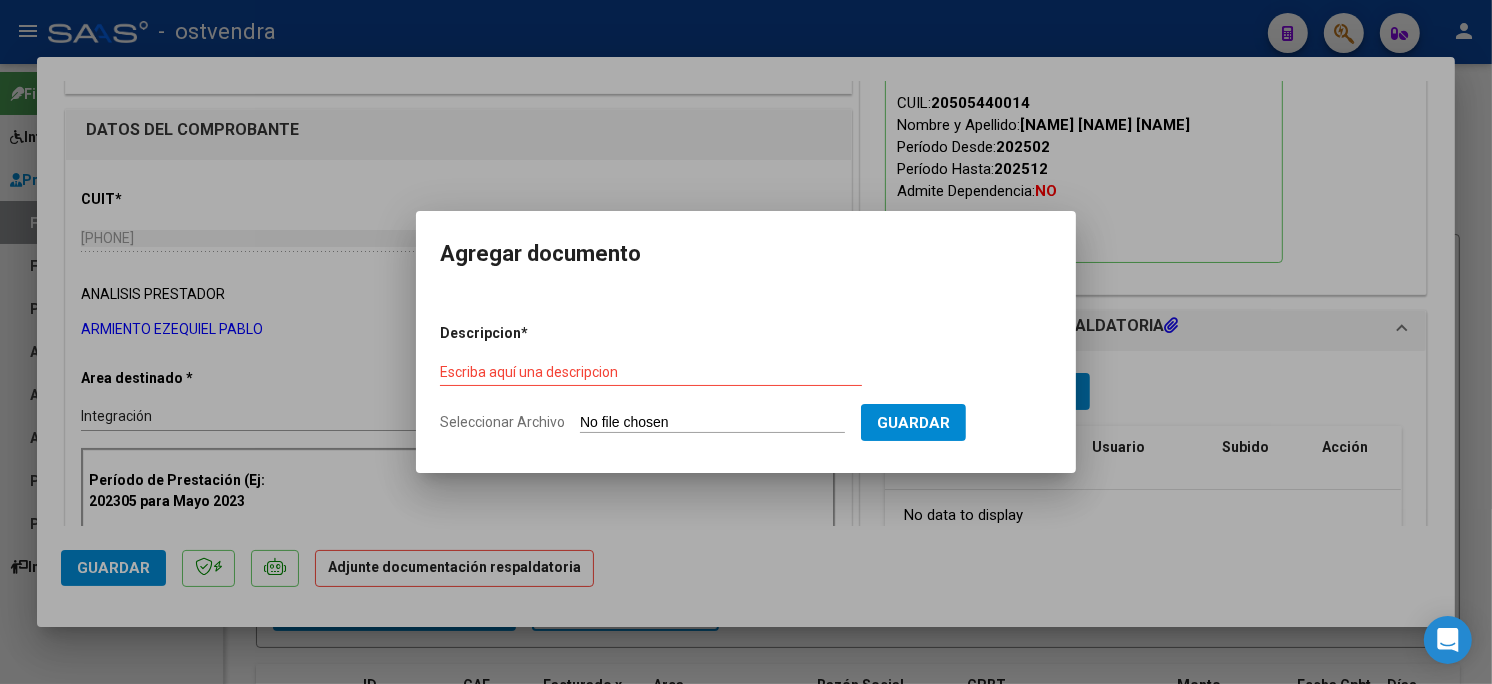 type on "C:\fakepath\ASISTENCIA C-2-1026.pdf" 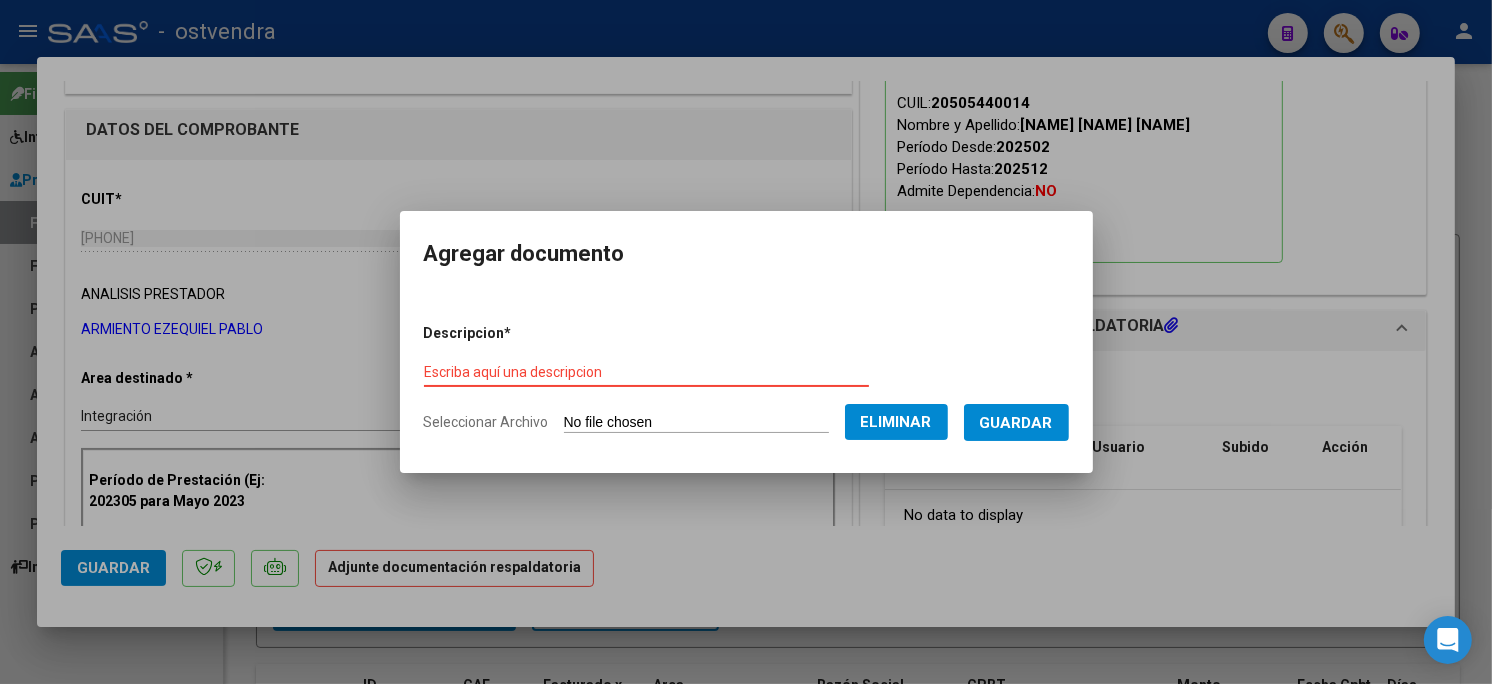 click on "Escriba aquí una descripcion" at bounding box center (646, 372) 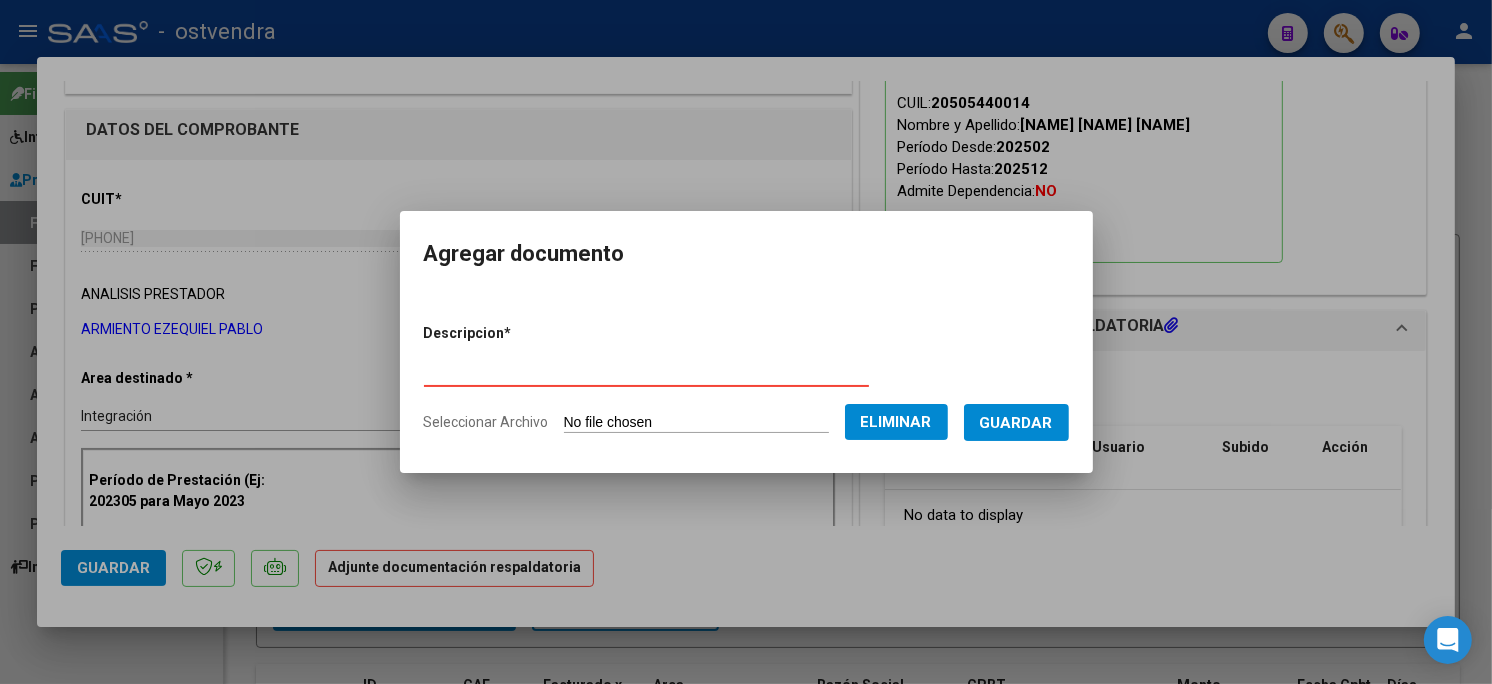 type on "PLANILLA DE ASISTENCIA" 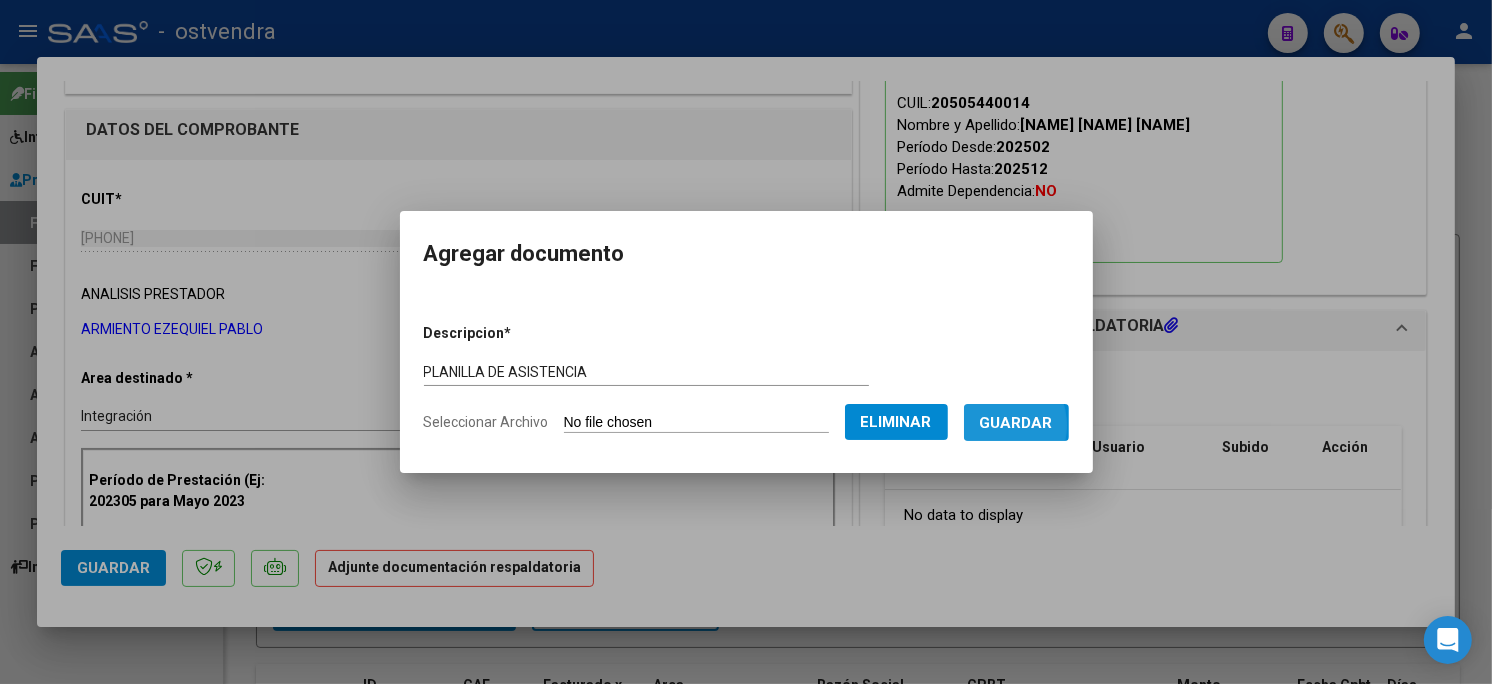 click on "Guardar" at bounding box center (1016, 423) 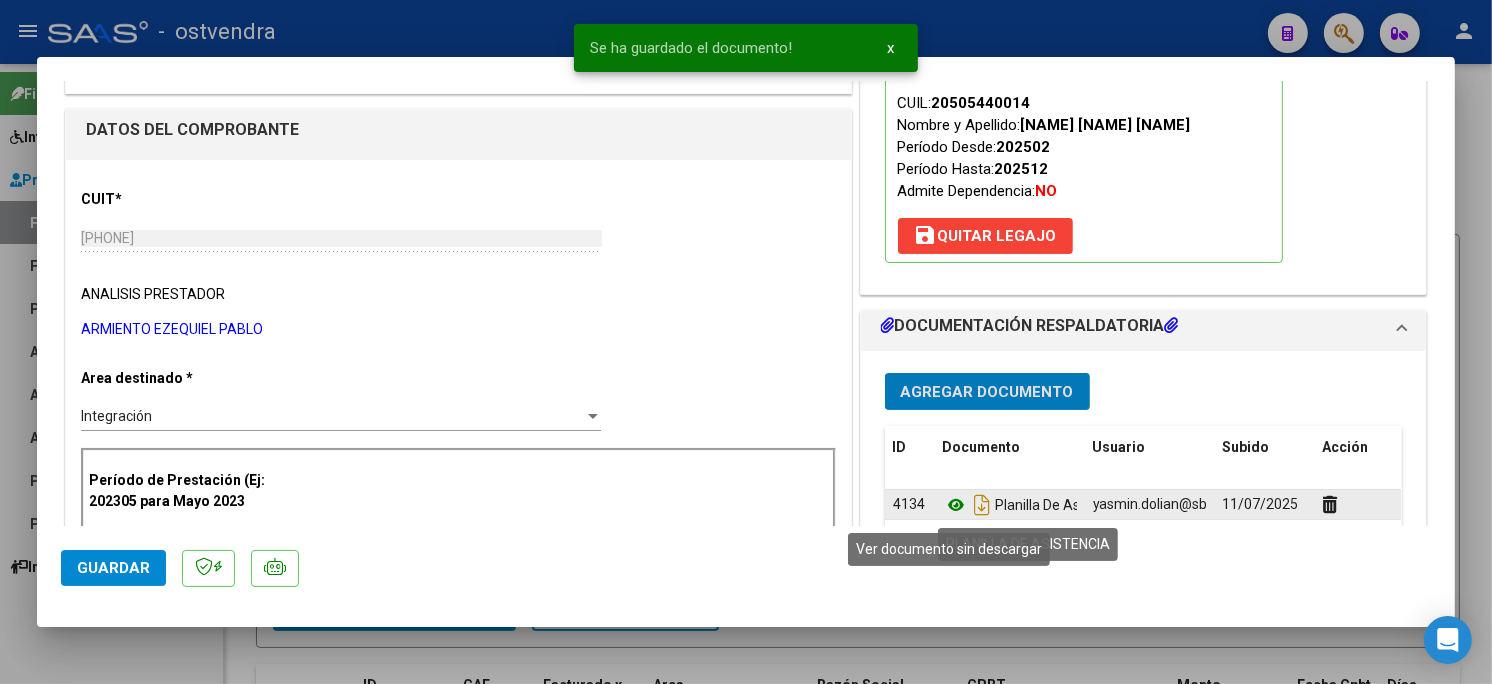 click 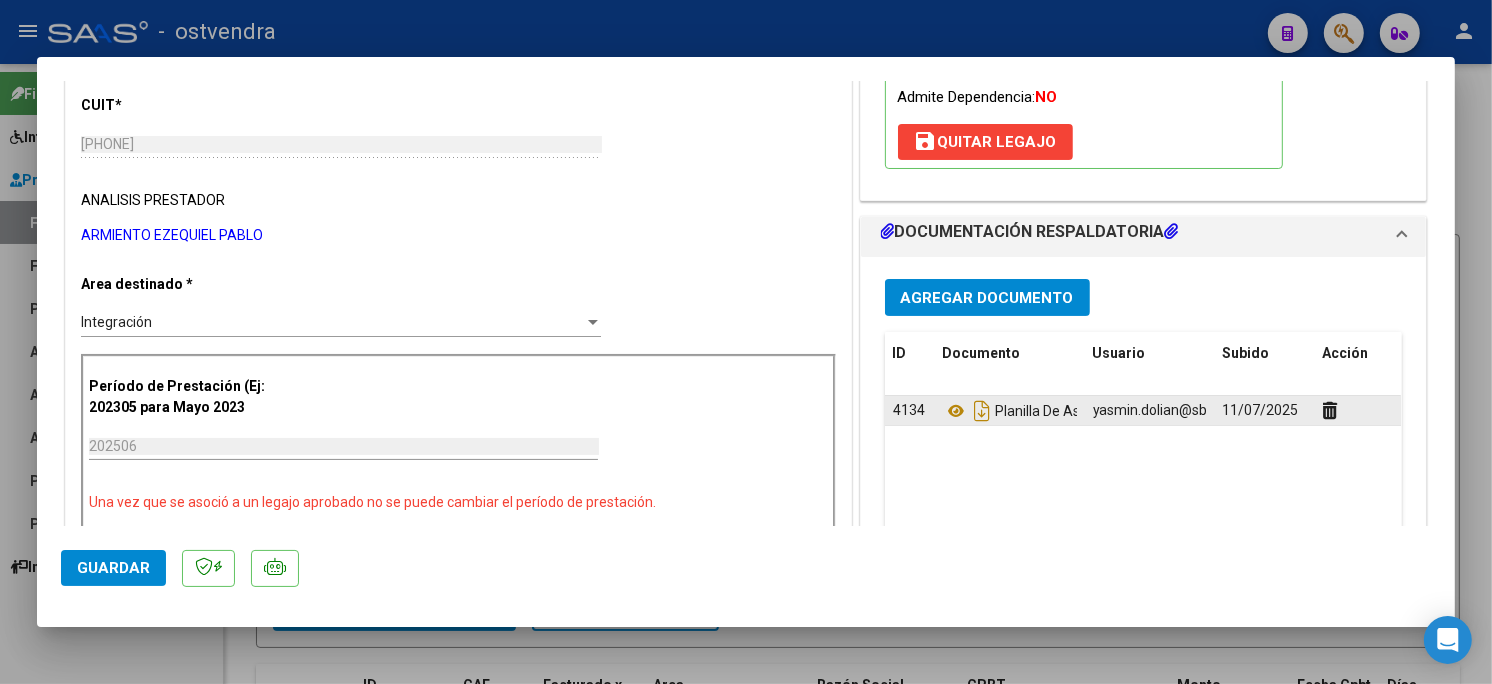 scroll, scrollTop: 333, scrollLeft: 0, axis: vertical 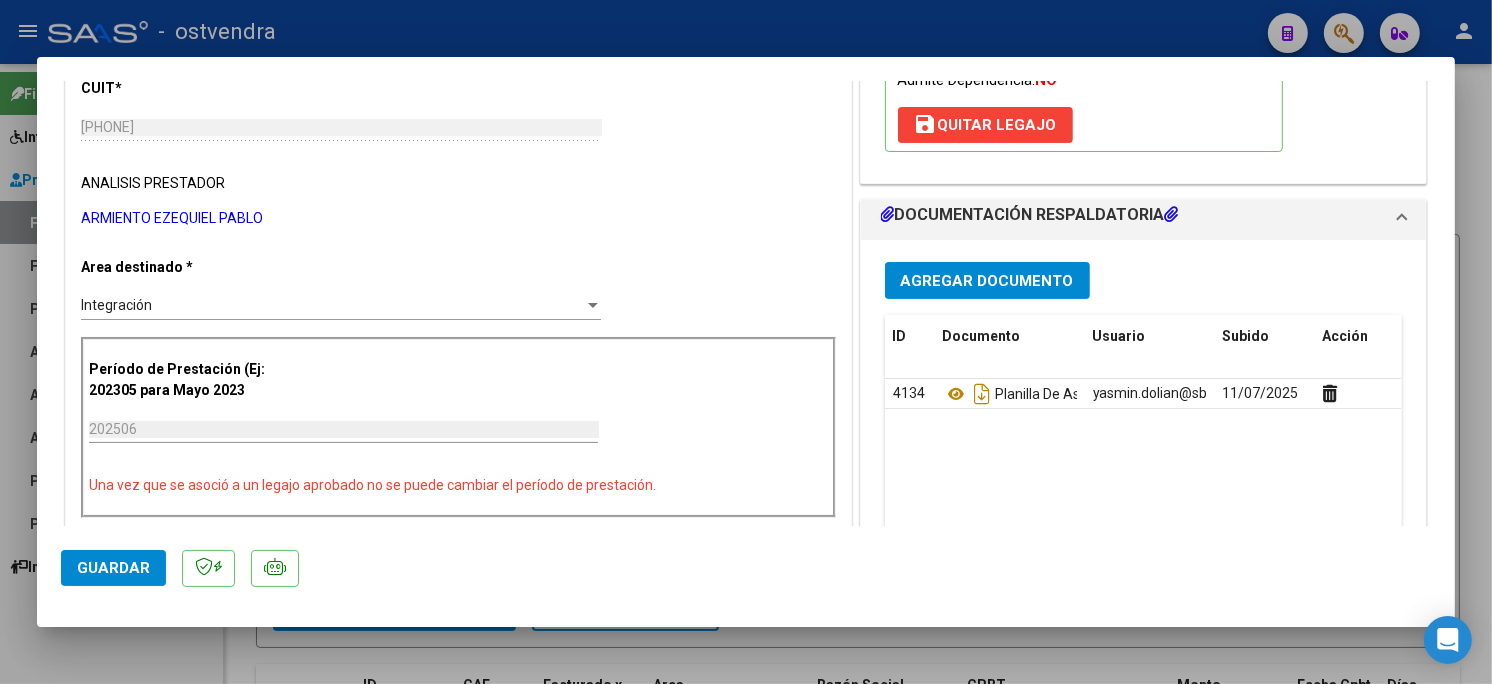 click on "Agregar Documento" at bounding box center (987, 281) 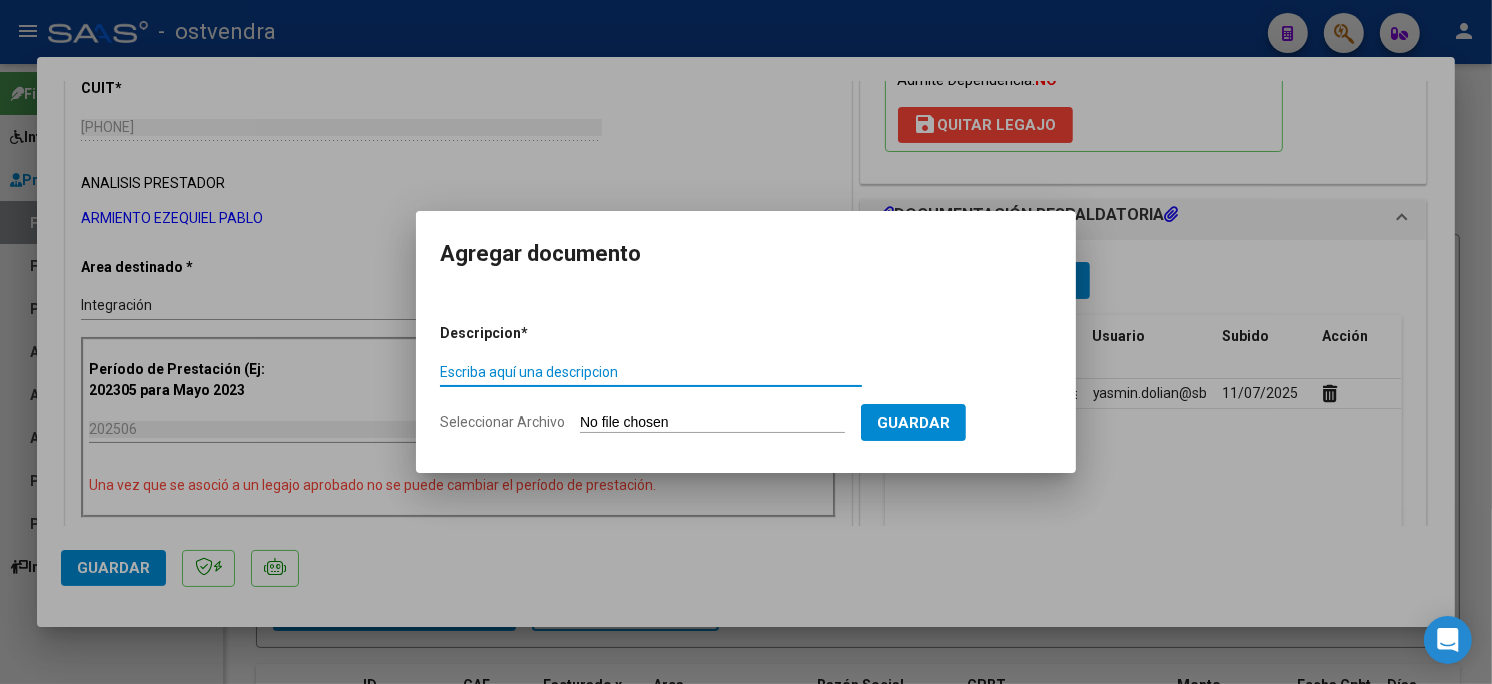 click on "Seleccionar Archivo" at bounding box center (712, 423) 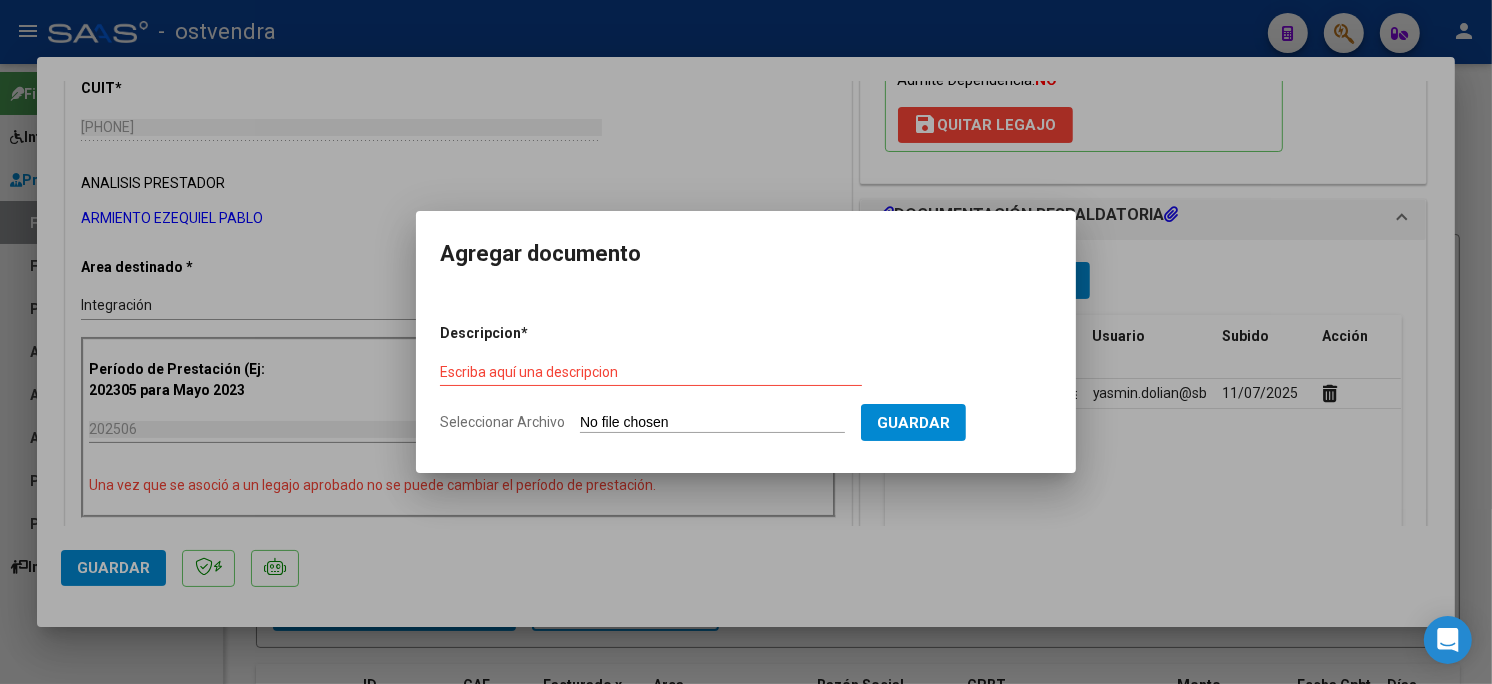 type on "C:\fakepath\[NAME] -ARMIENTO-PSICOLOGIA.pdf" 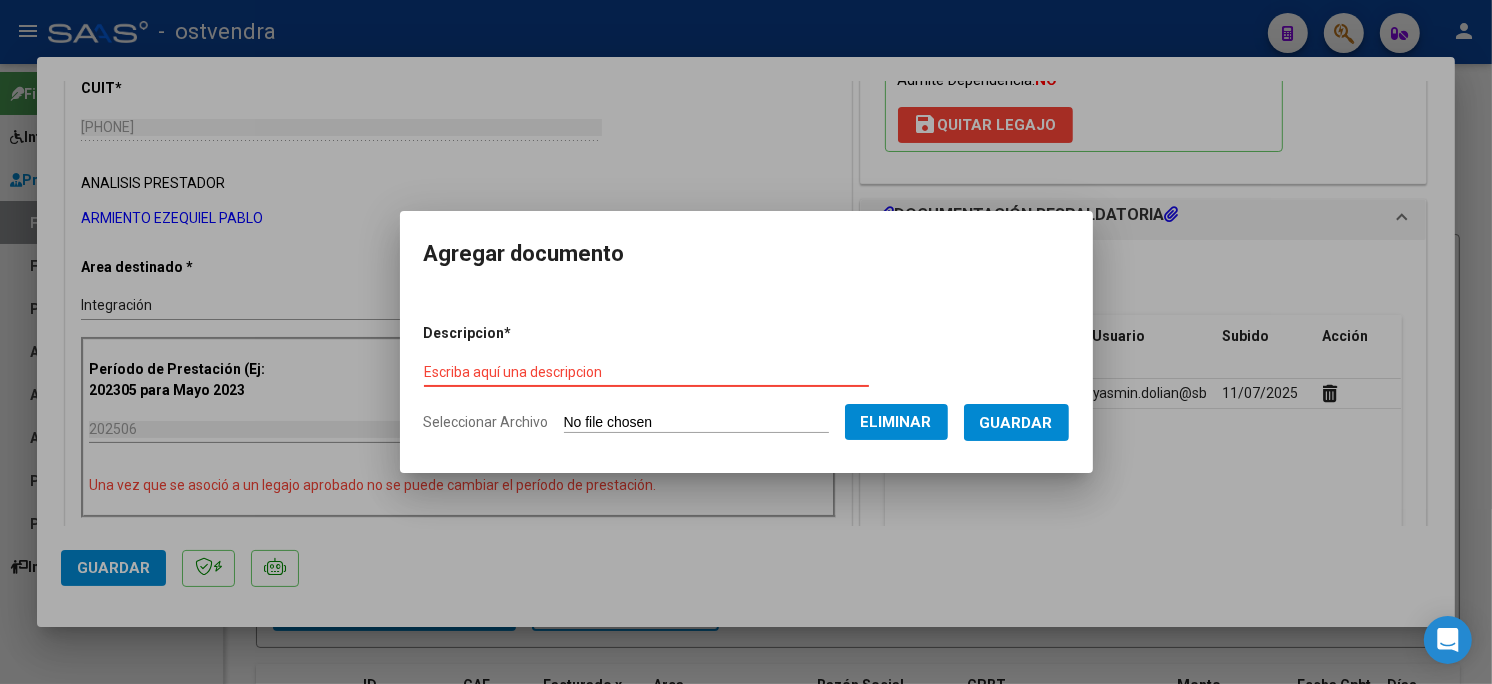 click on "Escriba aquí una descripcion" at bounding box center (646, 372) 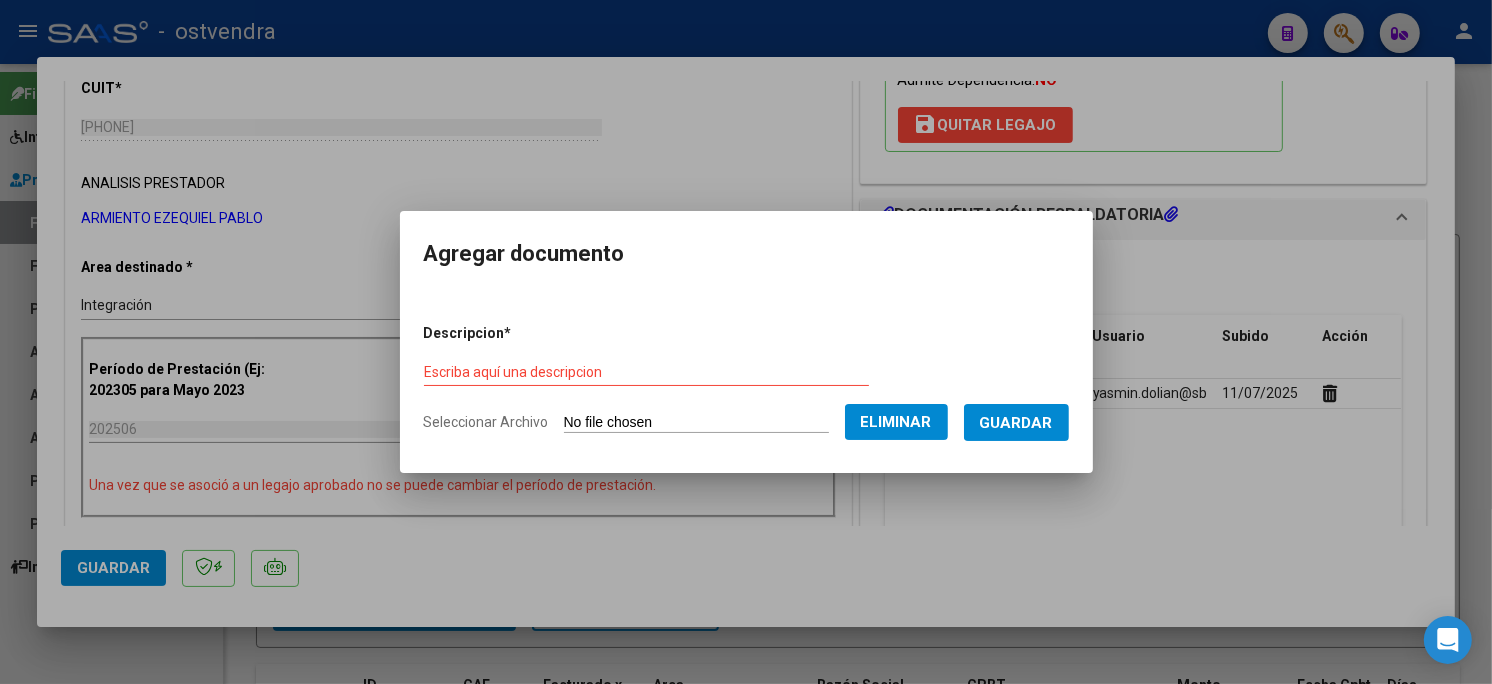 click on "Escriba aquí una descripcion" at bounding box center [646, 372] 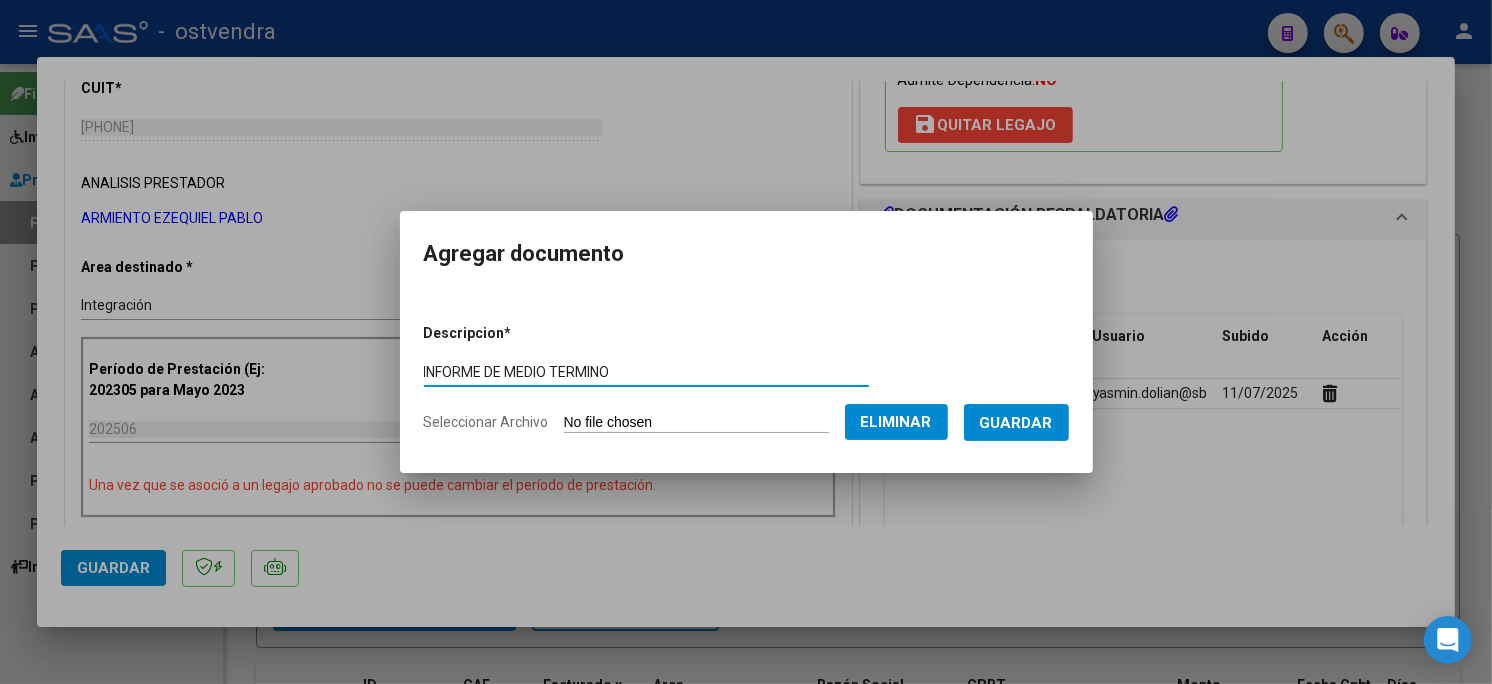 type on "INFORME DE MEDIO TERMINO" 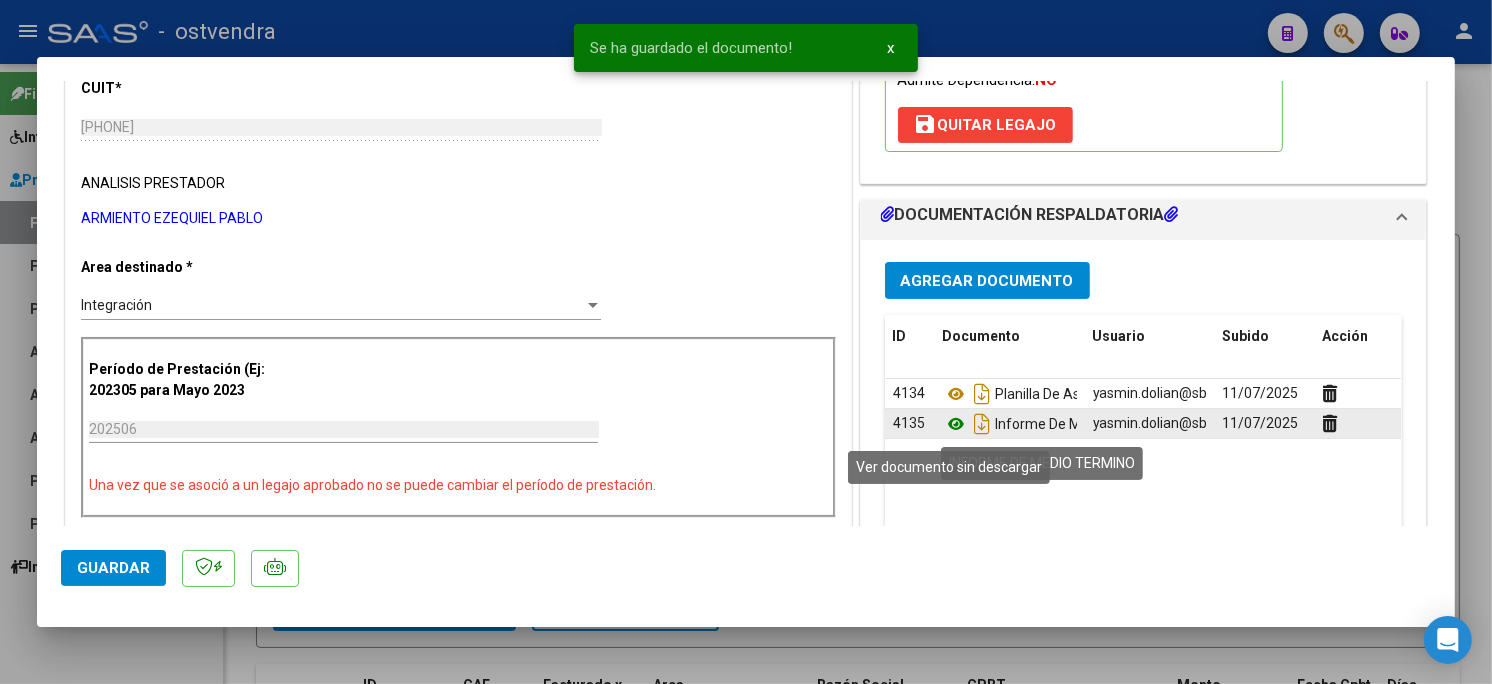 click 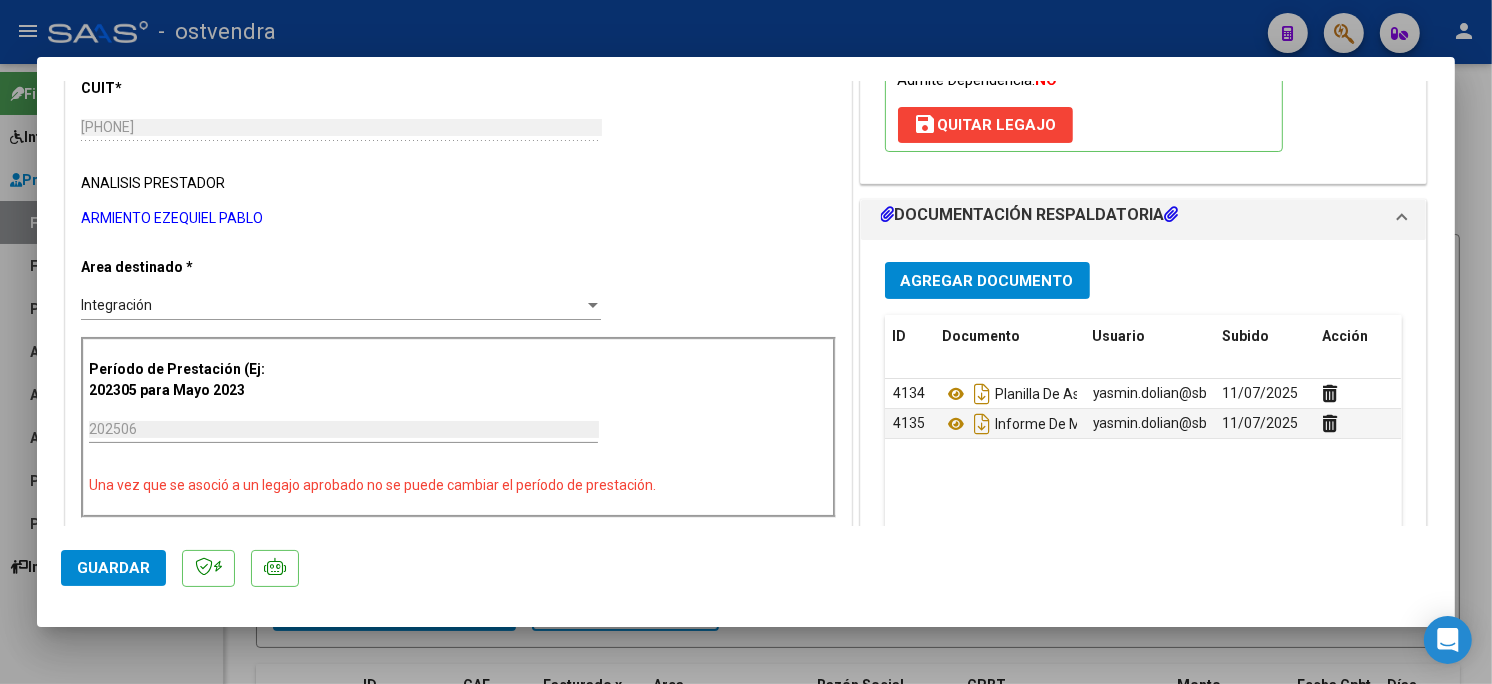 click on "Guardar" 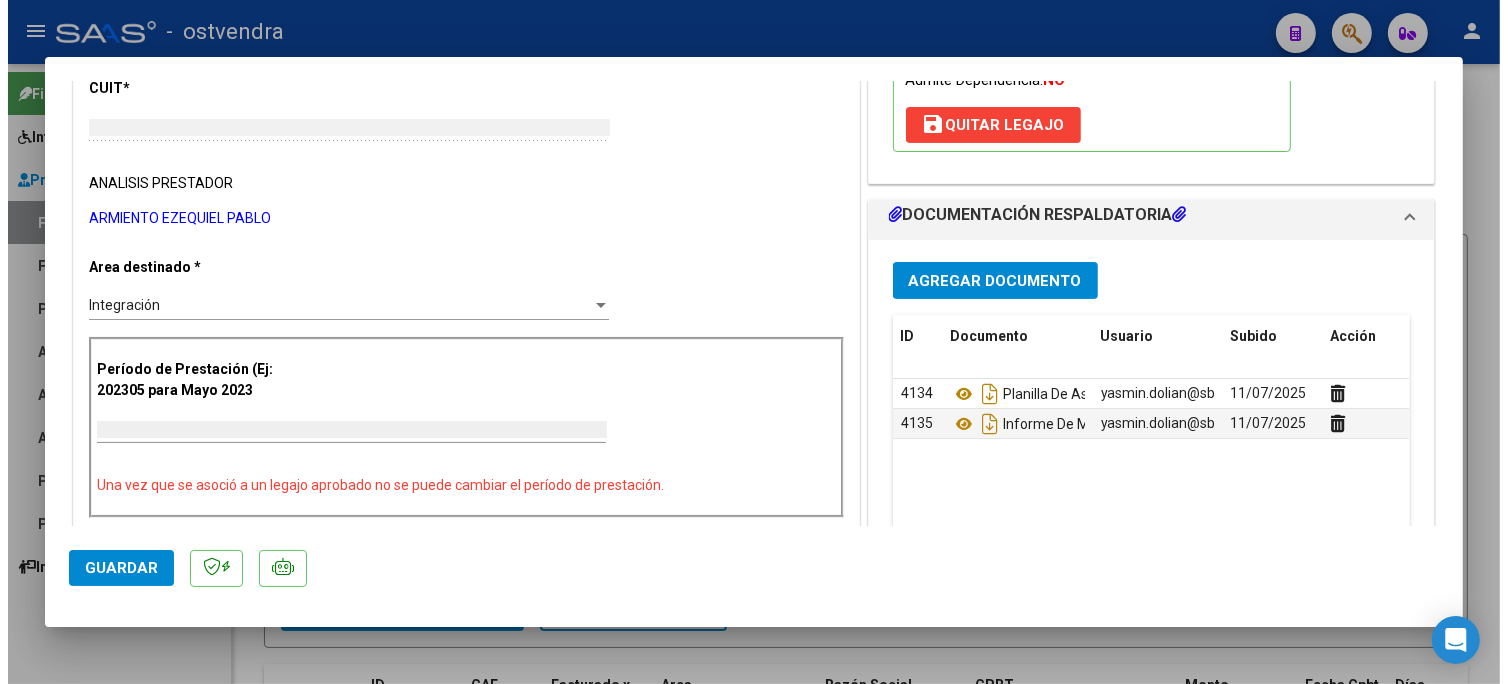 scroll, scrollTop: 0, scrollLeft: 0, axis: both 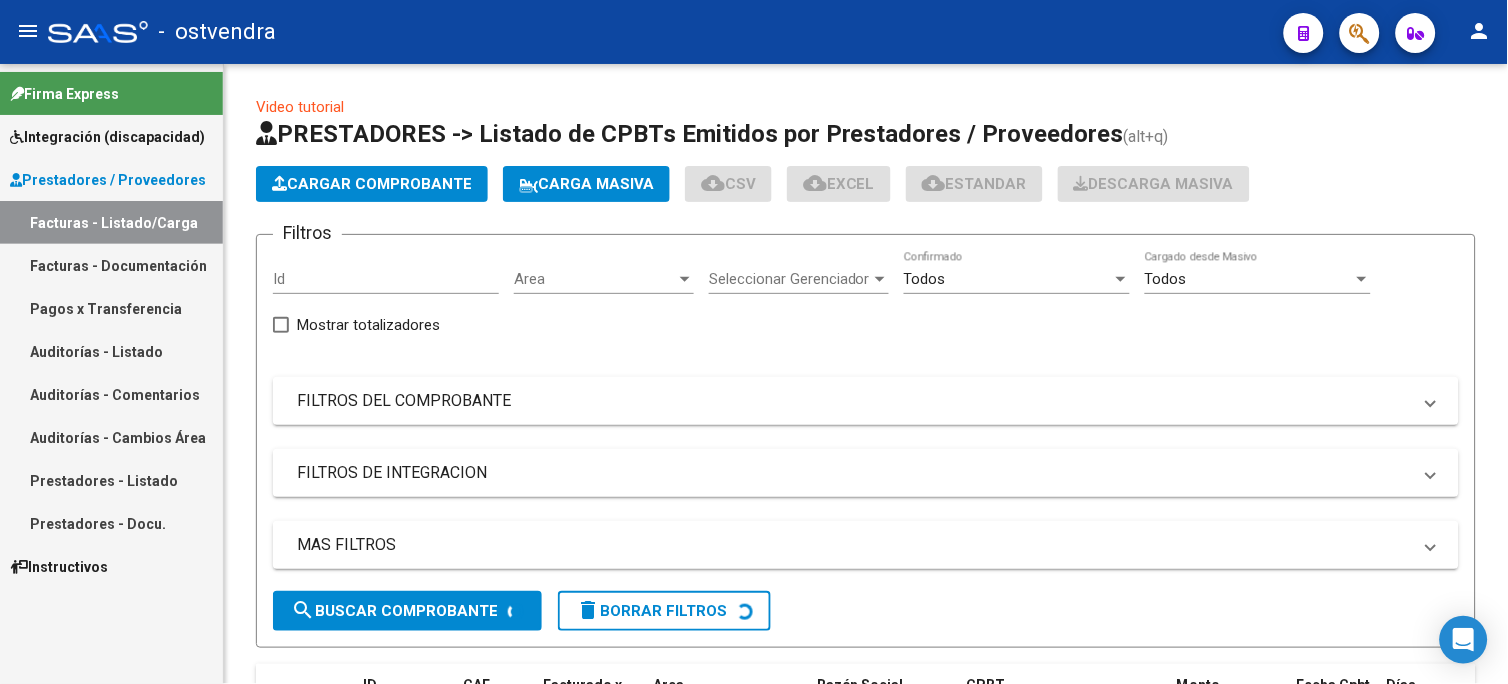 click on "Integración (discapacidad)" at bounding box center [107, 137] 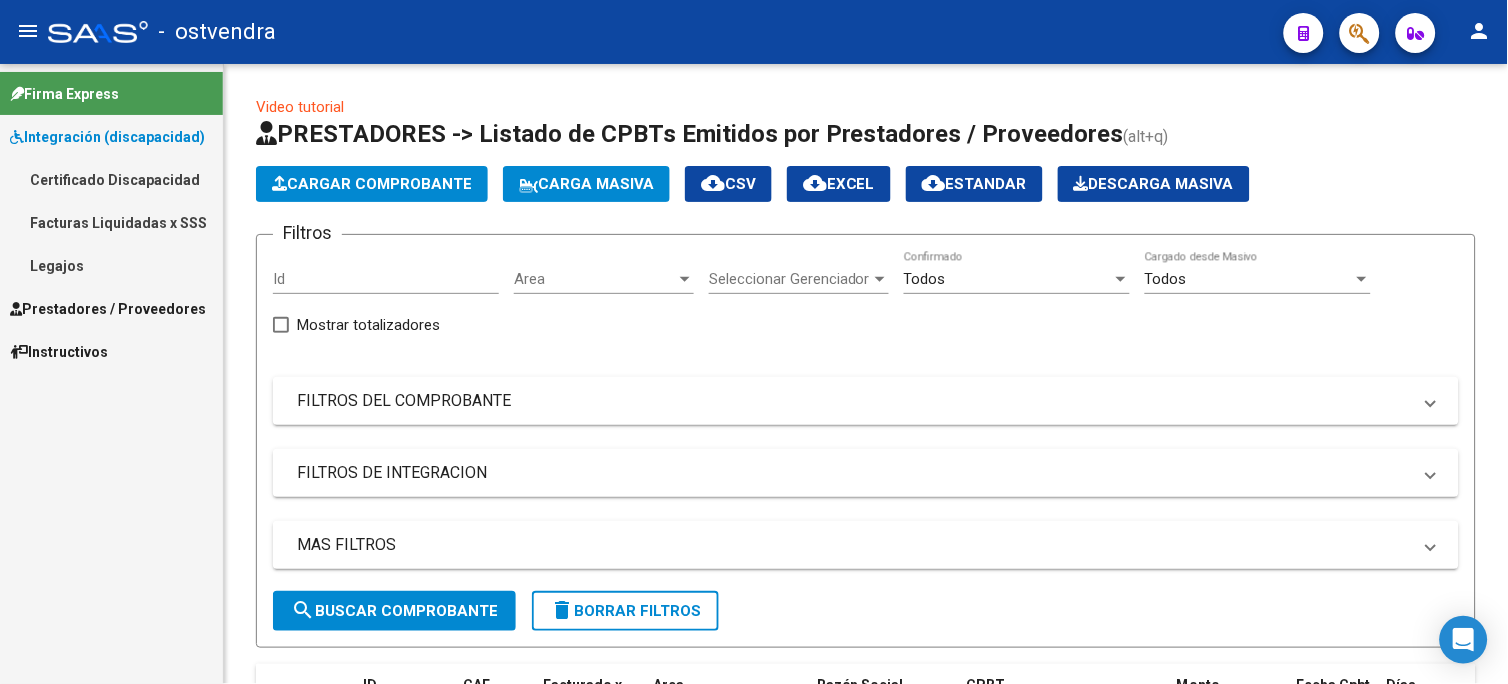 click on "Legajos" at bounding box center (111, 265) 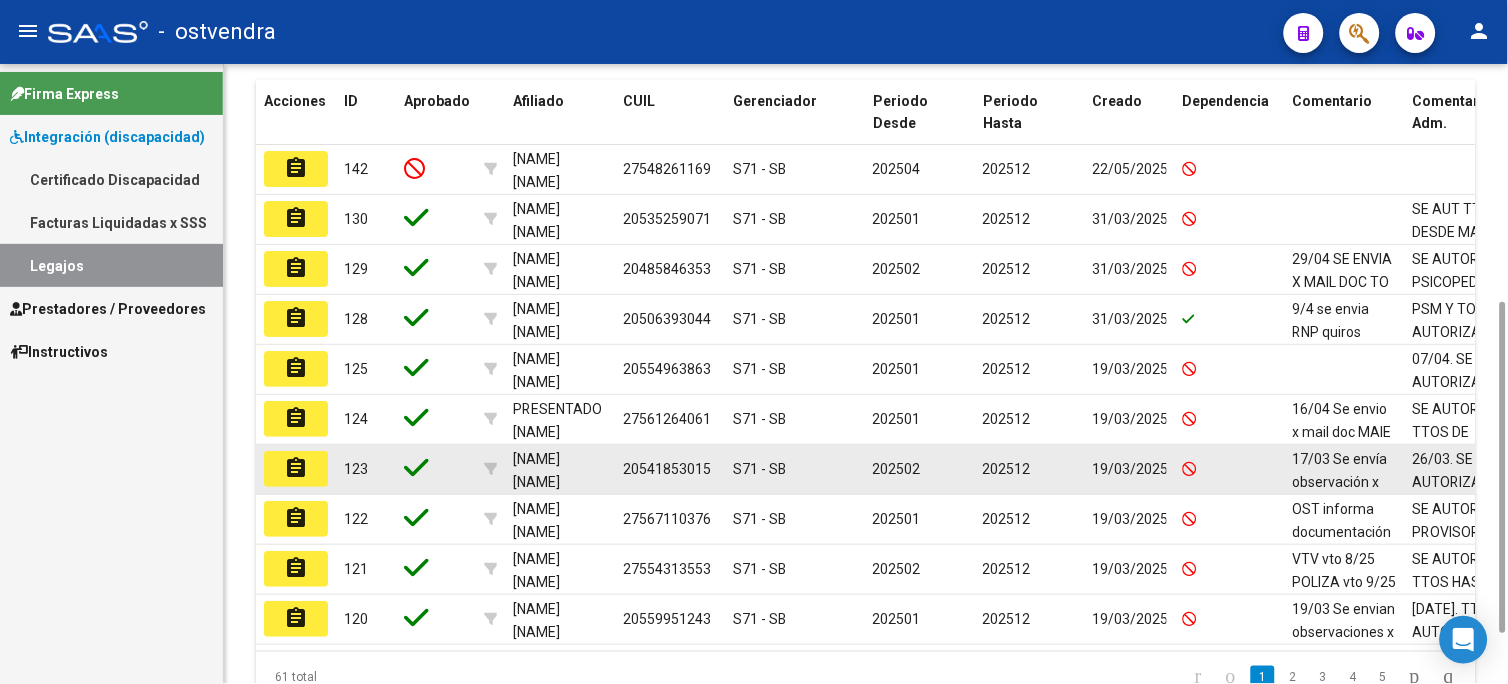 scroll, scrollTop: 542, scrollLeft: 0, axis: vertical 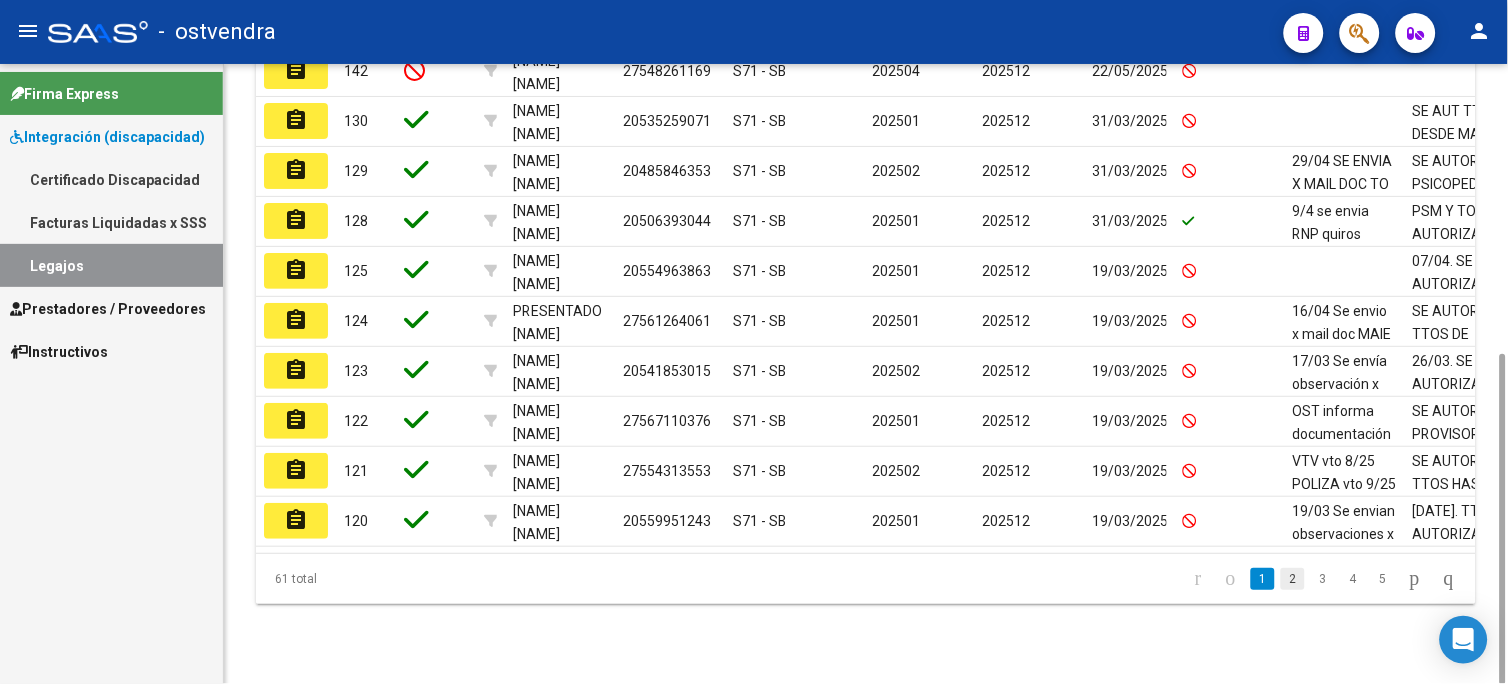 click on "2" 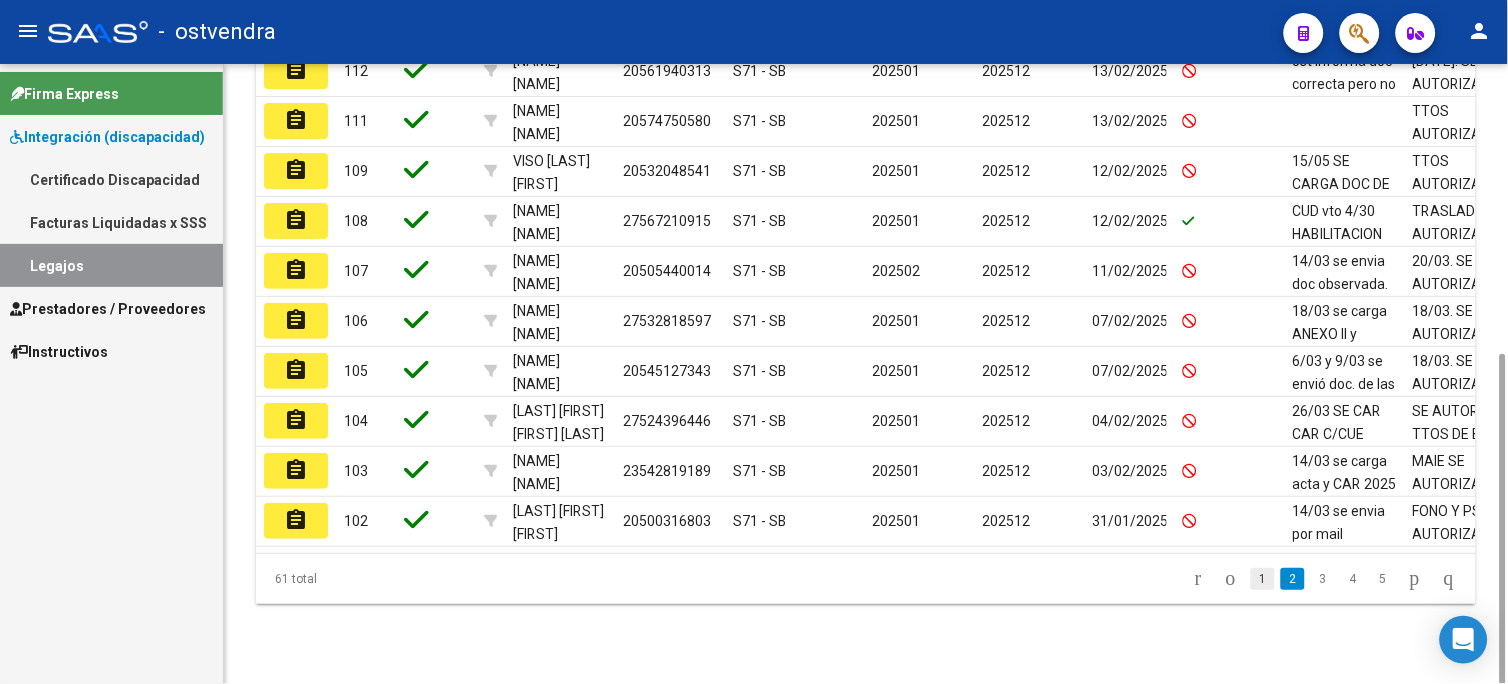 click on "1" 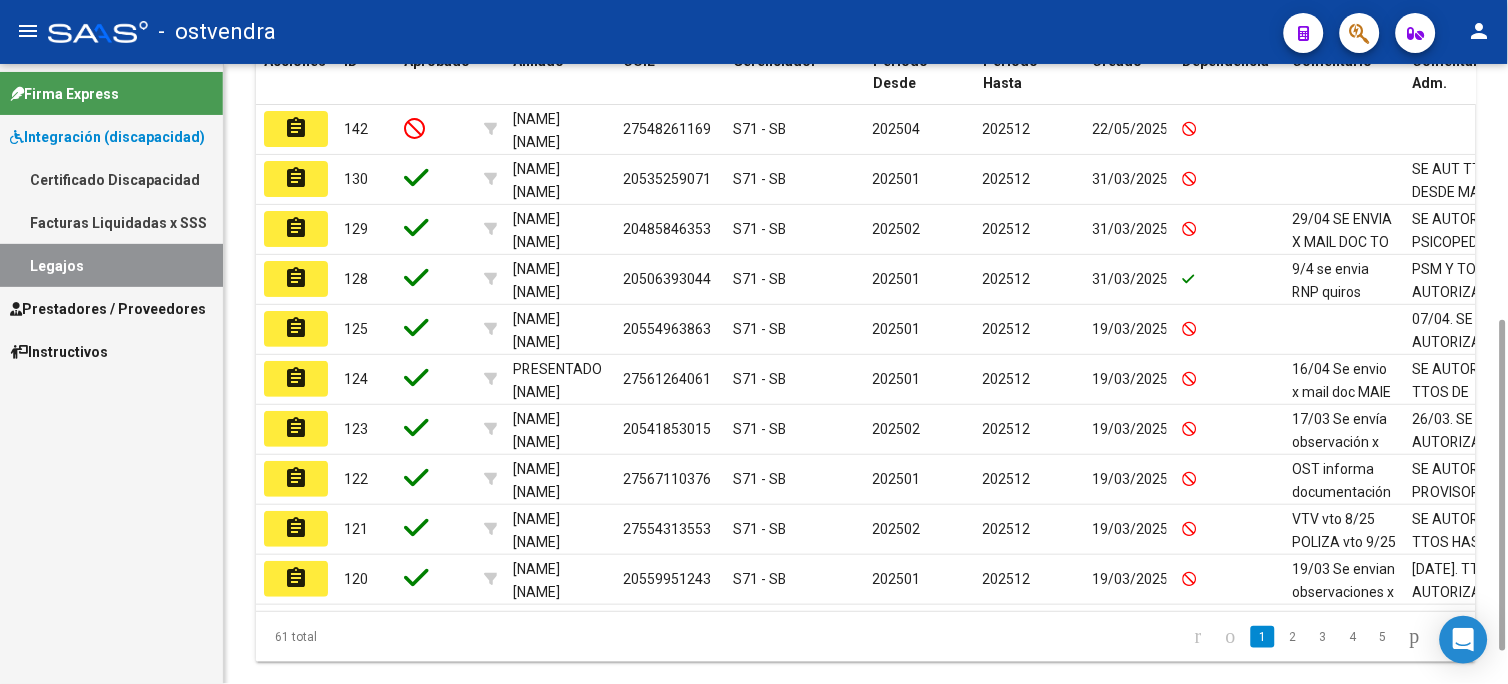 scroll, scrollTop: 478, scrollLeft: 0, axis: vertical 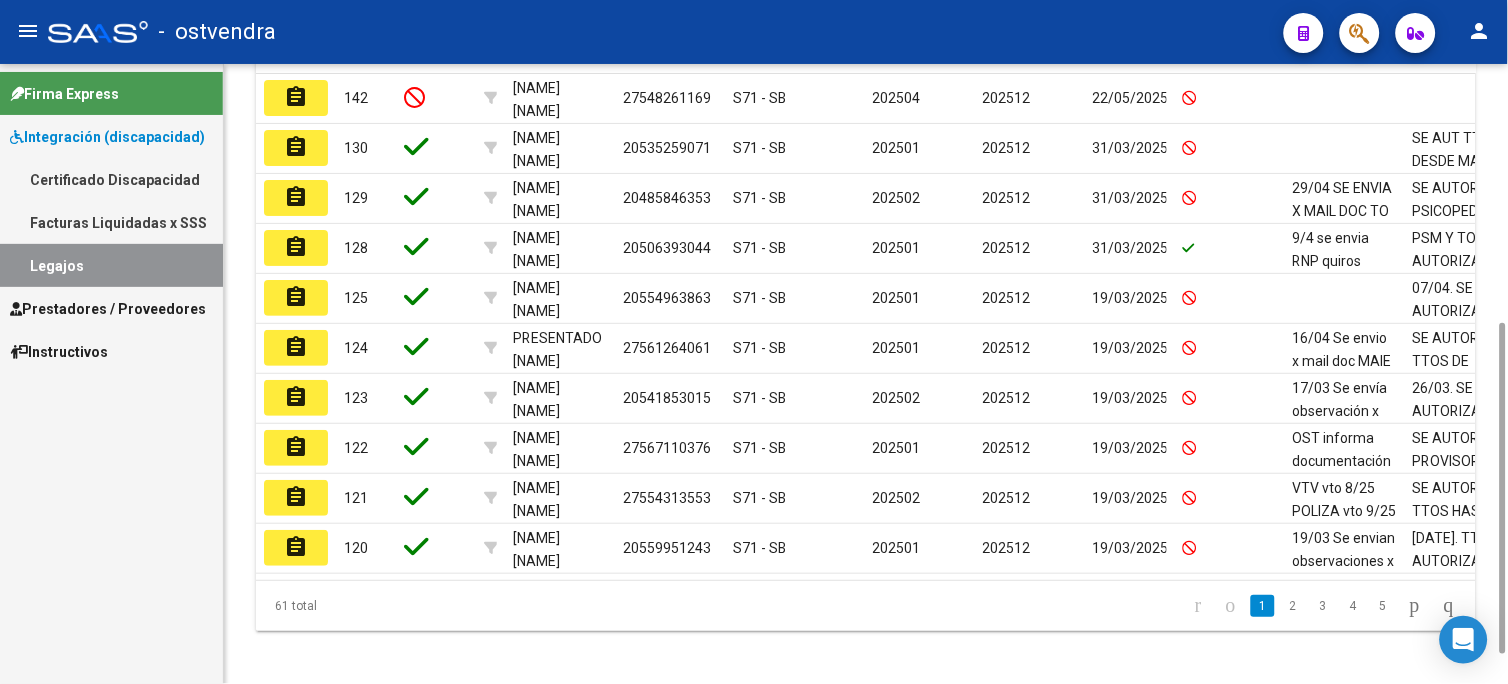 drag, startPoint x: 1504, startPoint y: 498, endPoint x: 1512, endPoint y: 485, distance: 15.264338 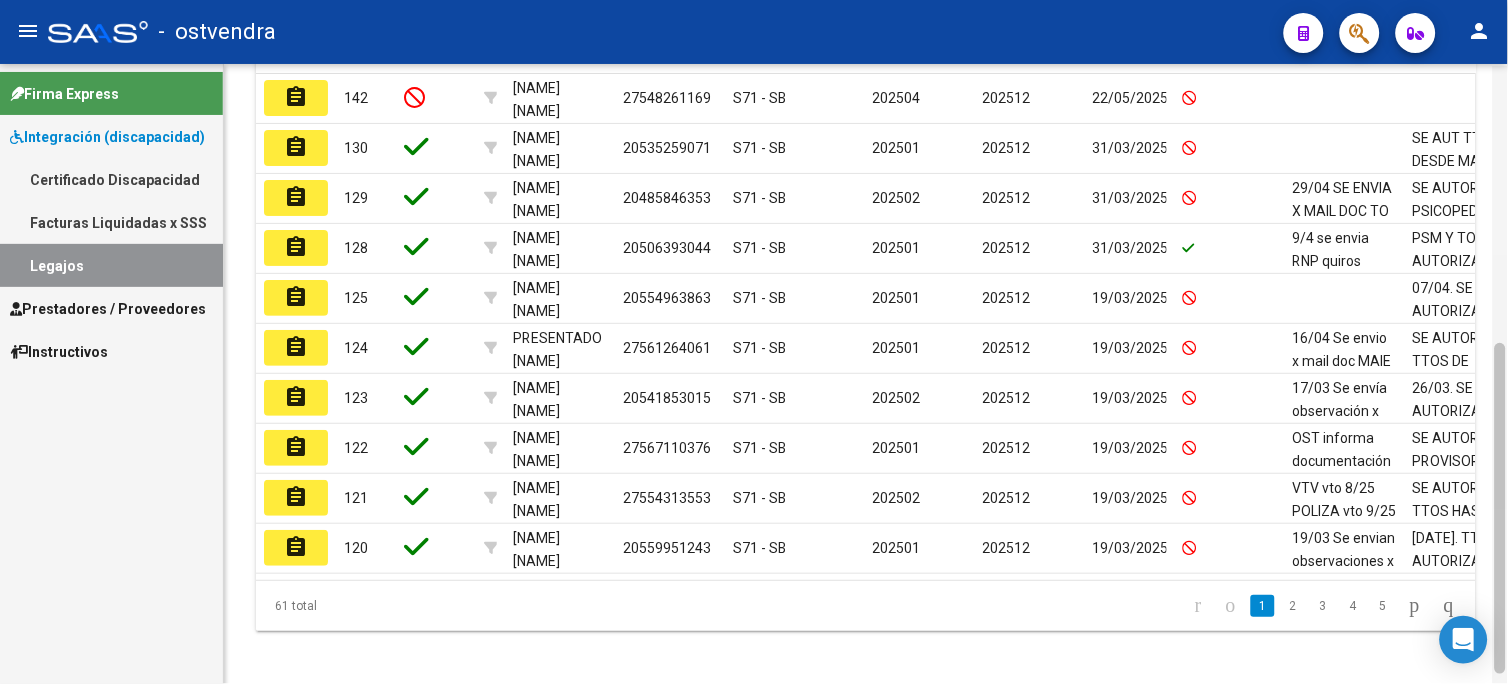 scroll, scrollTop: 517, scrollLeft: 0, axis: vertical 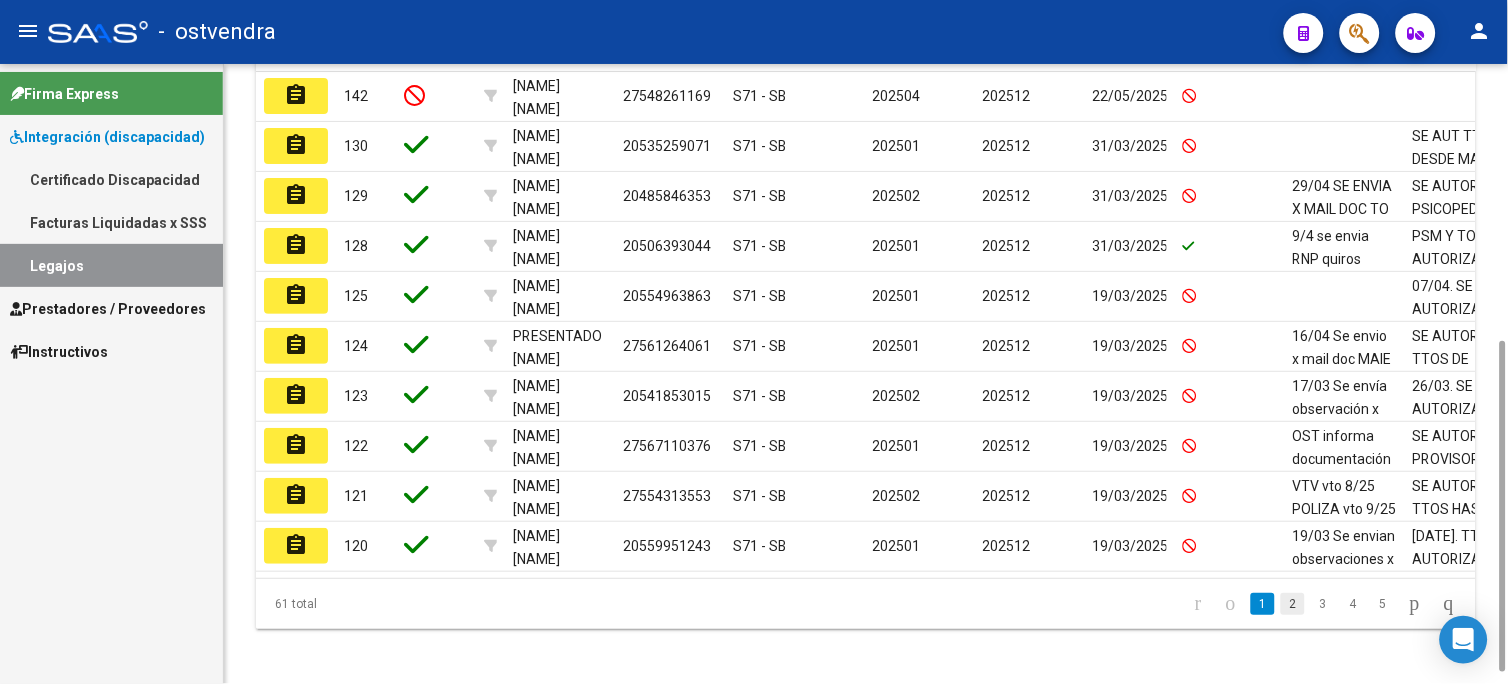 click on "2" 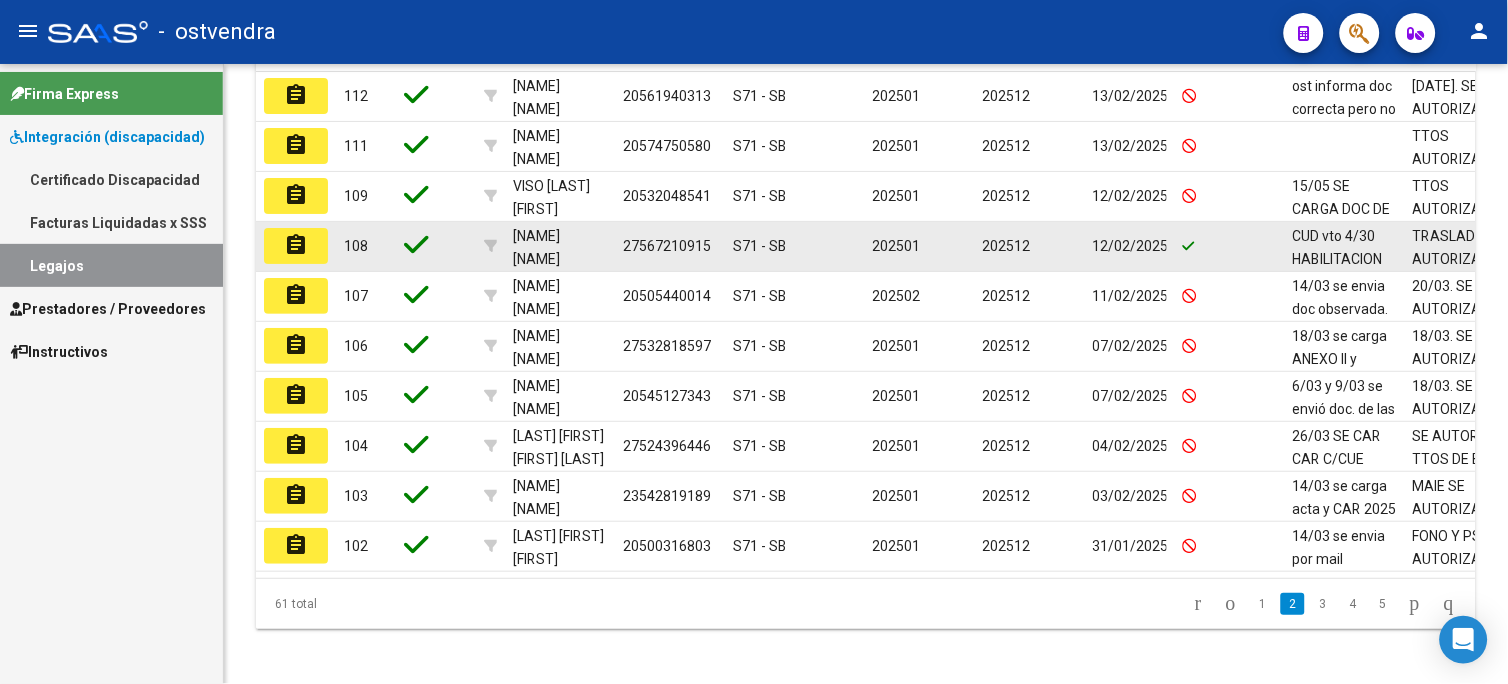 click on "assignment" 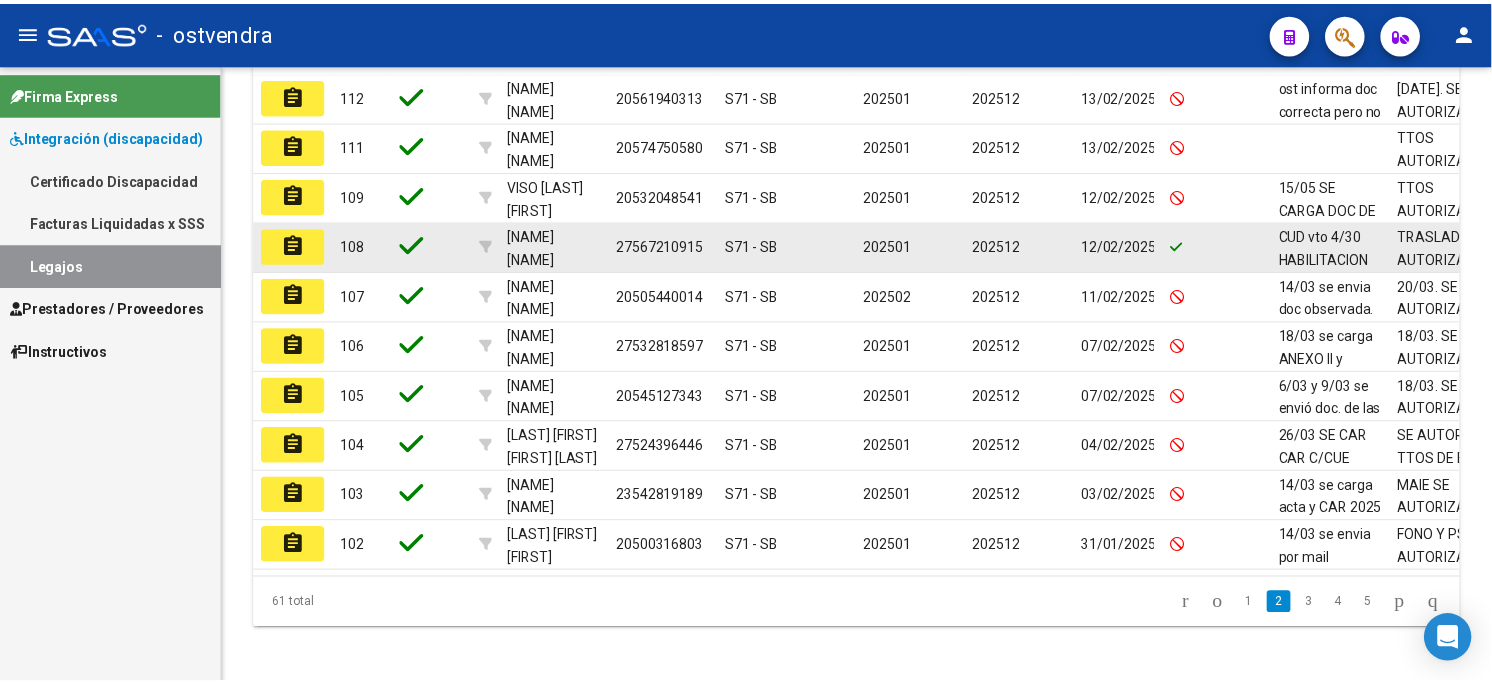 scroll, scrollTop: 0, scrollLeft: 0, axis: both 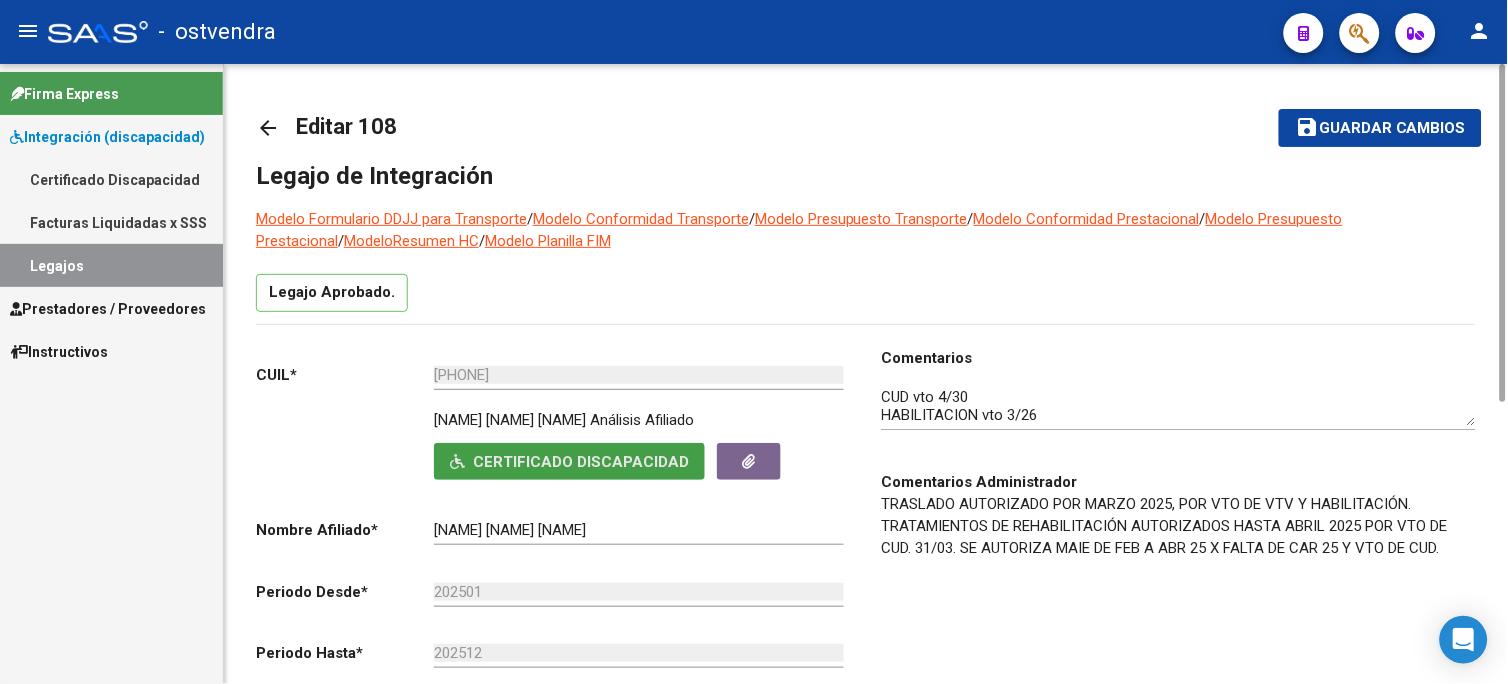 click on "Certificado Discapacidad" 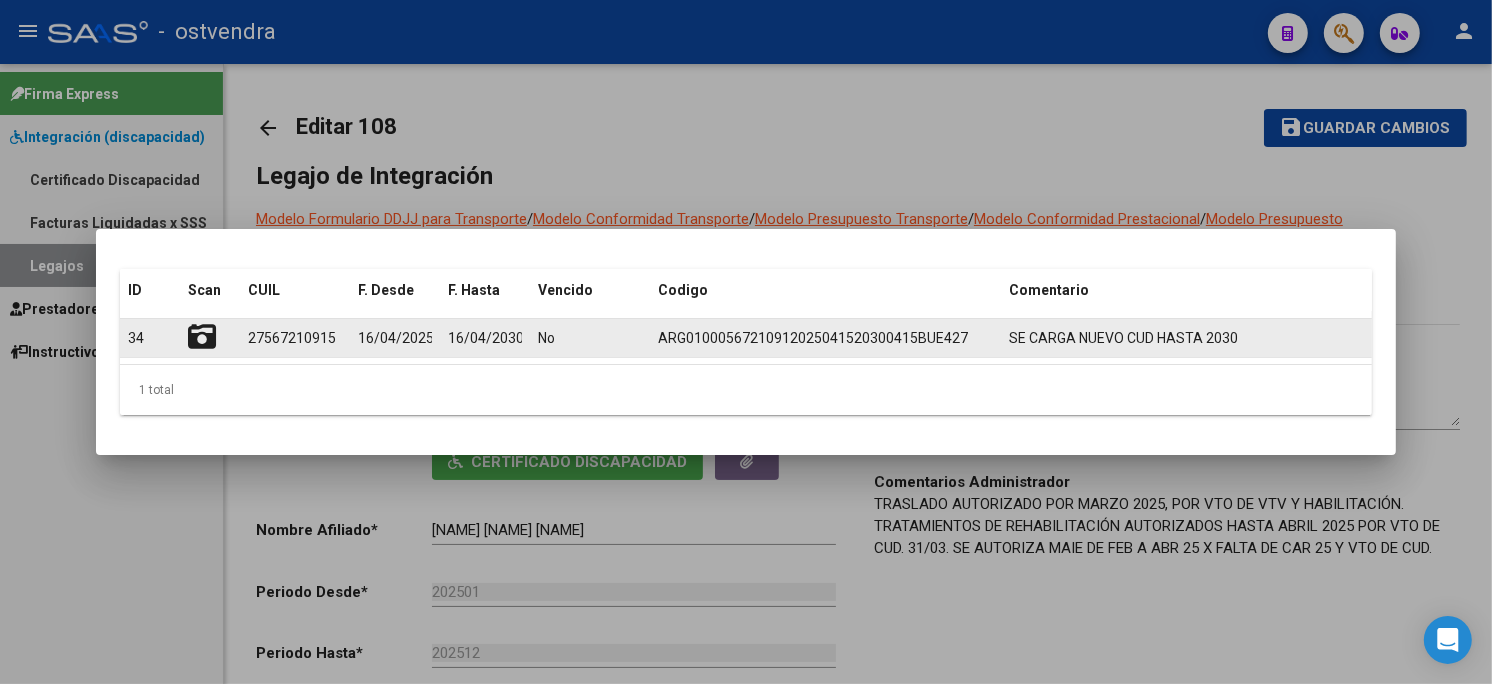 click 